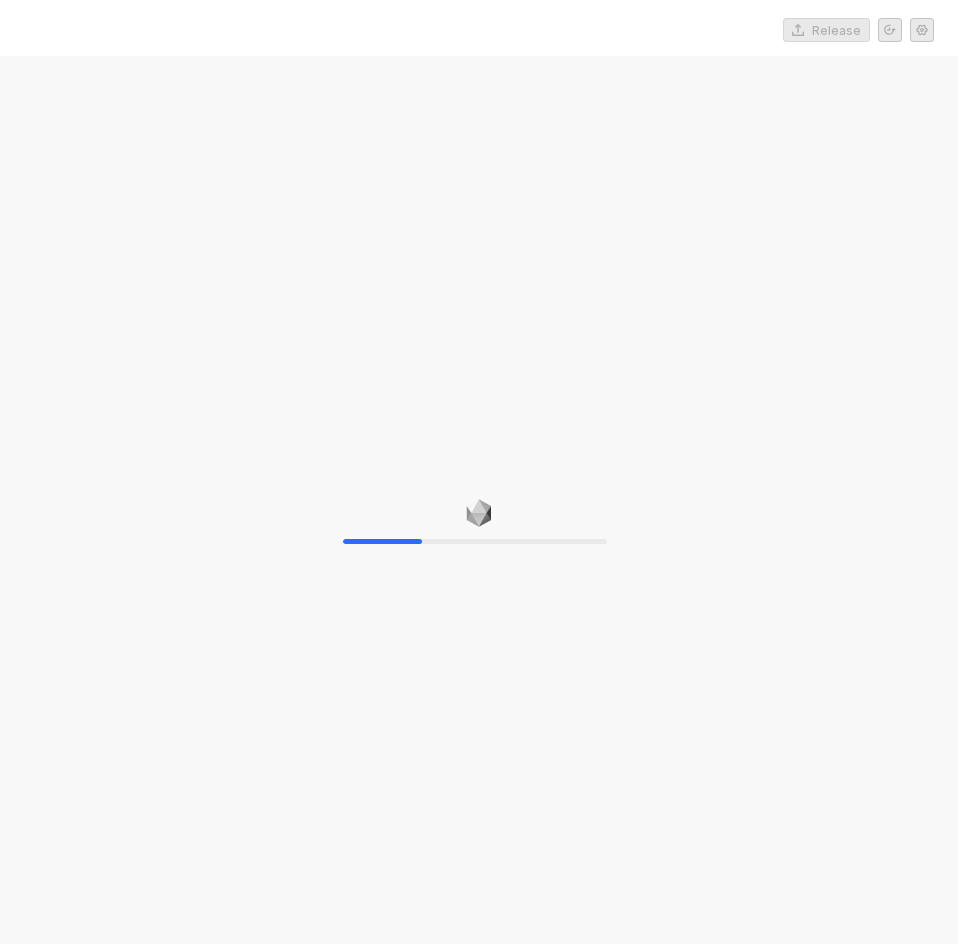 scroll, scrollTop: 0, scrollLeft: 0, axis: both 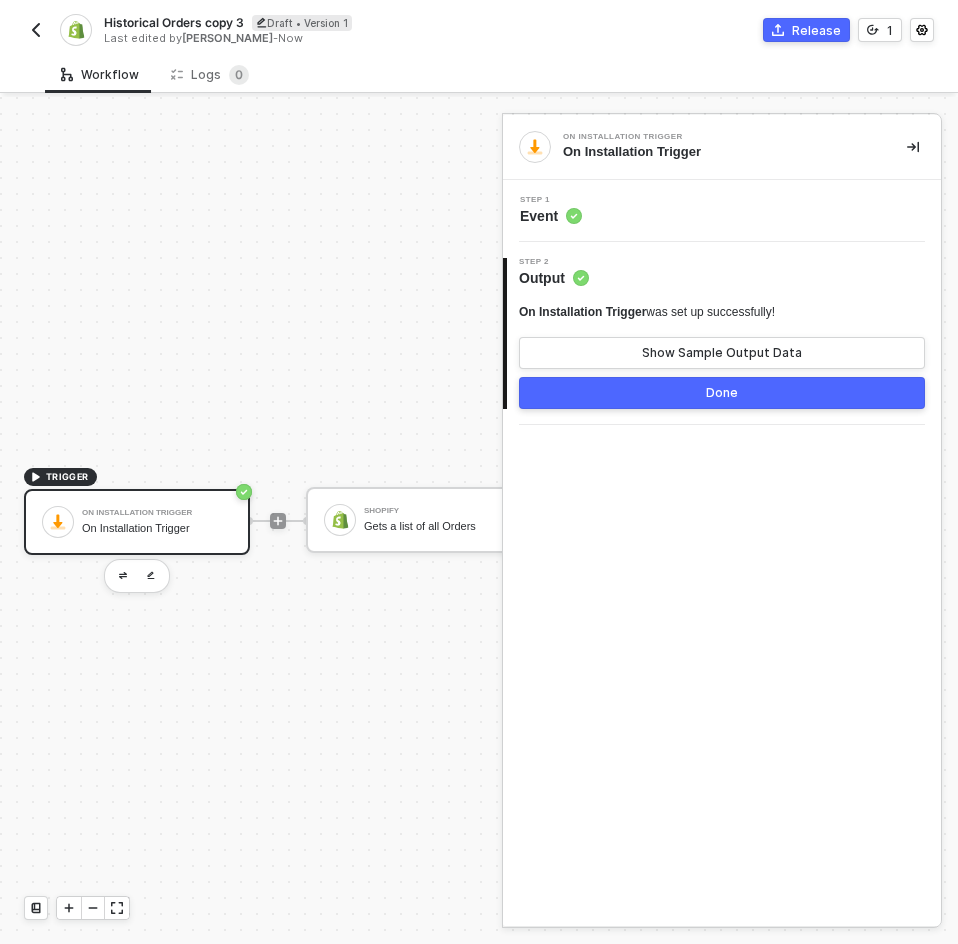 click on "Historical Orders copy 3" at bounding box center (174, 22) 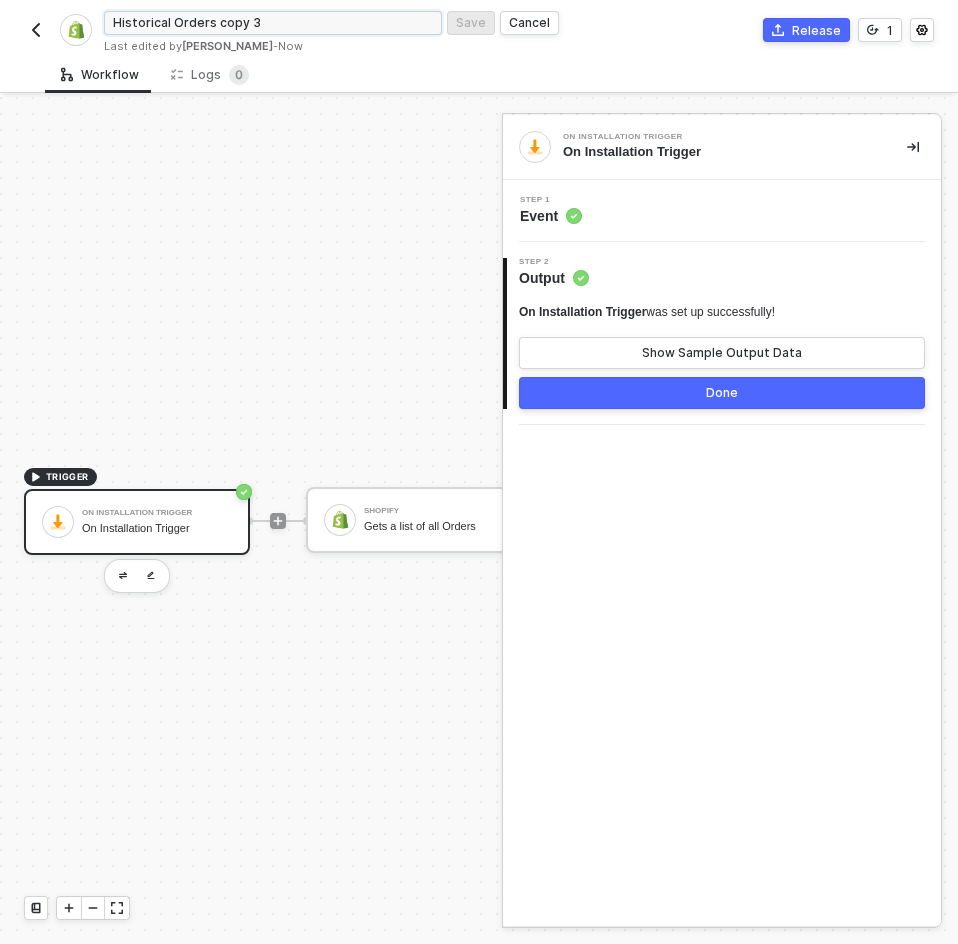 click on "Historical Orders copy 3" at bounding box center [273, 23] 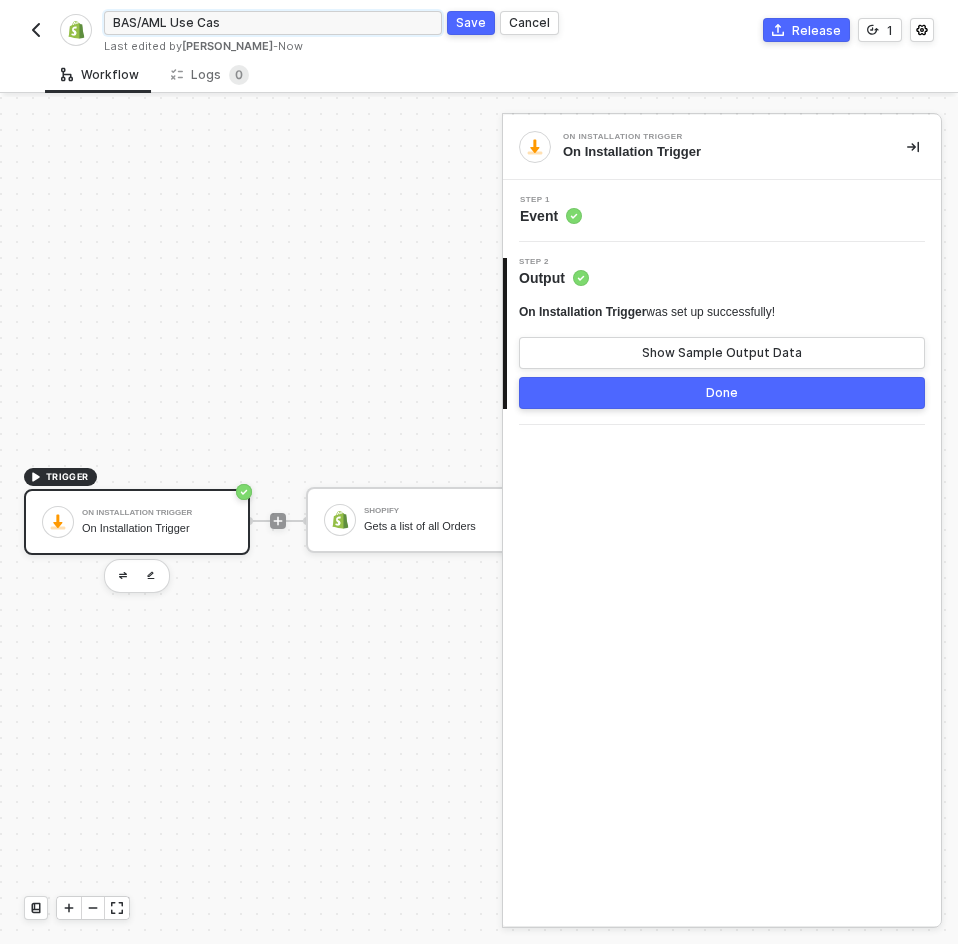 type on "BAS/AML Use Case" 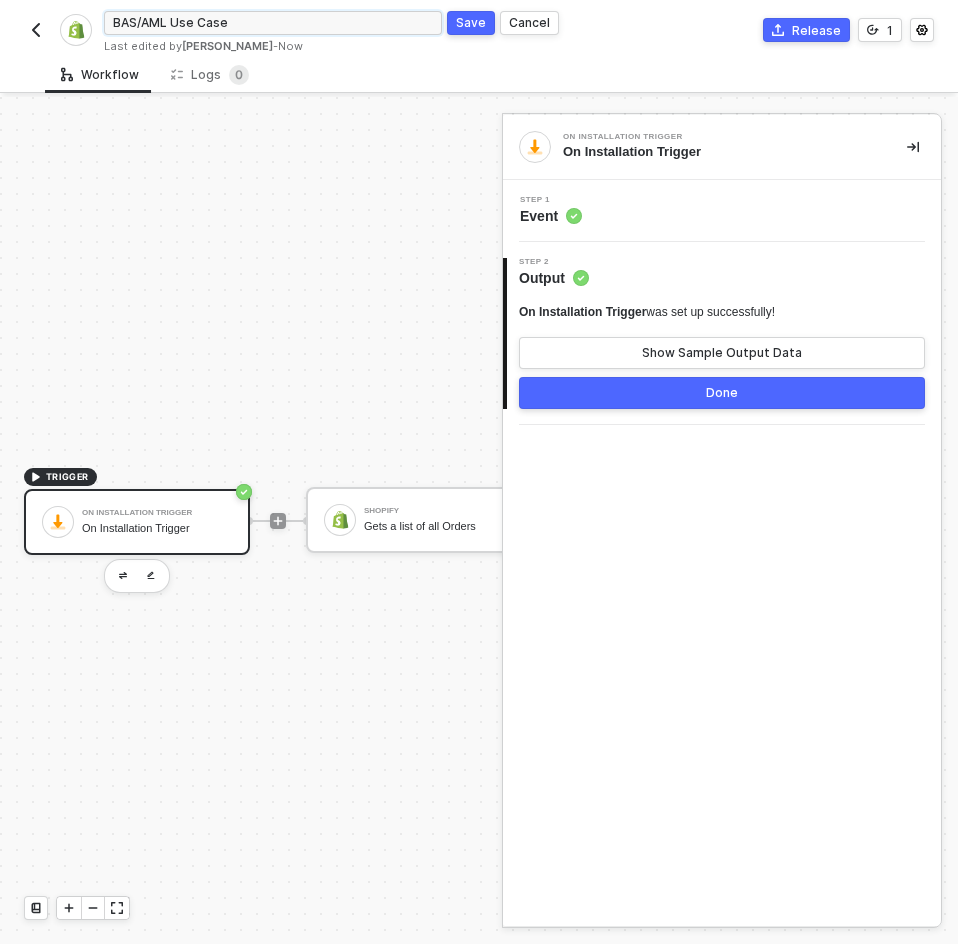 click on "Save" at bounding box center [471, 23] 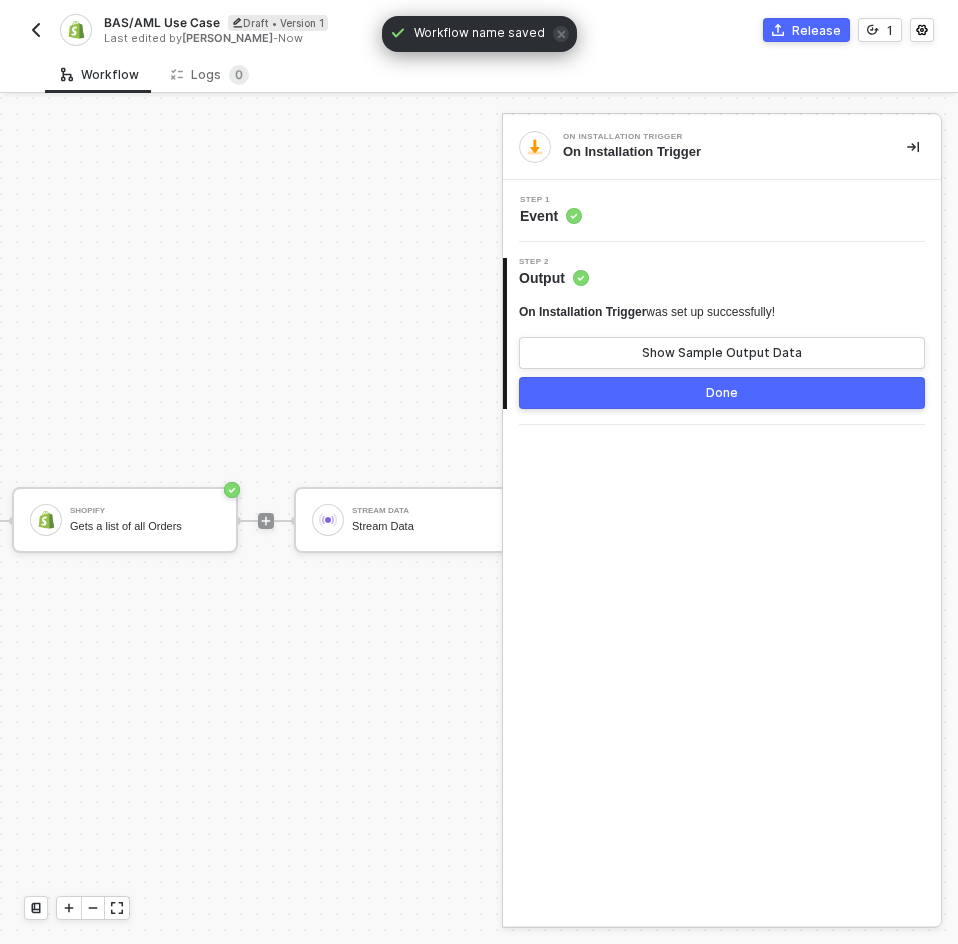 scroll, scrollTop: 0, scrollLeft: 295, axis: horizontal 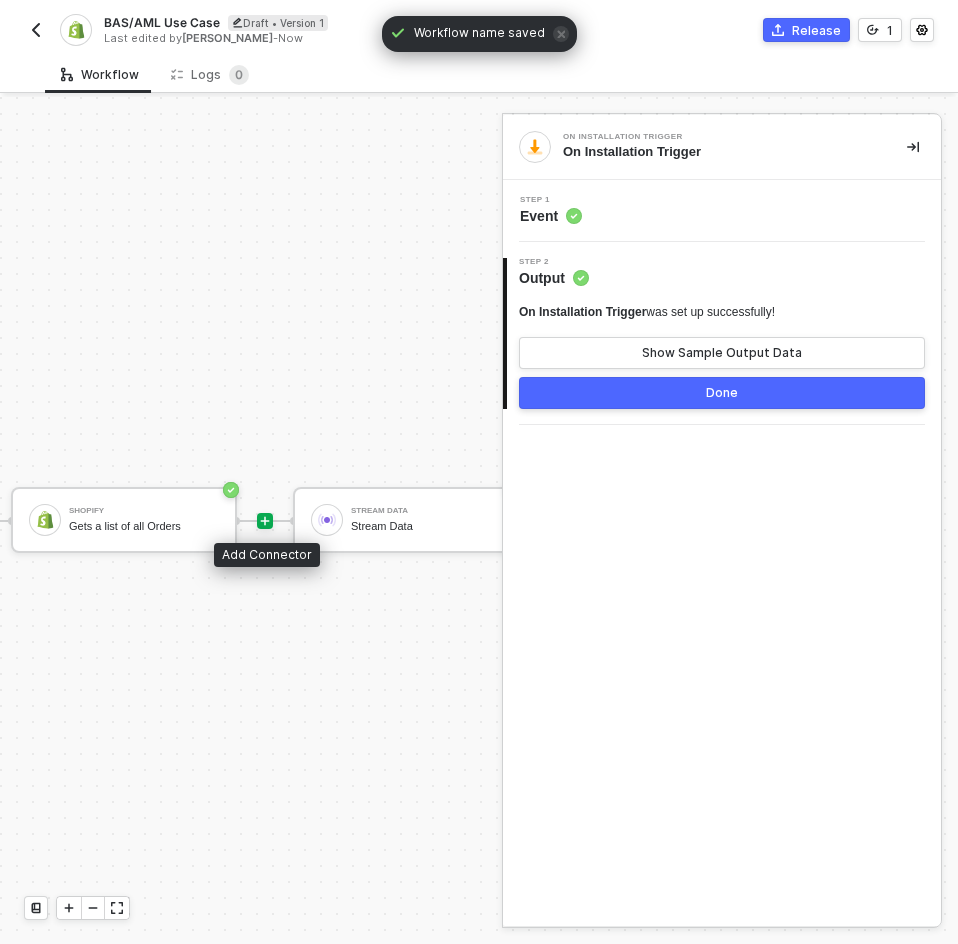 click 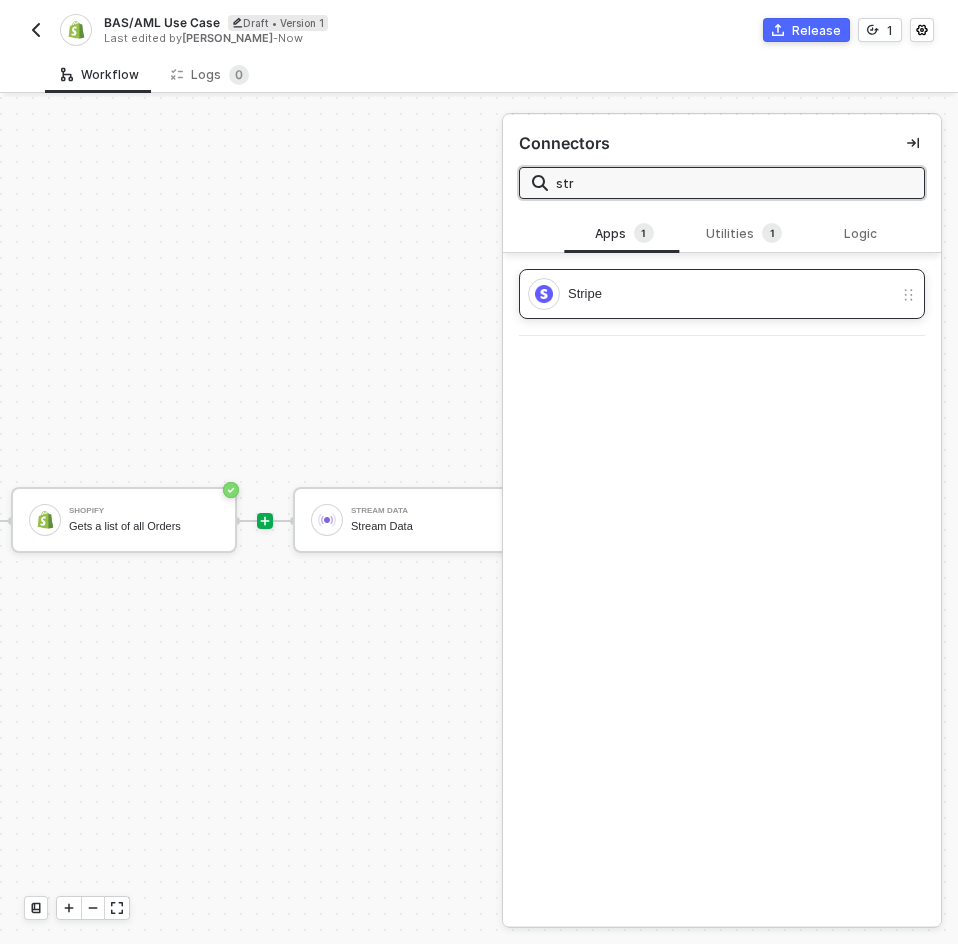 type on "str" 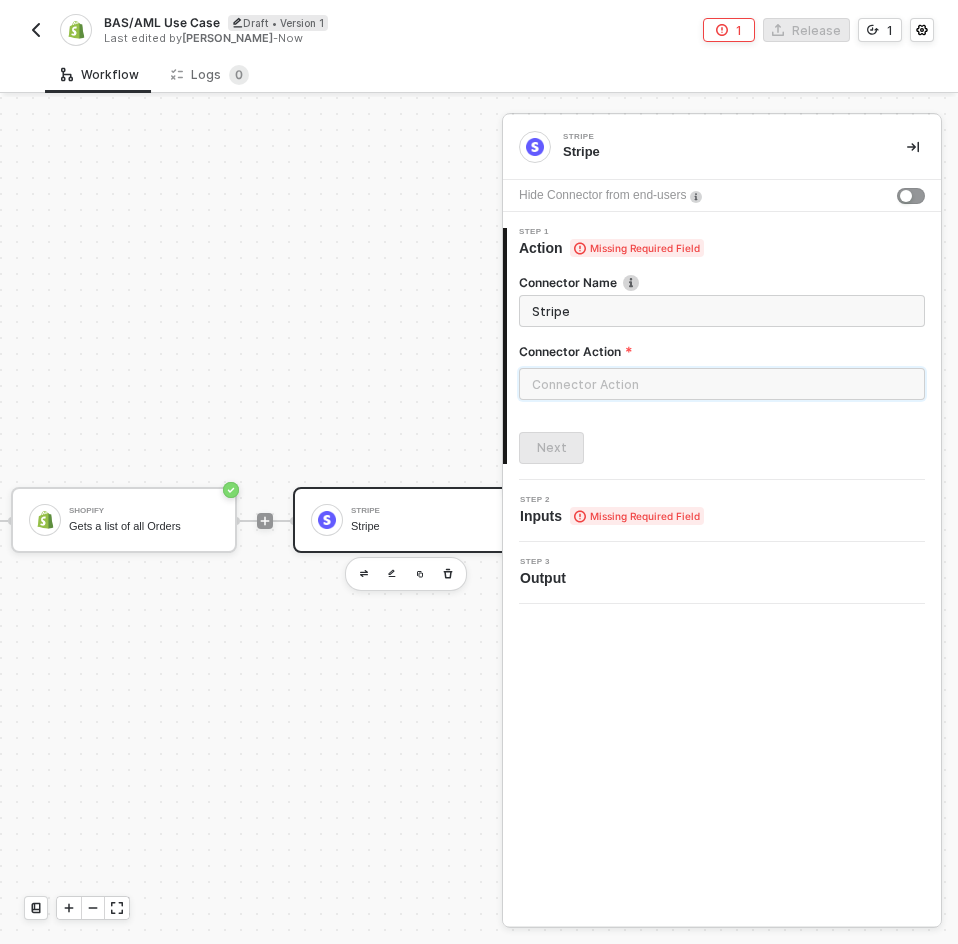 click at bounding box center [722, 384] 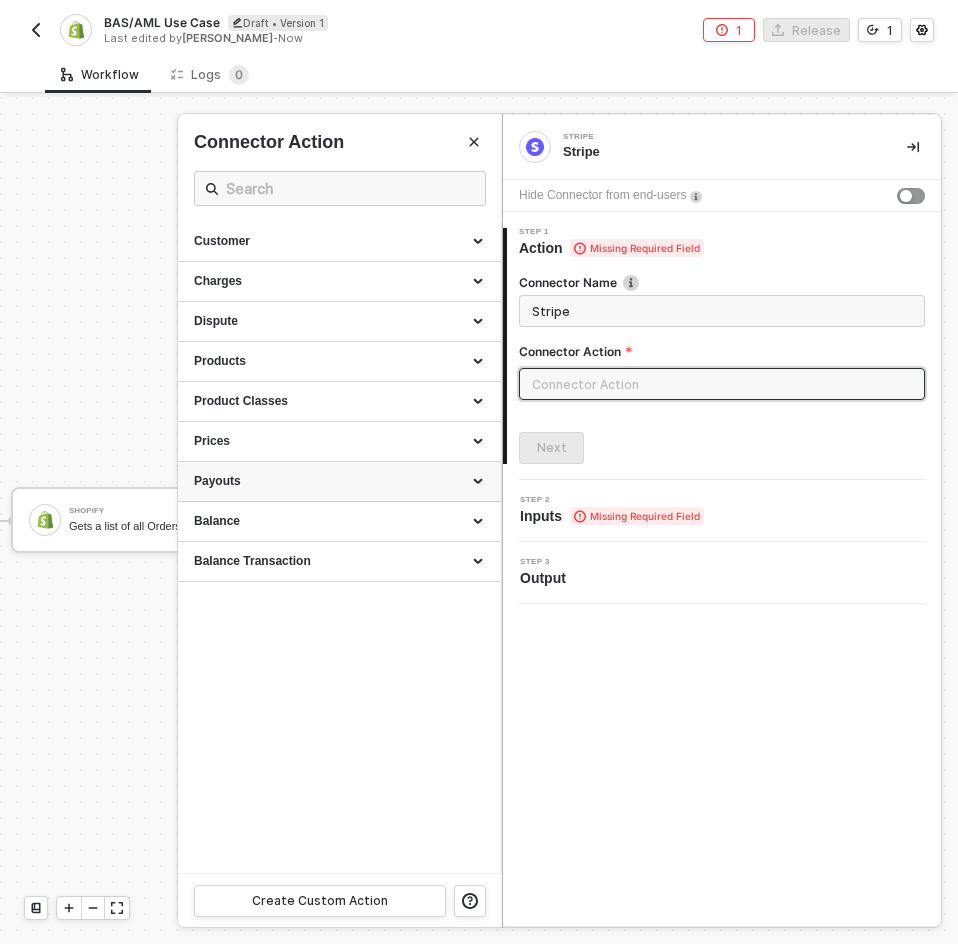click on "Payouts" at bounding box center (339, 481) 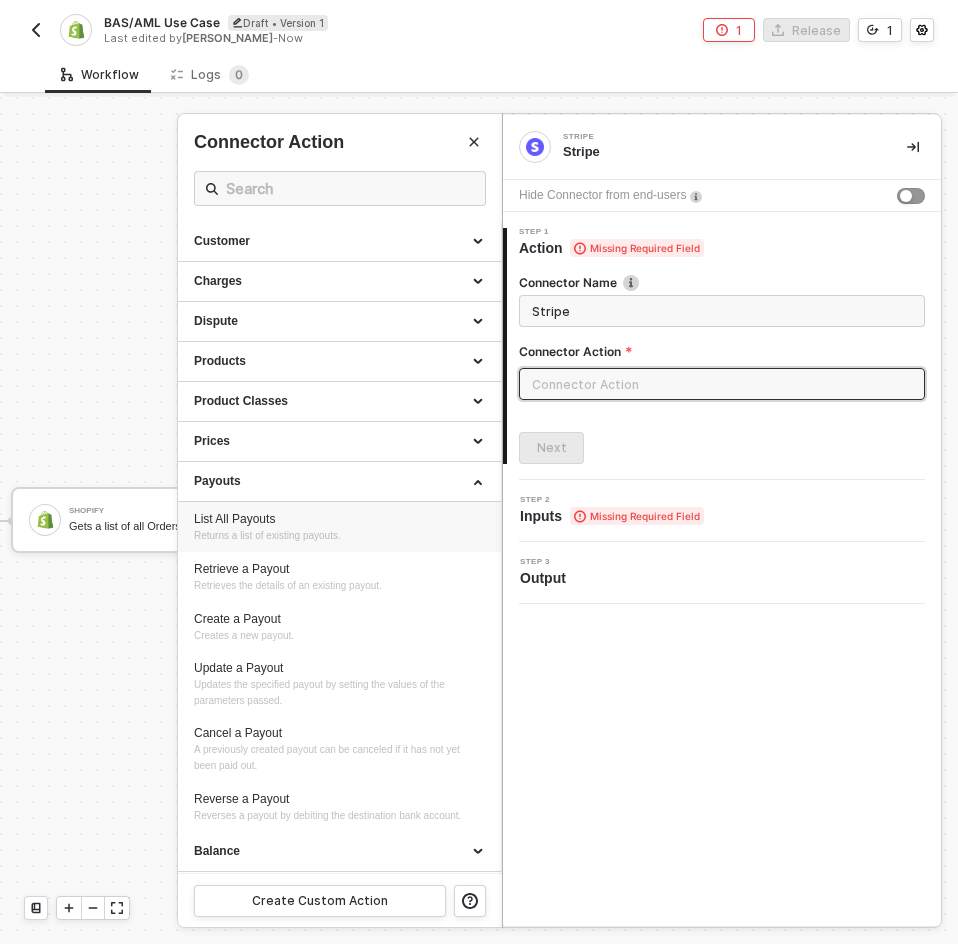 click on "Returns a list of existing payouts." at bounding box center (267, 535) 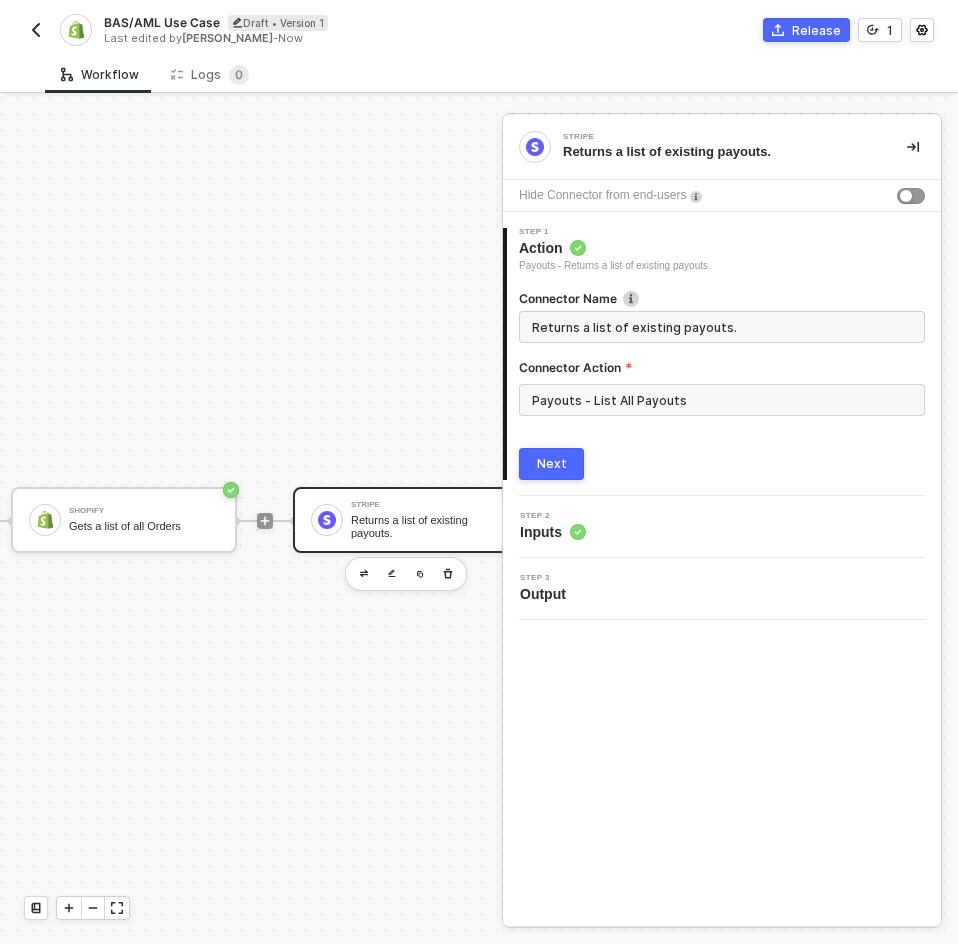 click on "Next" at bounding box center (552, 464) 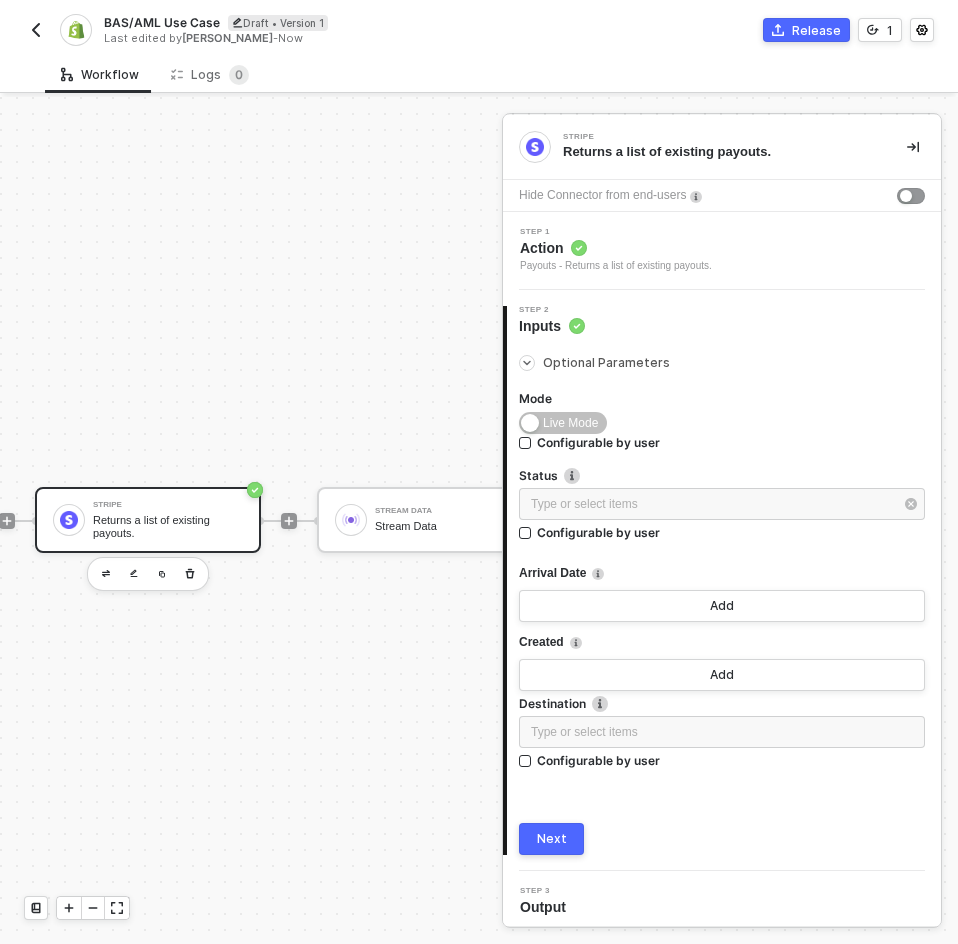 scroll, scrollTop: 0, scrollLeft: 562, axis: horizontal 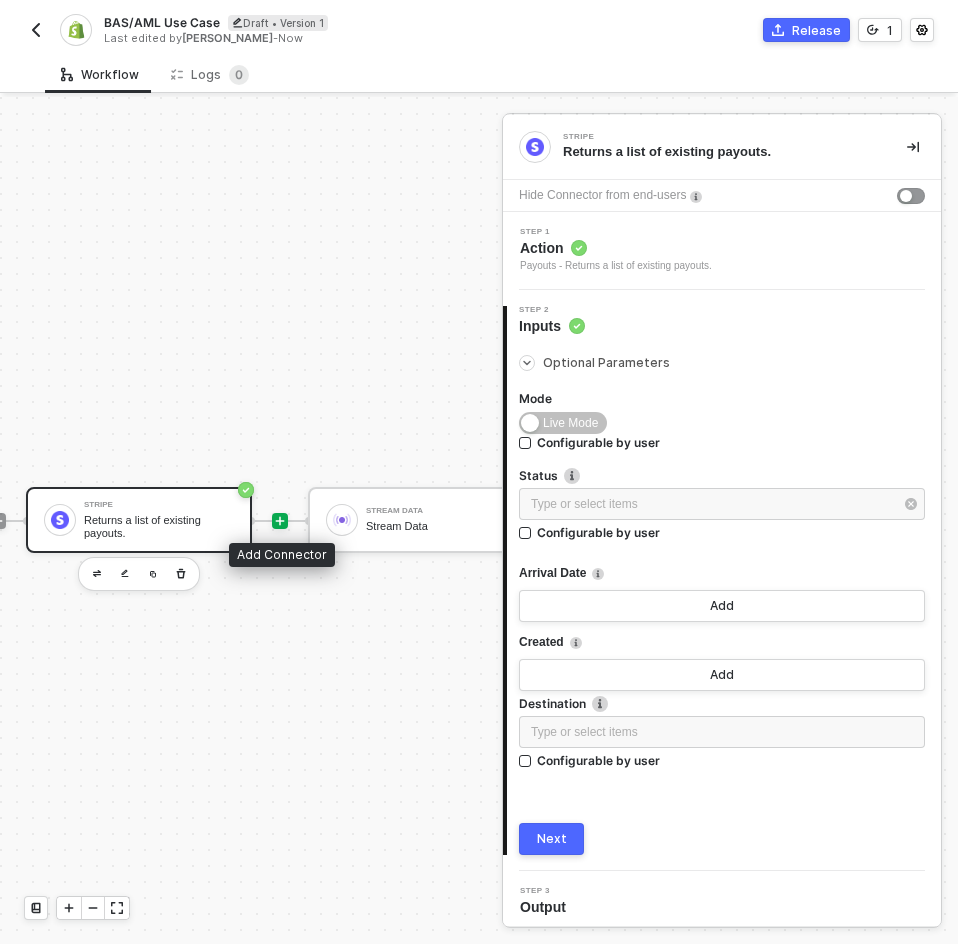 click 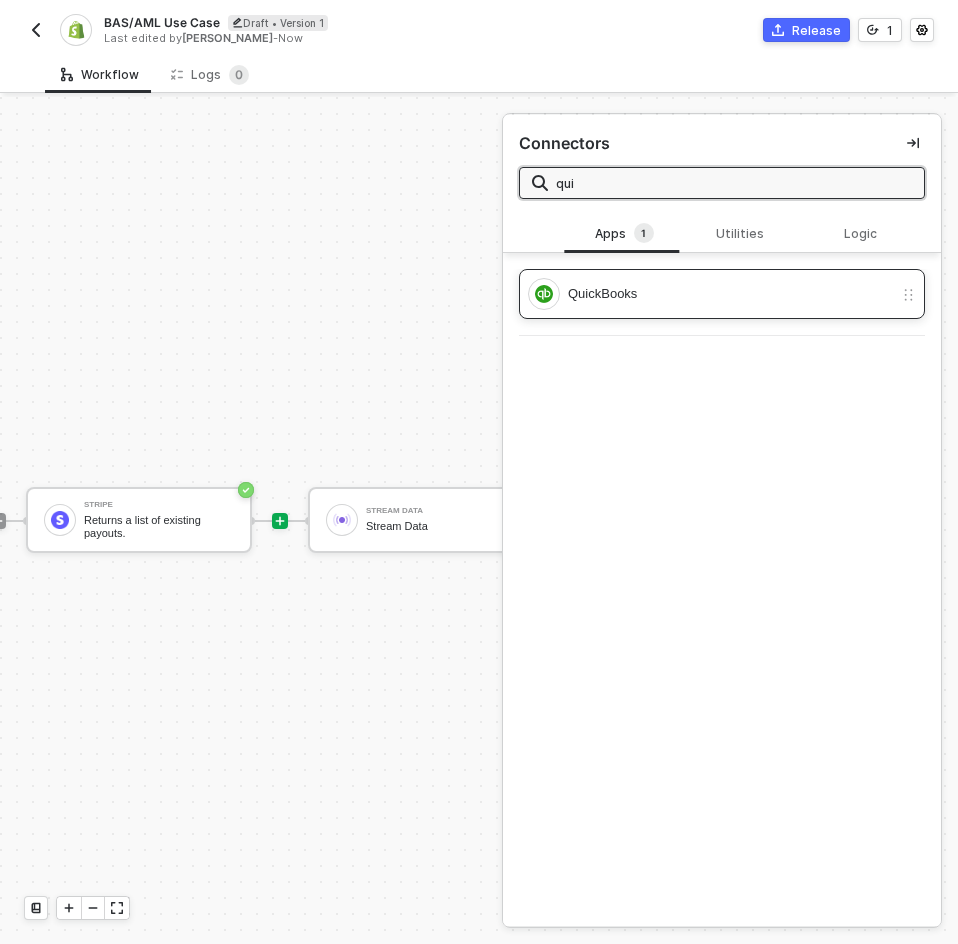 type on "qui" 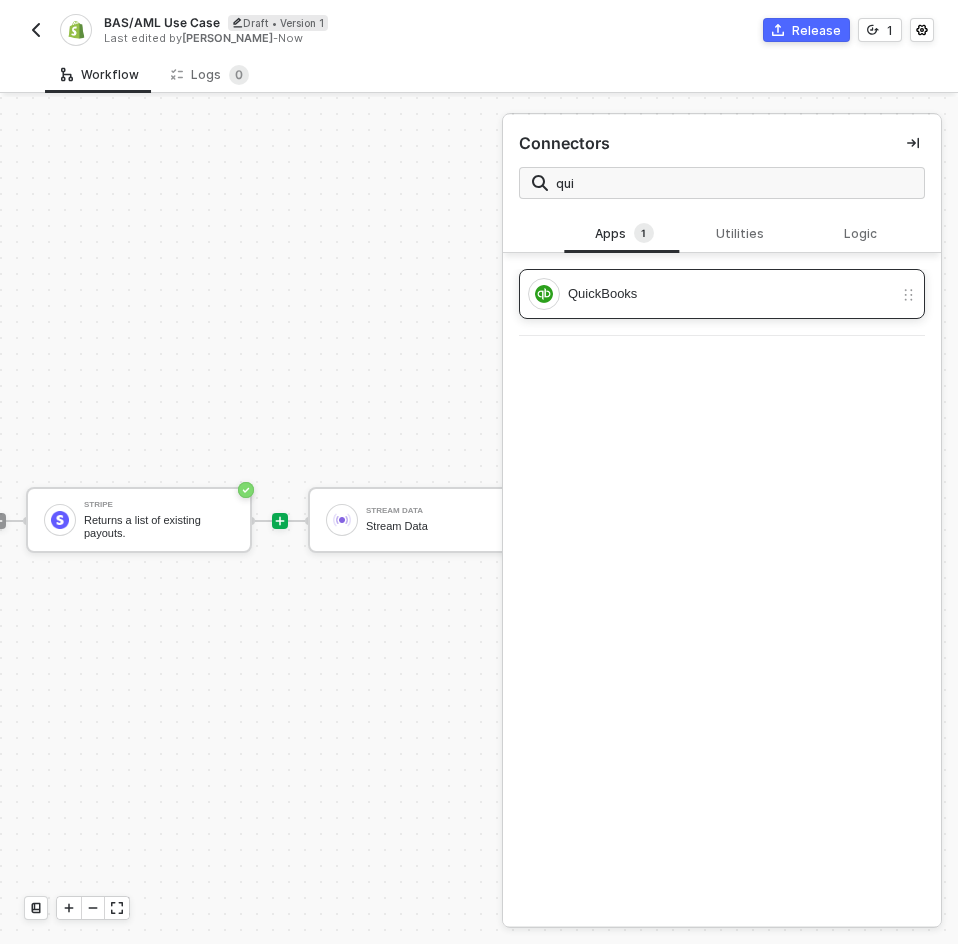 click on "QuickBooks" at bounding box center [710, 294] 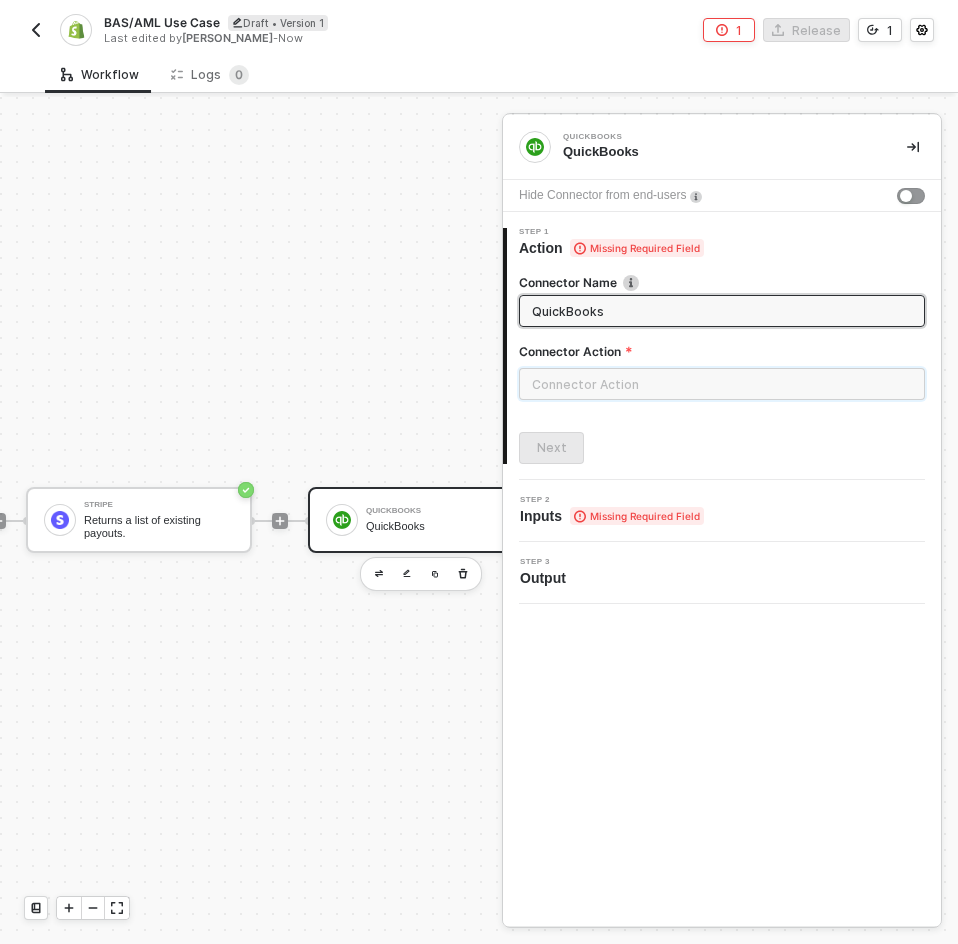 click at bounding box center [722, 384] 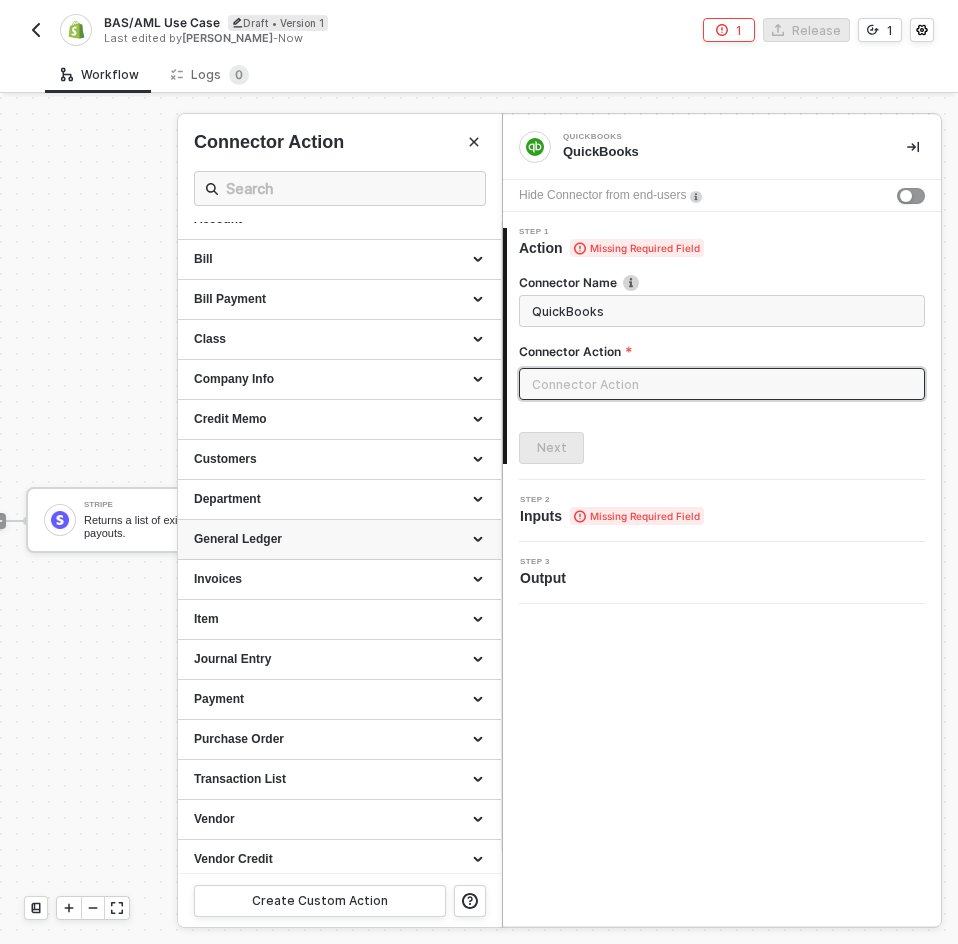 scroll, scrollTop: 29, scrollLeft: 0, axis: vertical 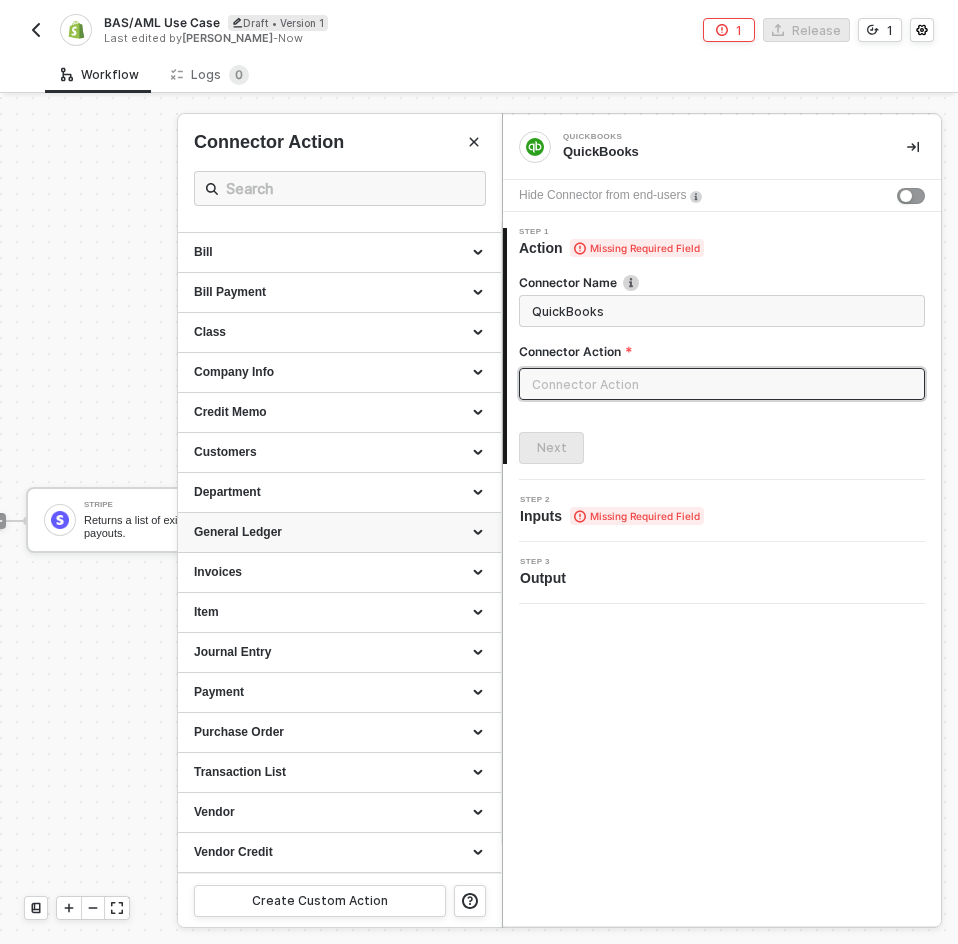click on "General Ledger" at bounding box center (339, 533) 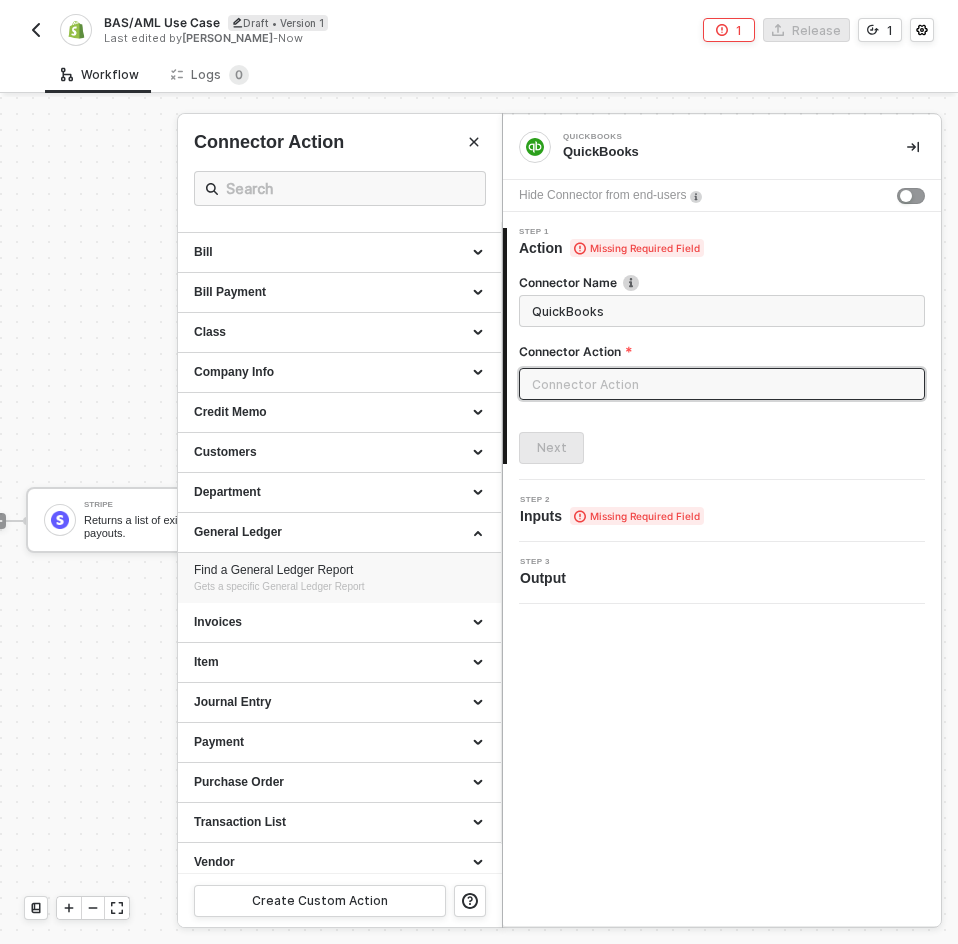 click on "Find a General Ledger Report Gets a specific General Ledger Report" at bounding box center (339, 578) 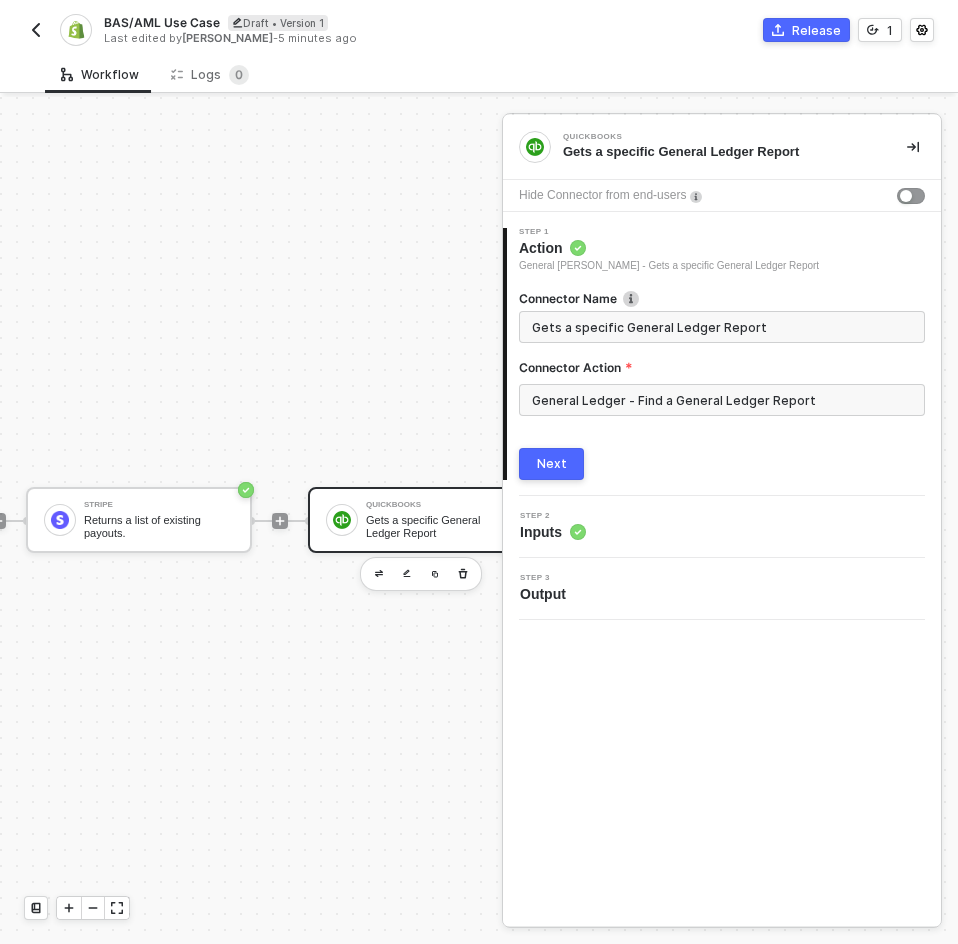click on "Next" at bounding box center [551, 464] 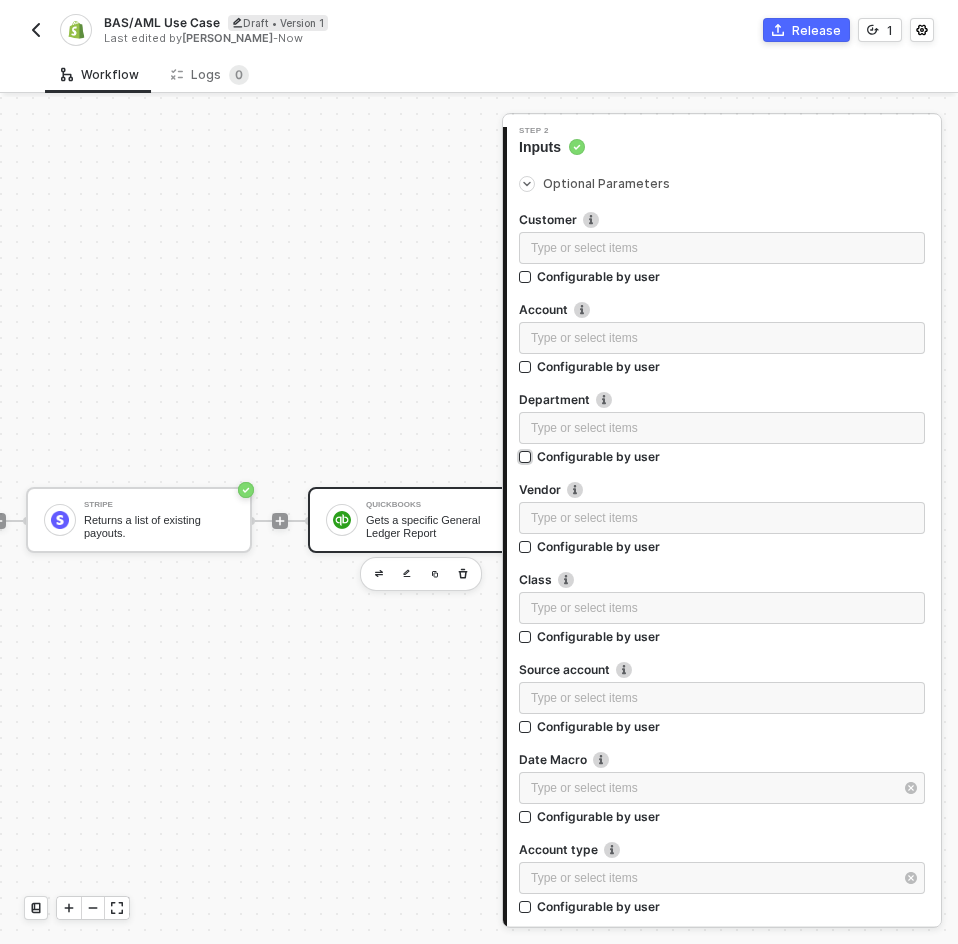scroll, scrollTop: 300, scrollLeft: 0, axis: vertical 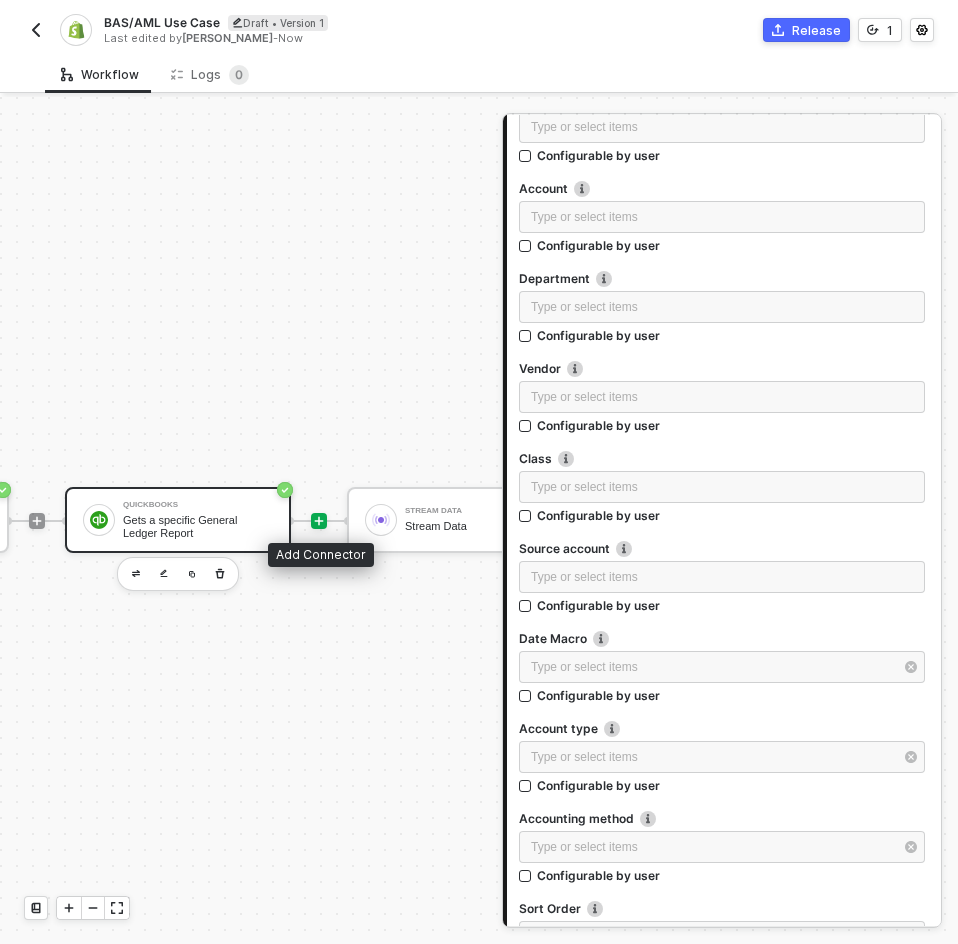 click 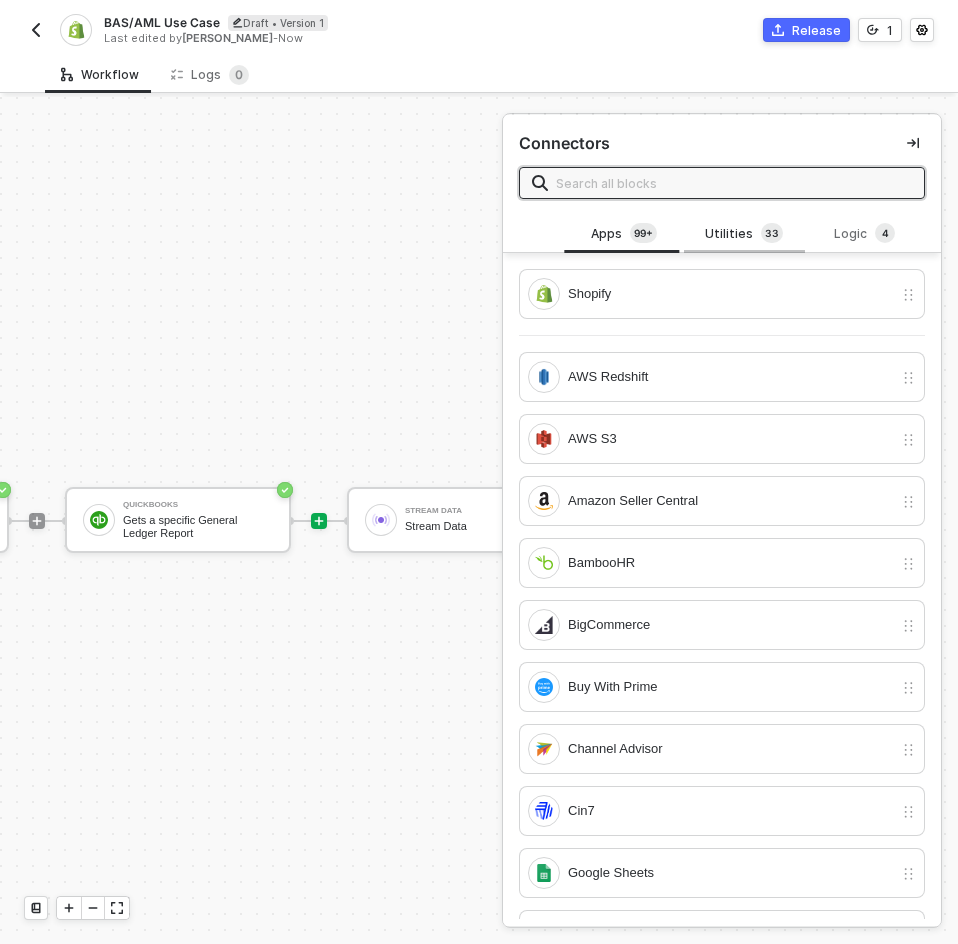 click on "Utilities 3 3" at bounding box center (744, 234) 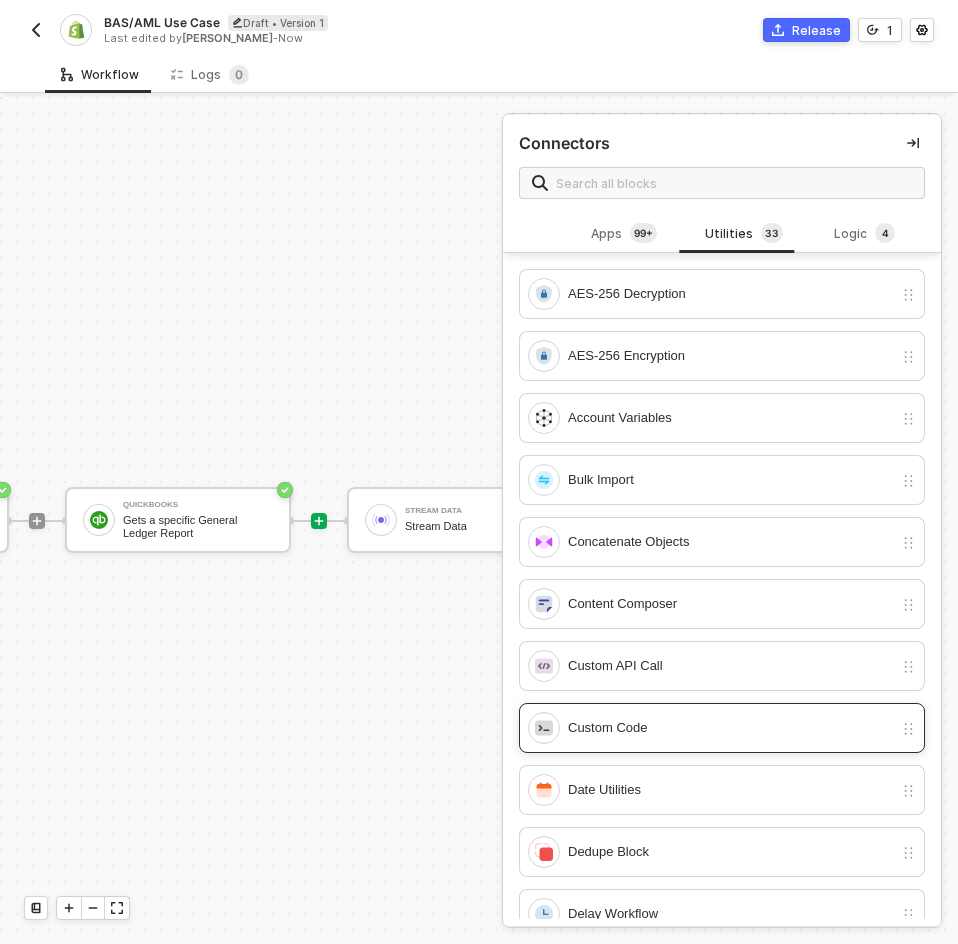 click on "Custom Code" at bounding box center [710, 728] 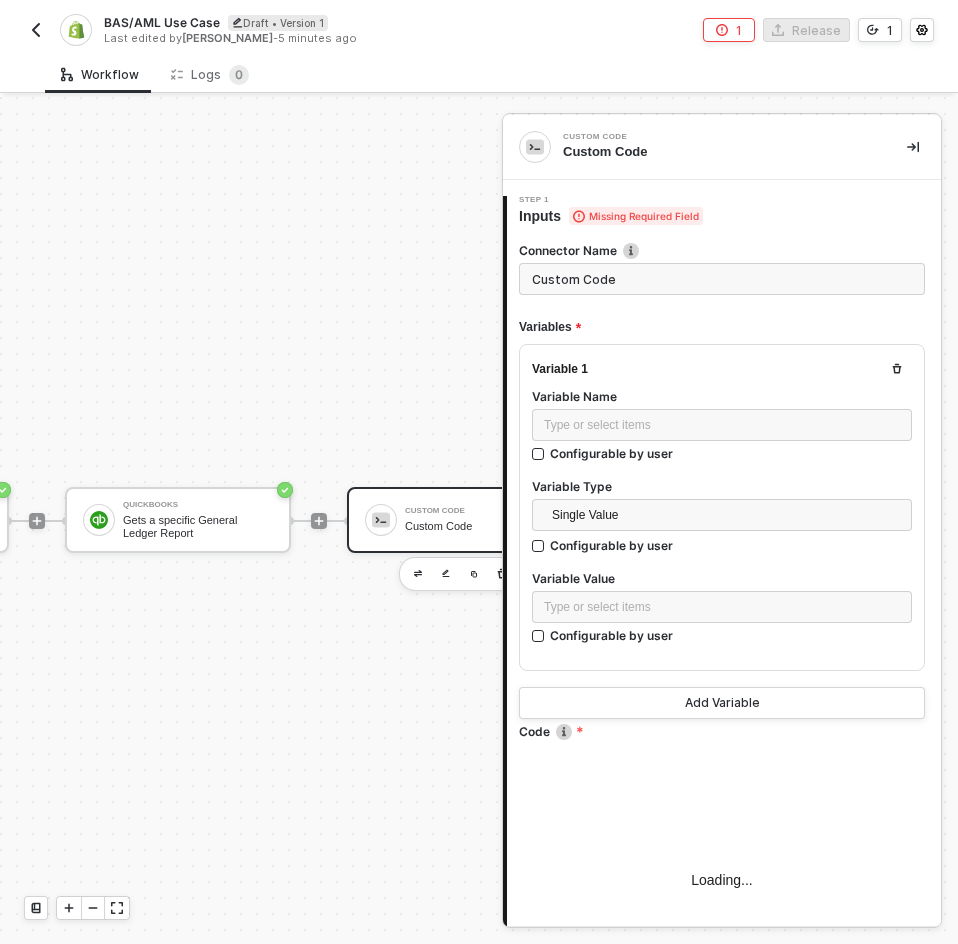 type on "/* You can access variables on the inputData object. ex:
const myVariable = inputData.variableName;
This code will run inside a Promise, so make
sure to call resolve(outputData) when done," 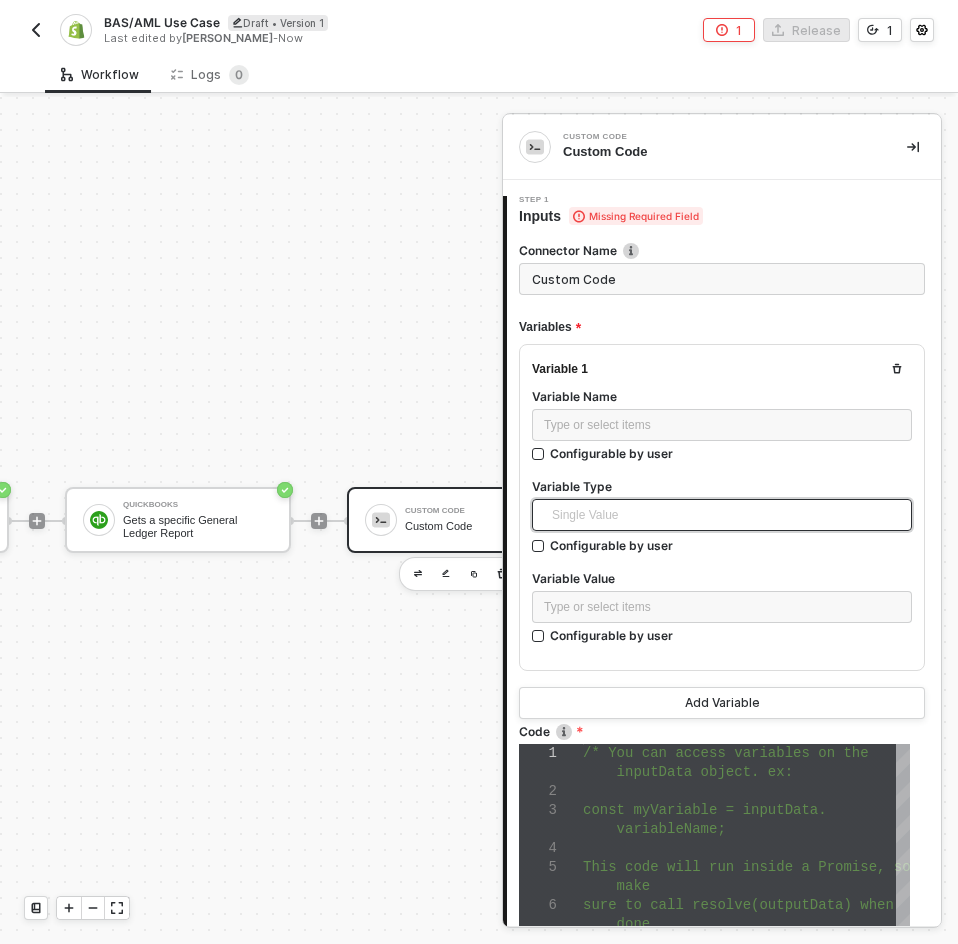 click on "Single Value" at bounding box center (726, 515) 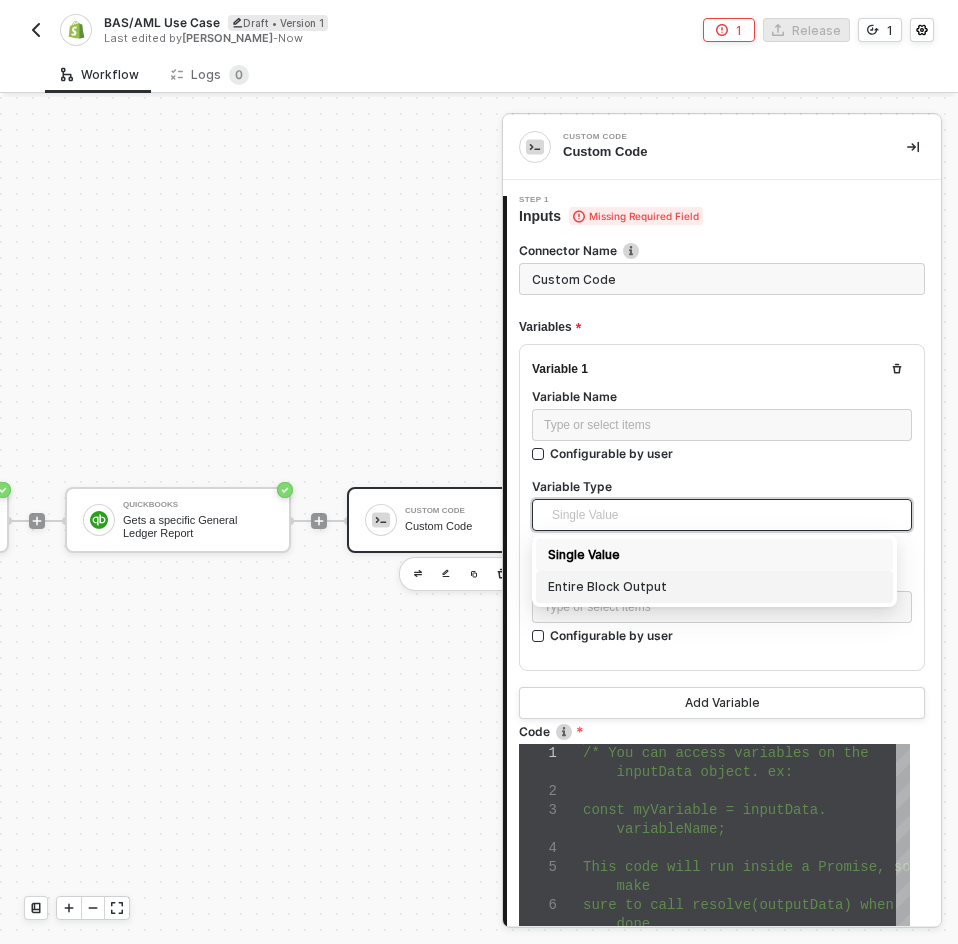 click on "Entire Block Output" at bounding box center (714, 587) 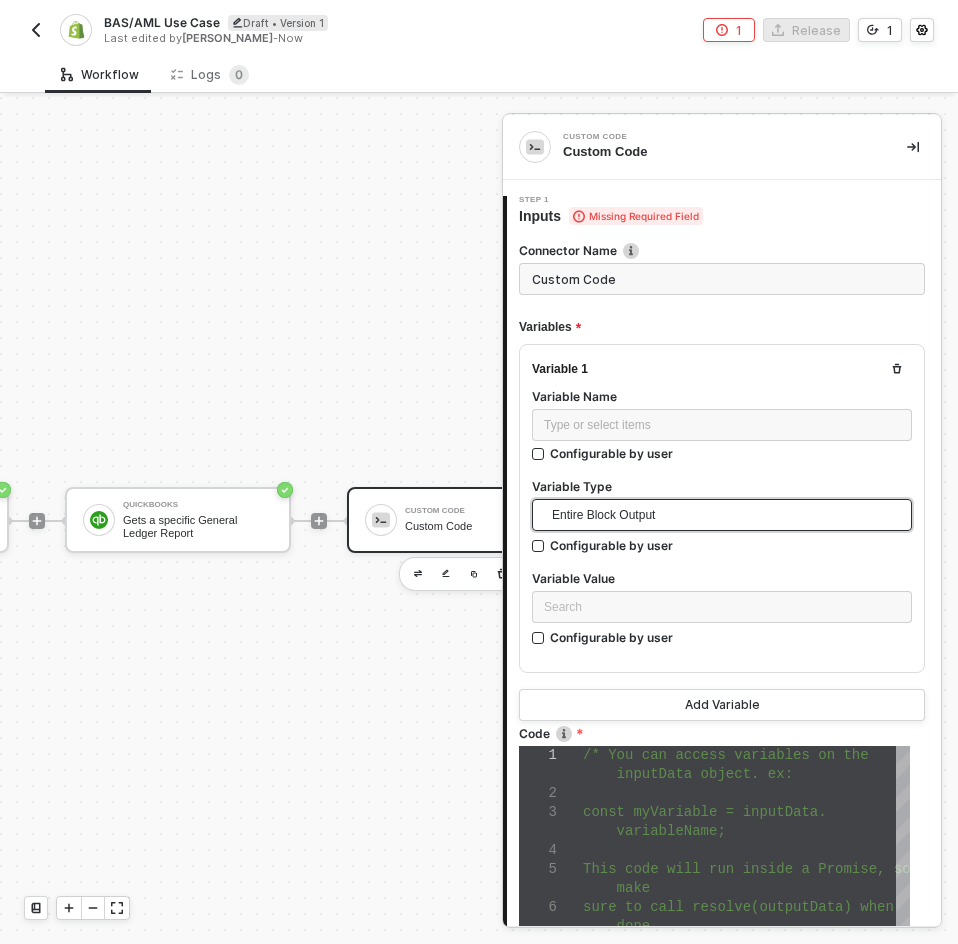 click on "Variable Value" at bounding box center [722, 578] 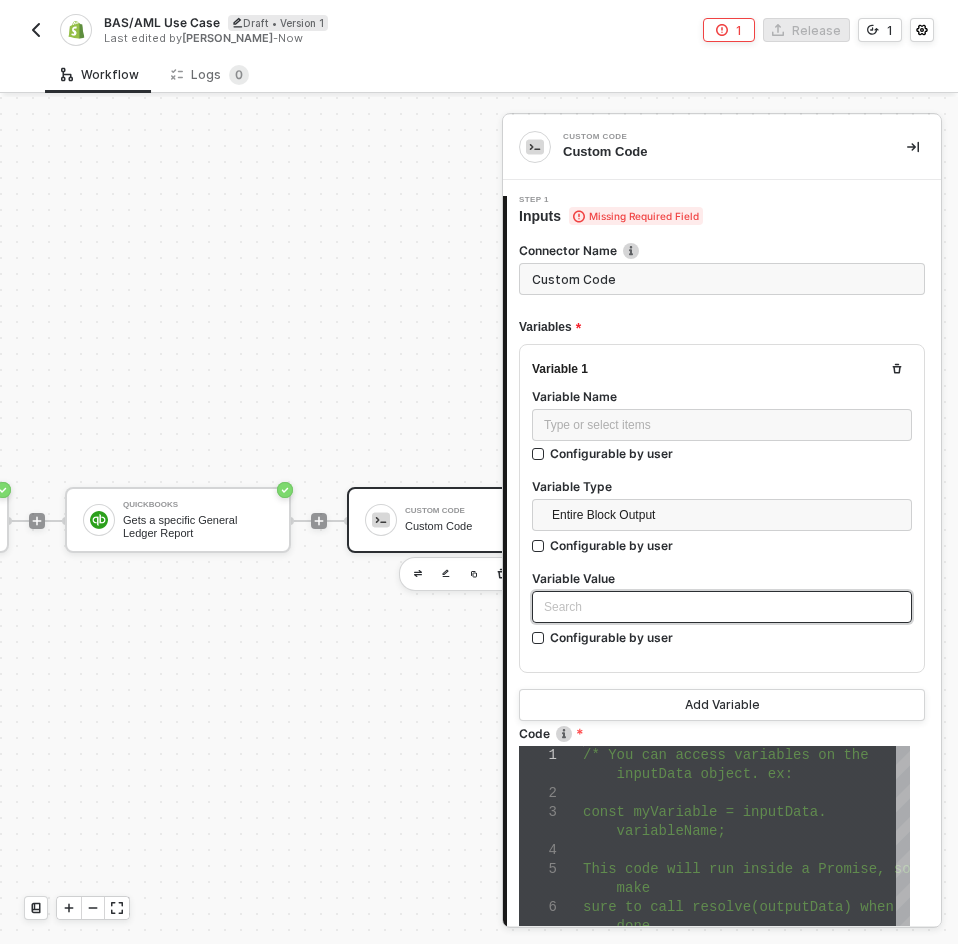 click on "Search" at bounding box center (722, 607) 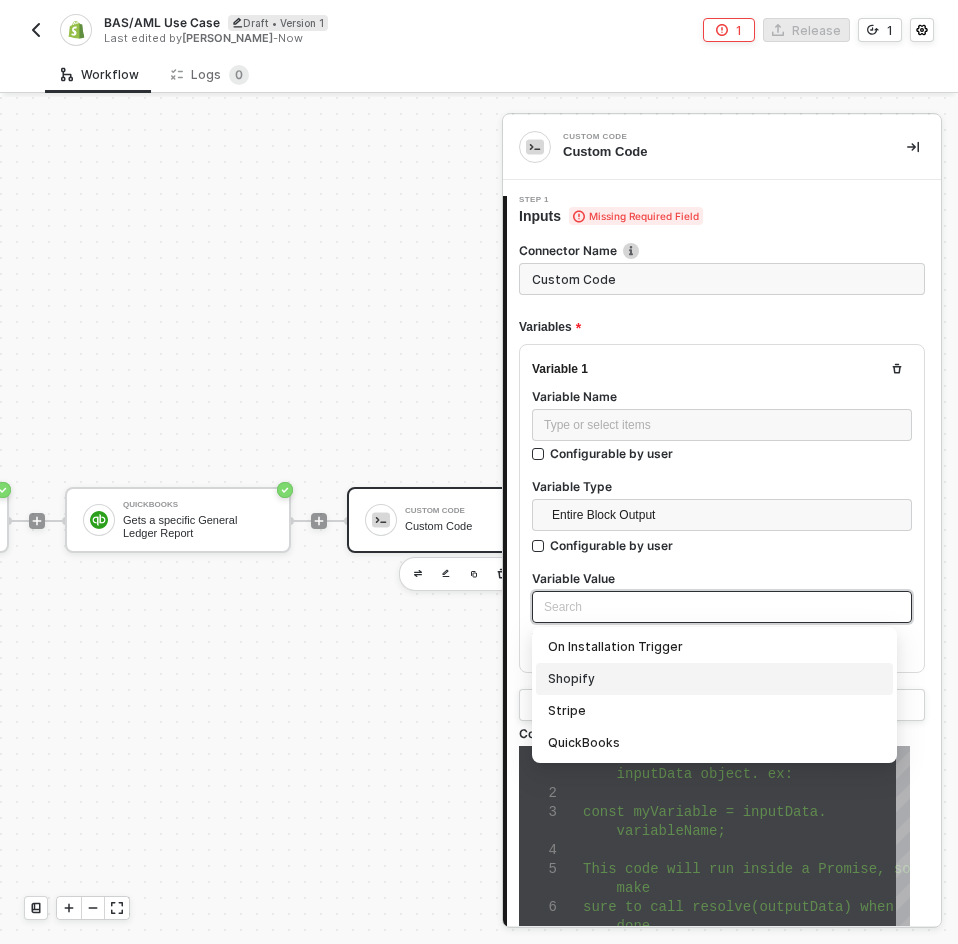 click on "Shopify" at bounding box center [714, 679] 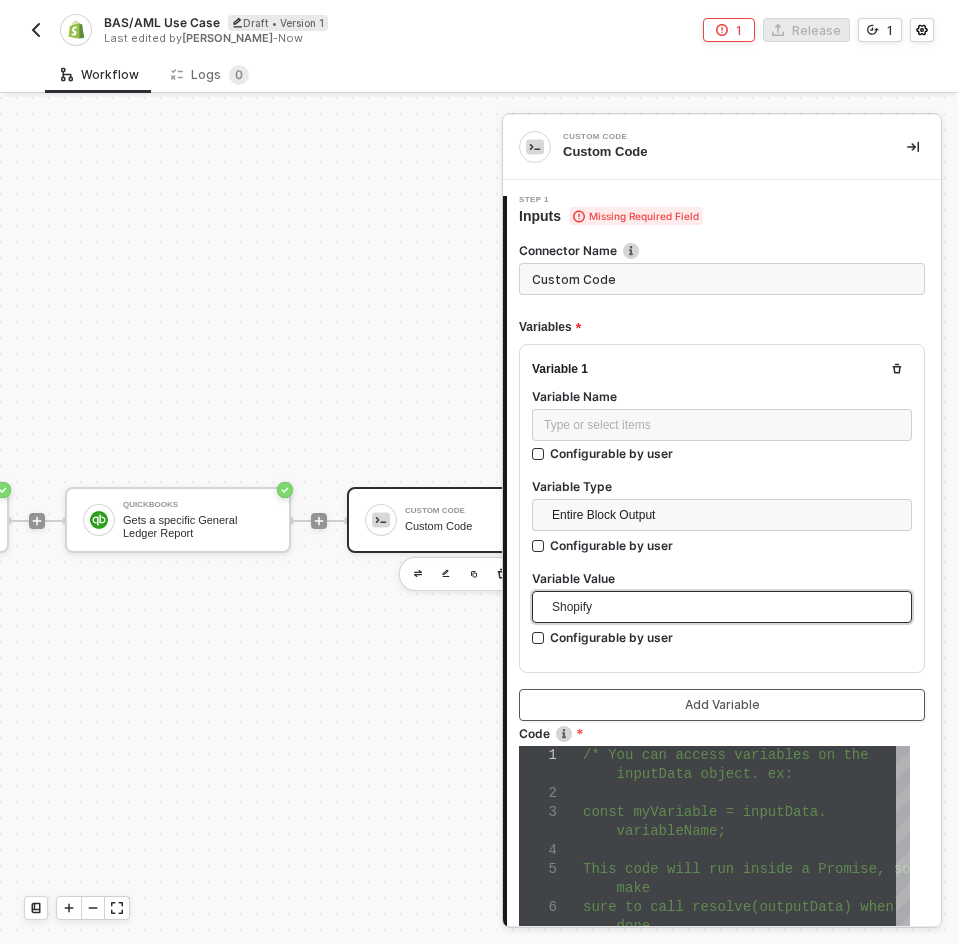 click on "Add Variable" at bounding box center (722, 705) 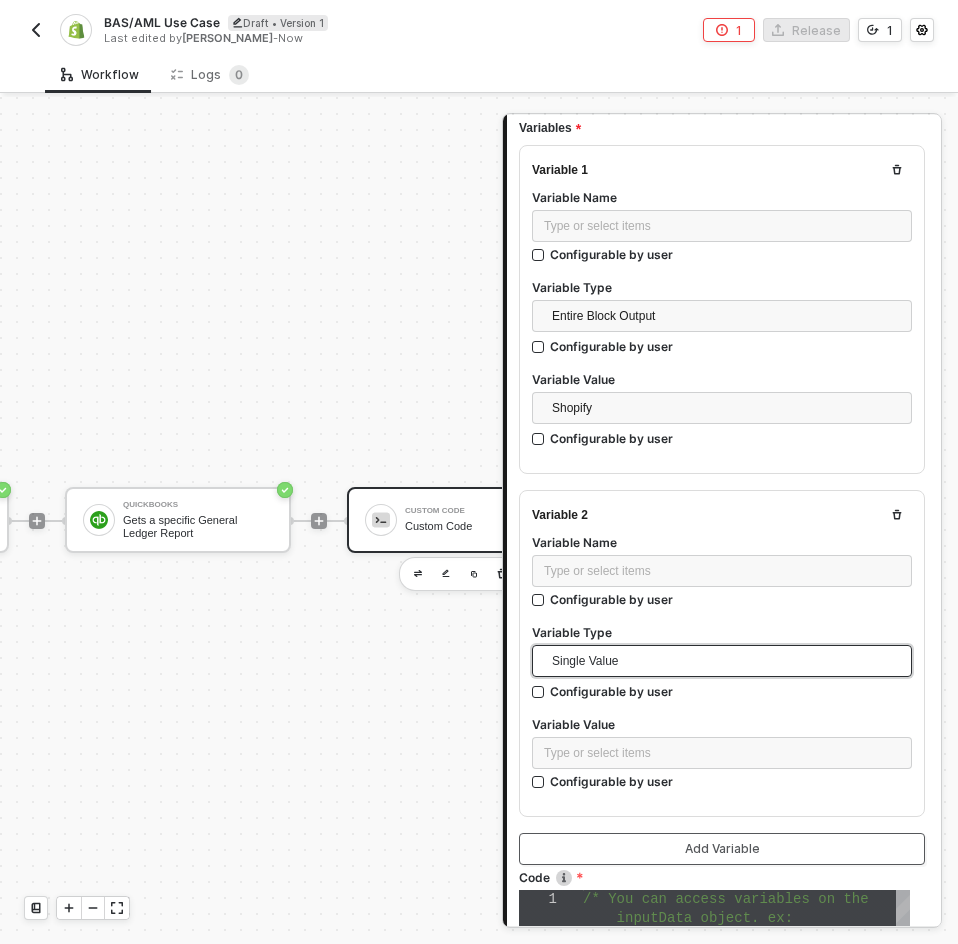 scroll, scrollTop: 200, scrollLeft: 0, axis: vertical 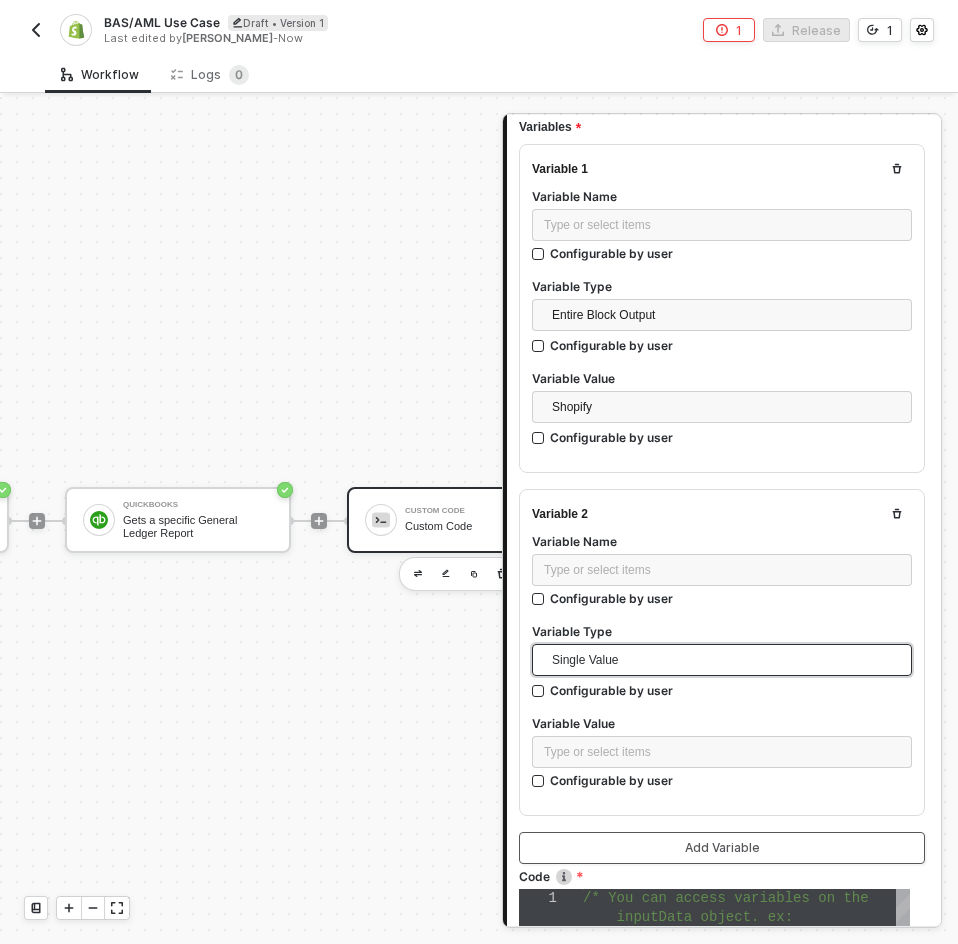click on "Single Value" at bounding box center (726, 660) 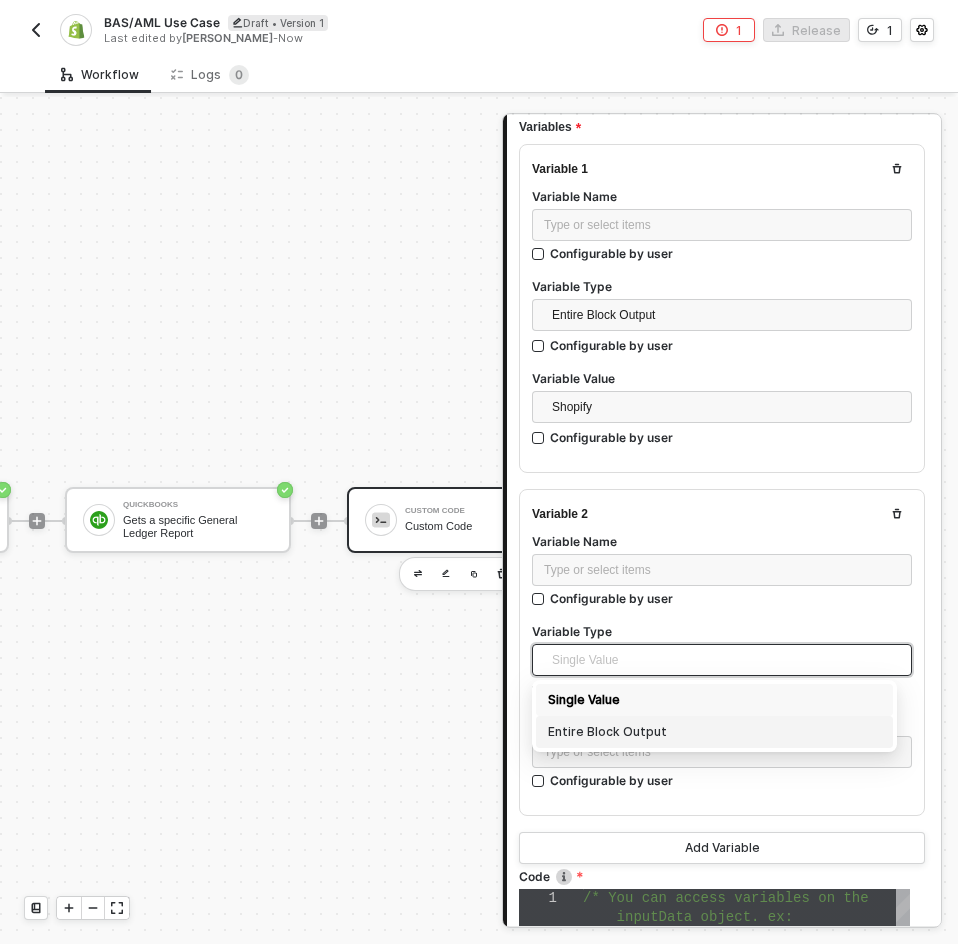 click on "Entire Block Output" at bounding box center [714, 732] 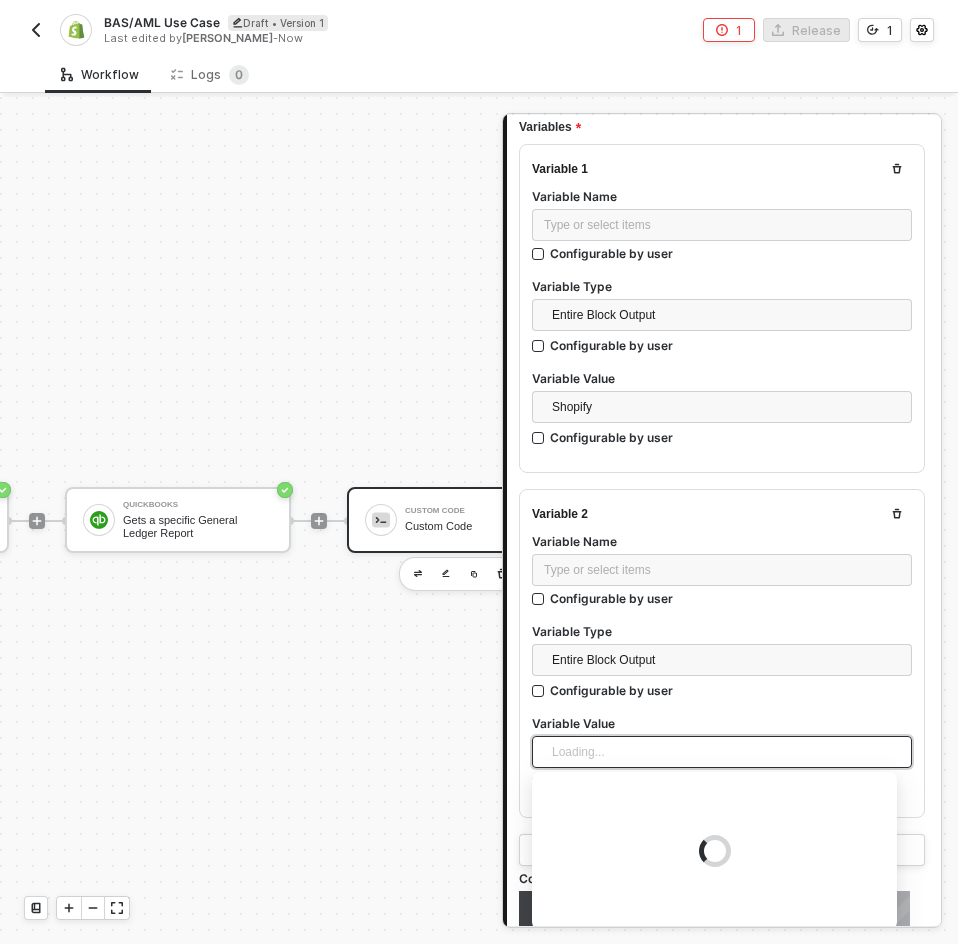 click at bounding box center (722, 752) 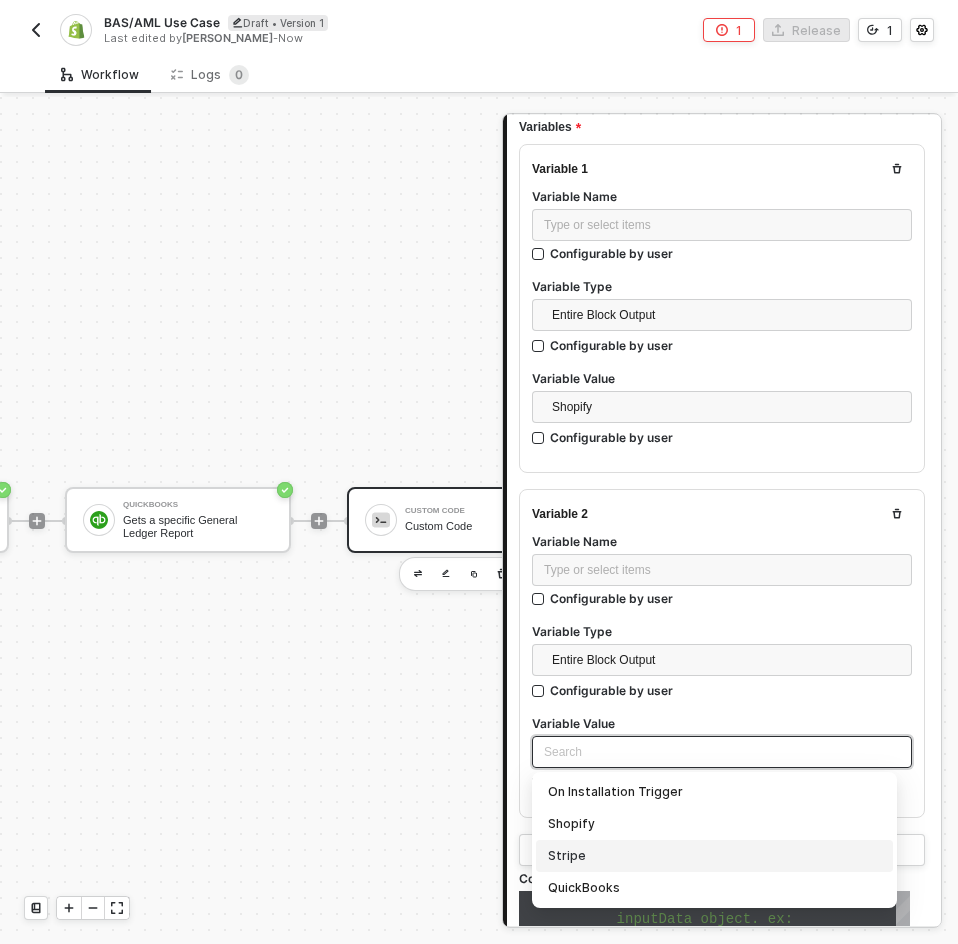 click on "Stripe" at bounding box center [714, 856] 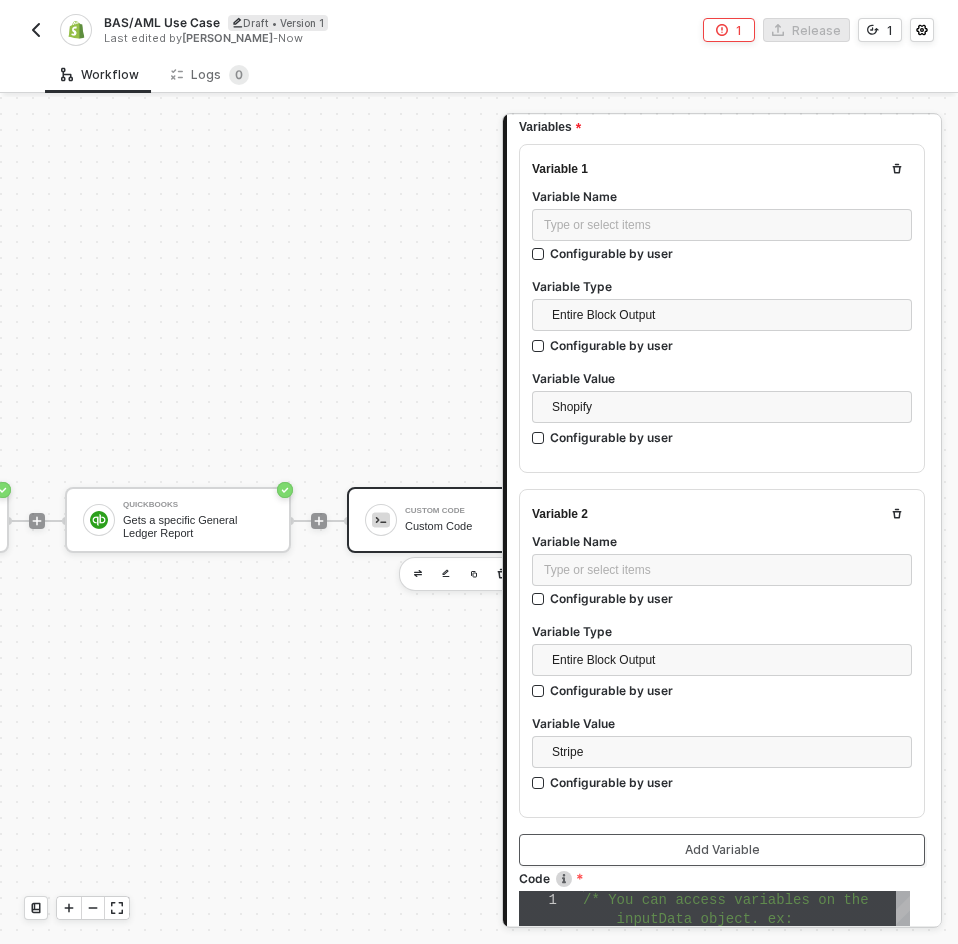 click on "Add Variable" at bounding box center [722, 850] 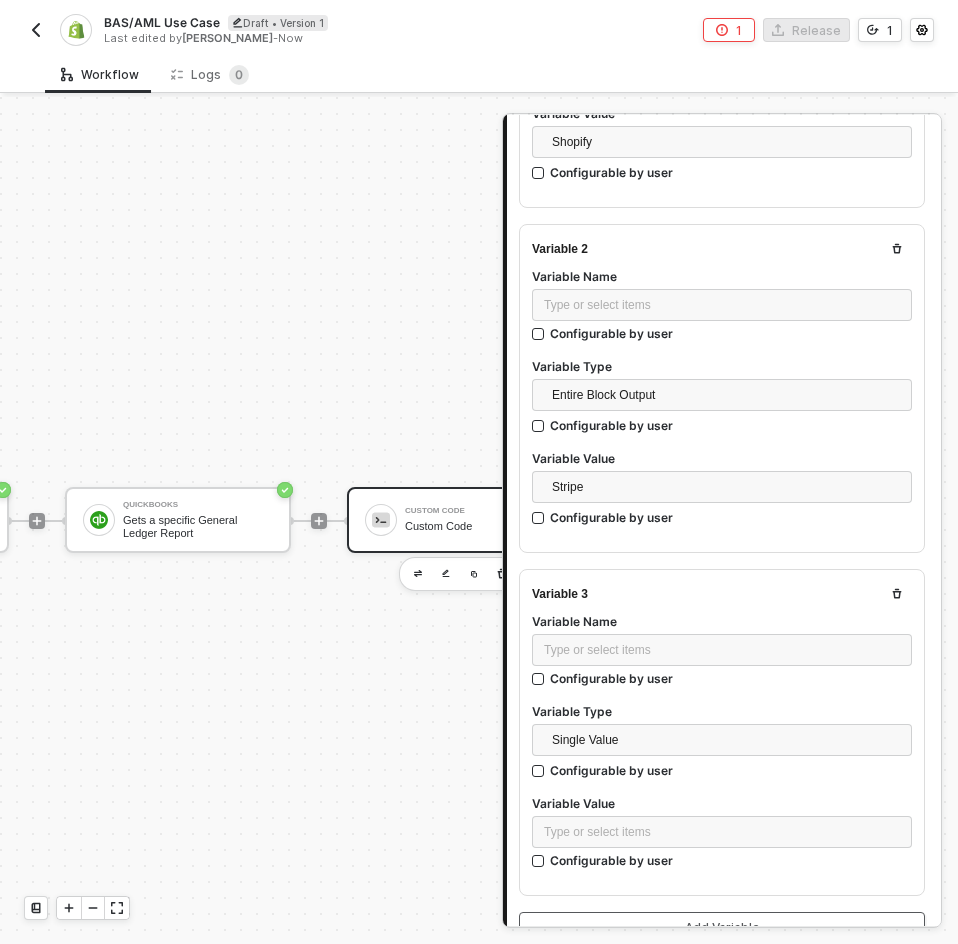 scroll, scrollTop: 500, scrollLeft: 0, axis: vertical 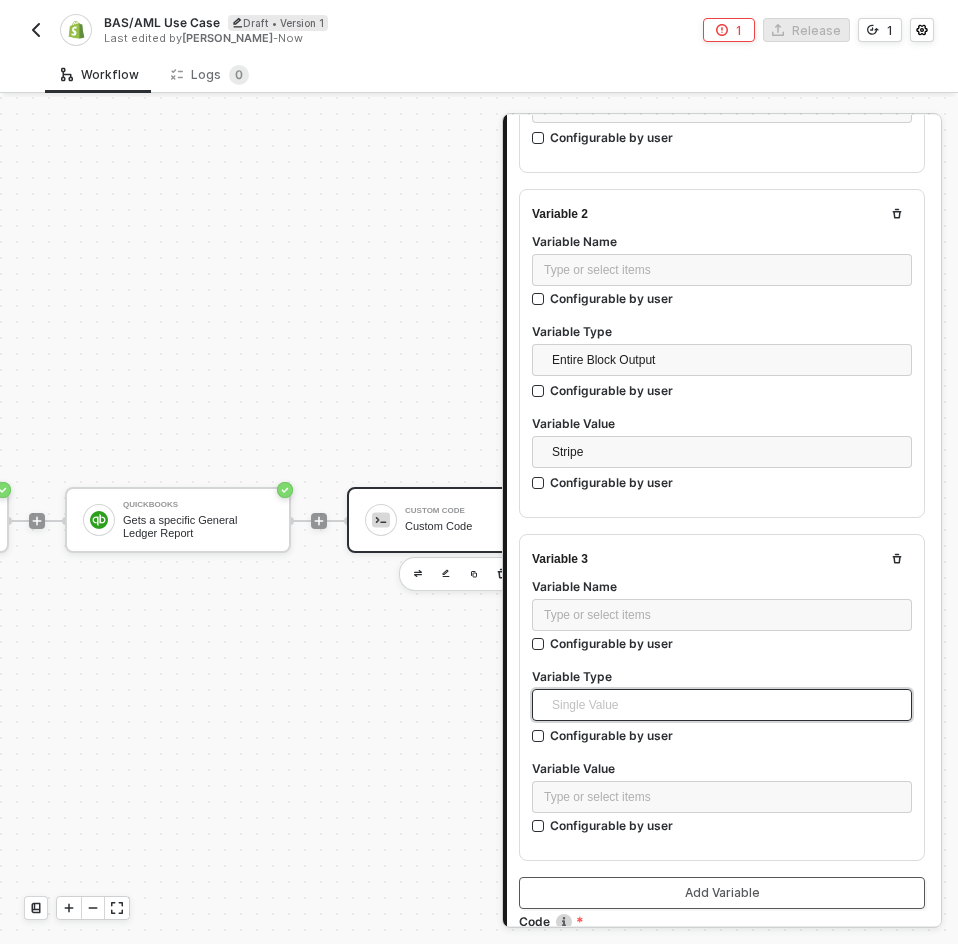 click on "Single Value" at bounding box center (726, 705) 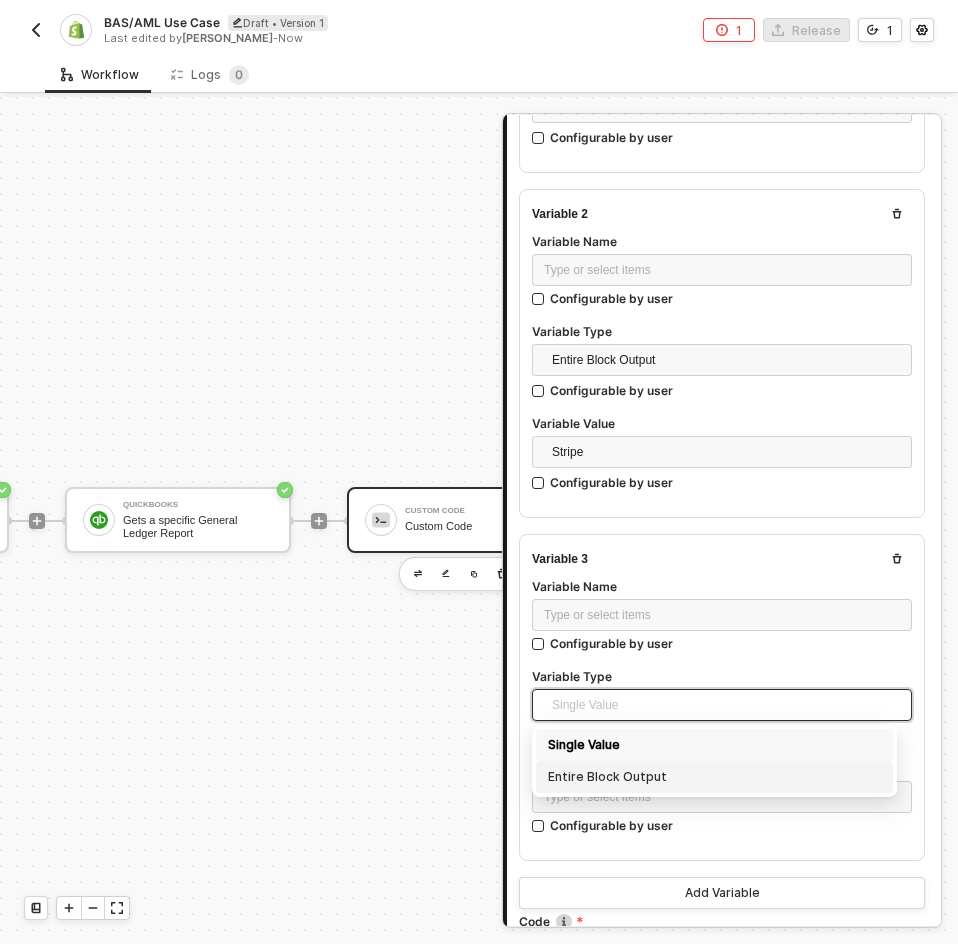 click on "Entire Block Output" at bounding box center [714, 777] 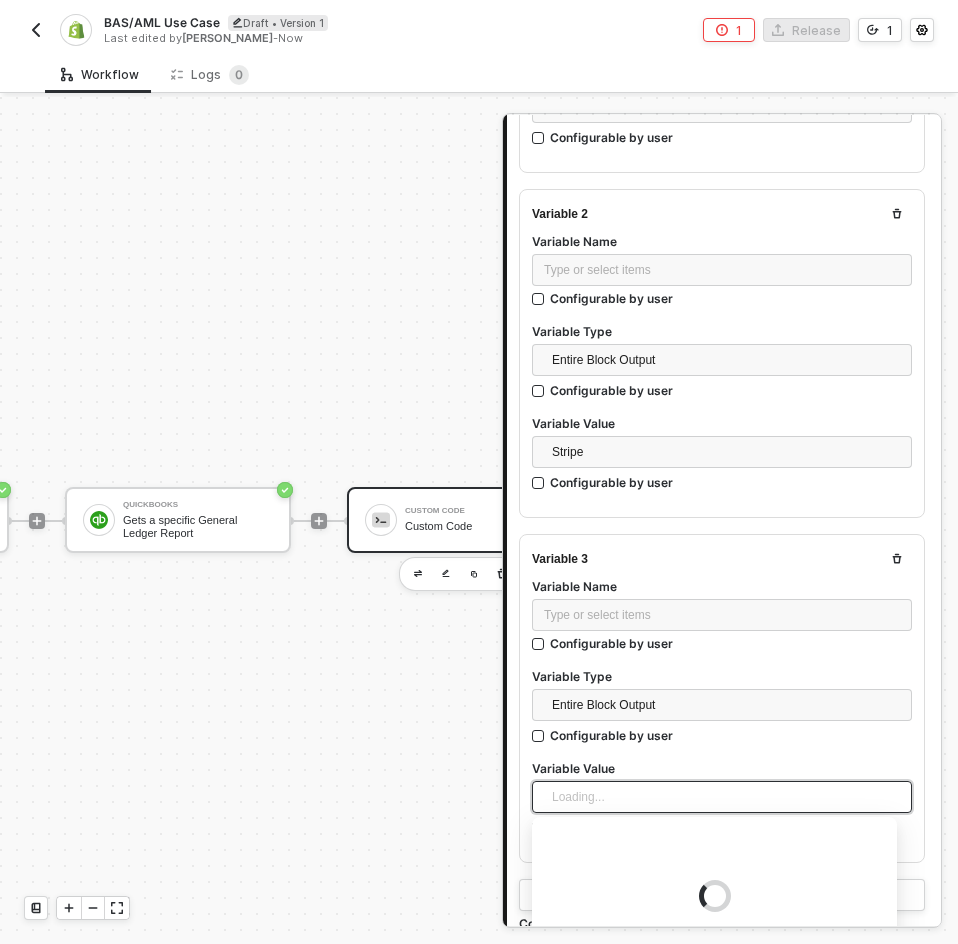 click on "Loading..." at bounding box center (722, 797) 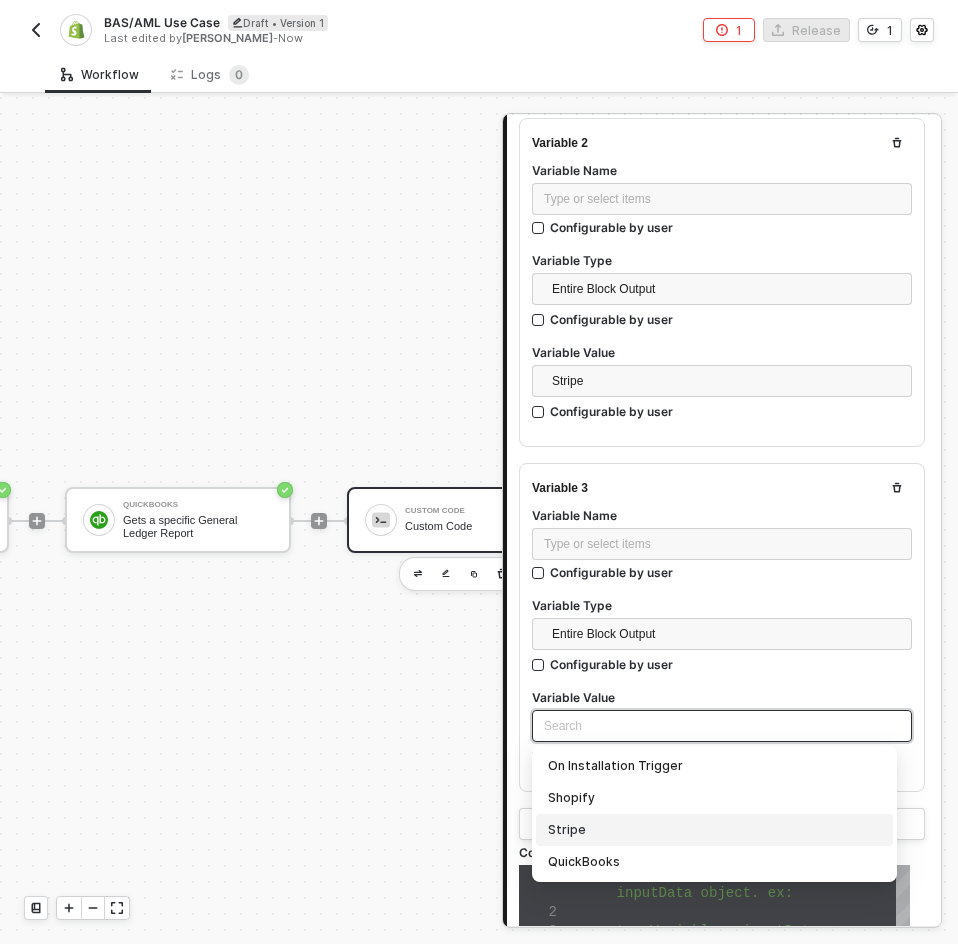 scroll, scrollTop: 600, scrollLeft: 0, axis: vertical 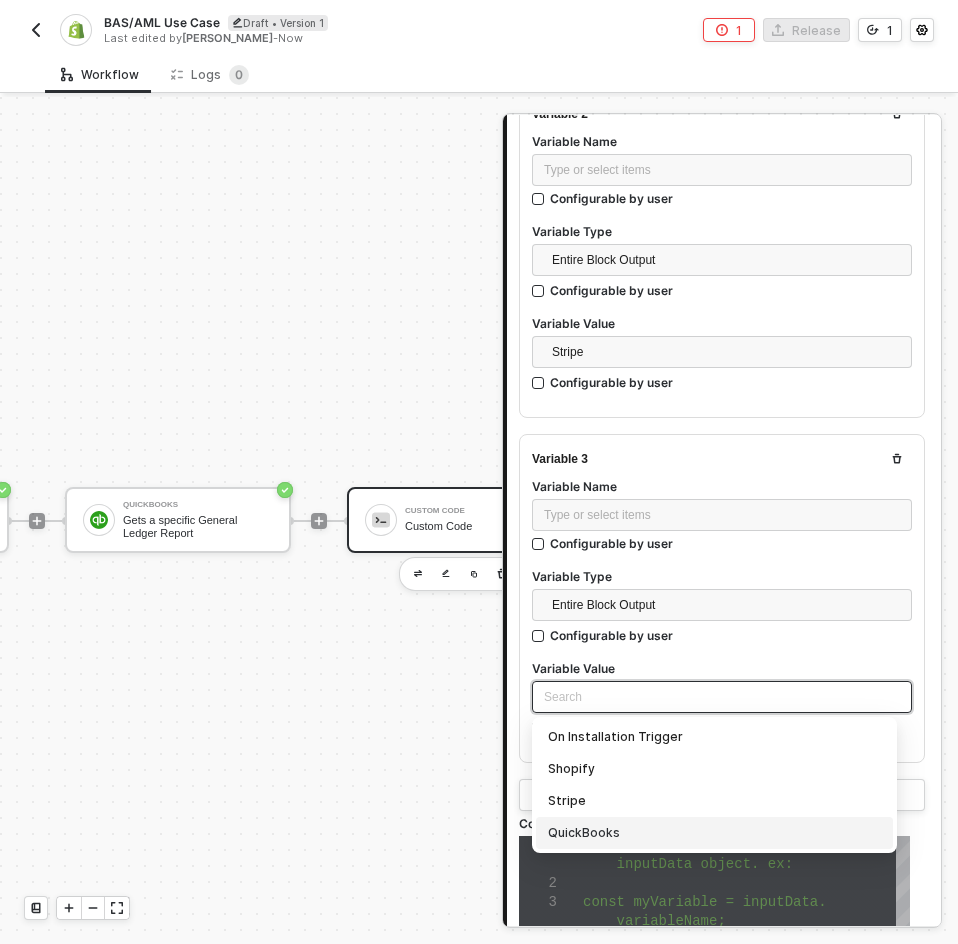 click on "QuickBooks" at bounding box center (714, 833) 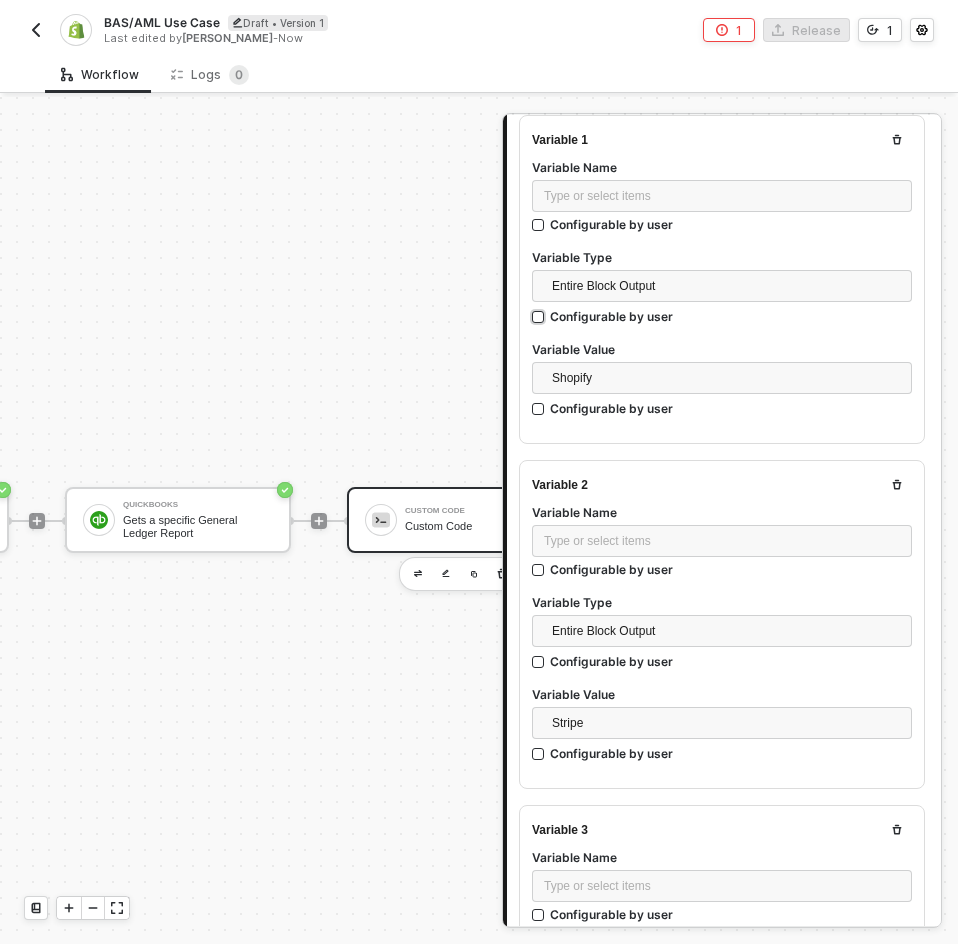 scroll, scrollTop: 200, scrollLeft: 0, axis: vertical 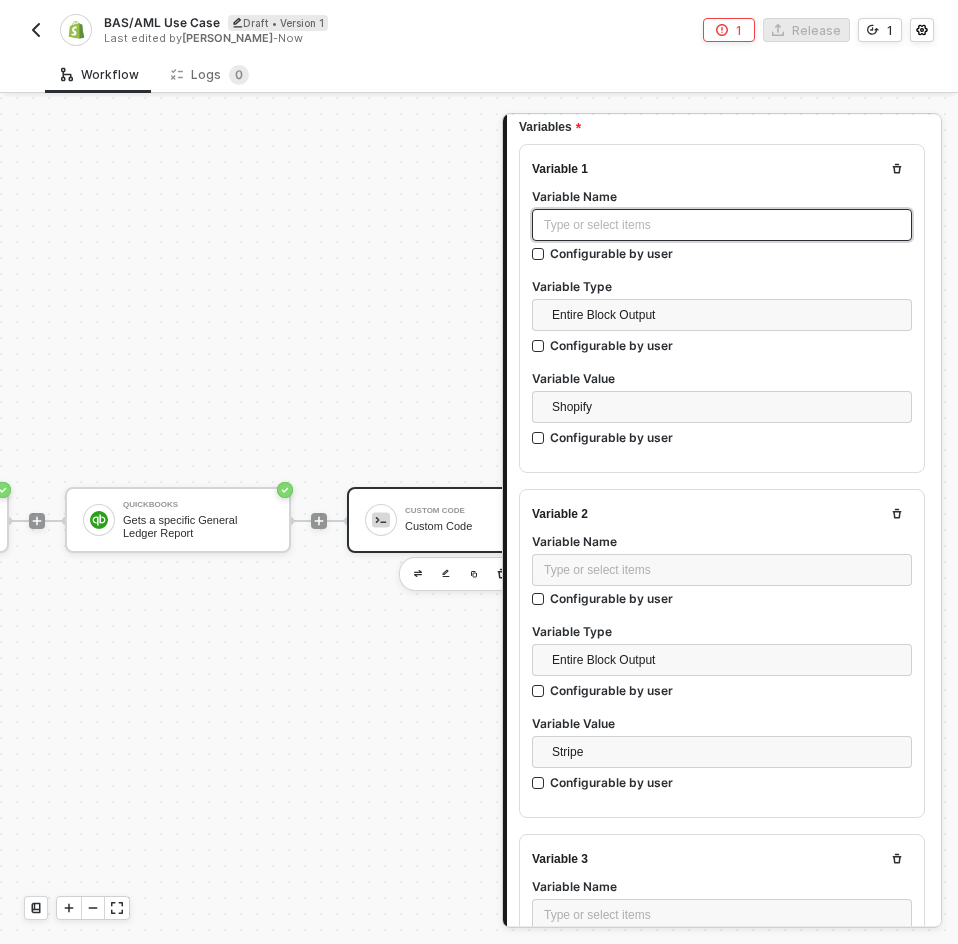 click on "Type or select items ﻿" at bounding box center (722, 225) 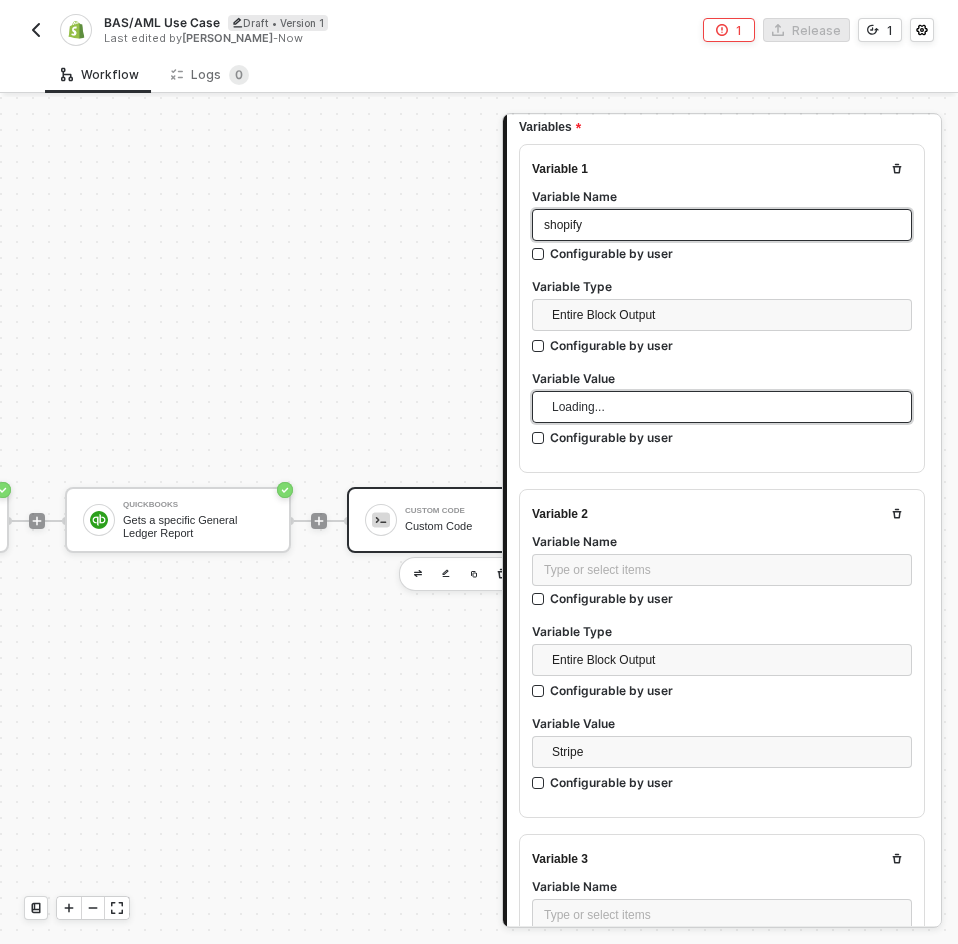 type 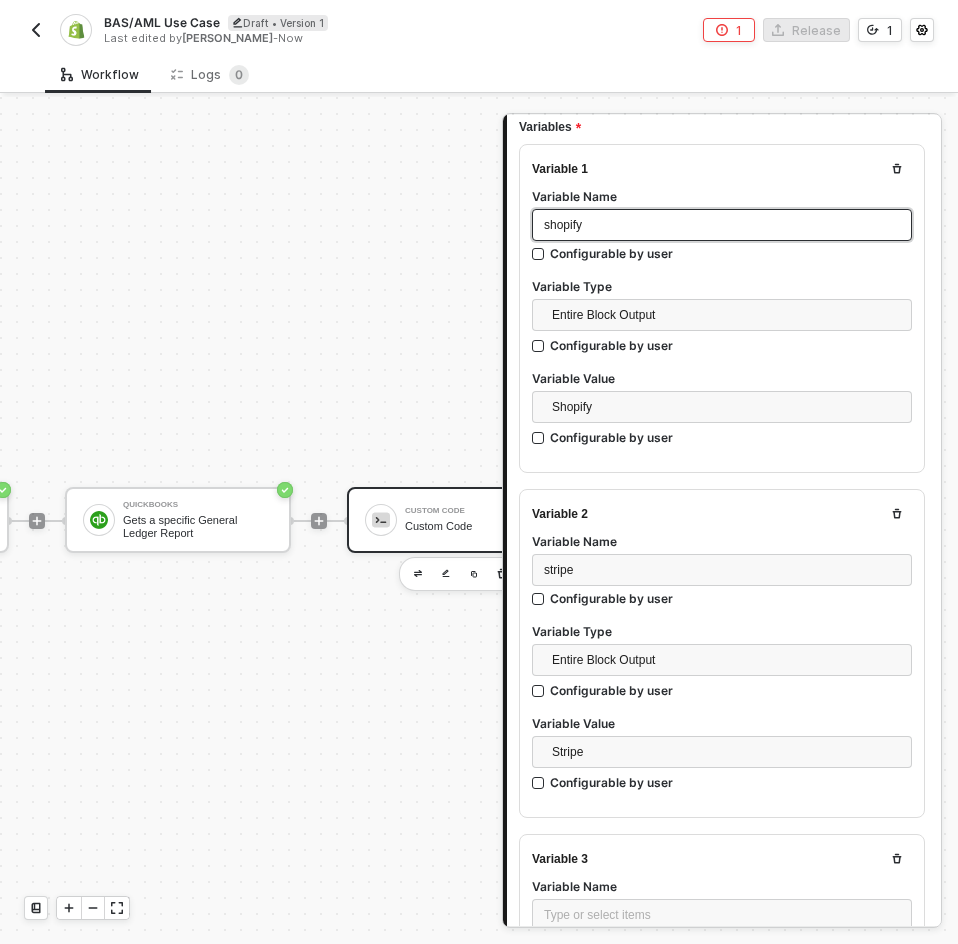 type 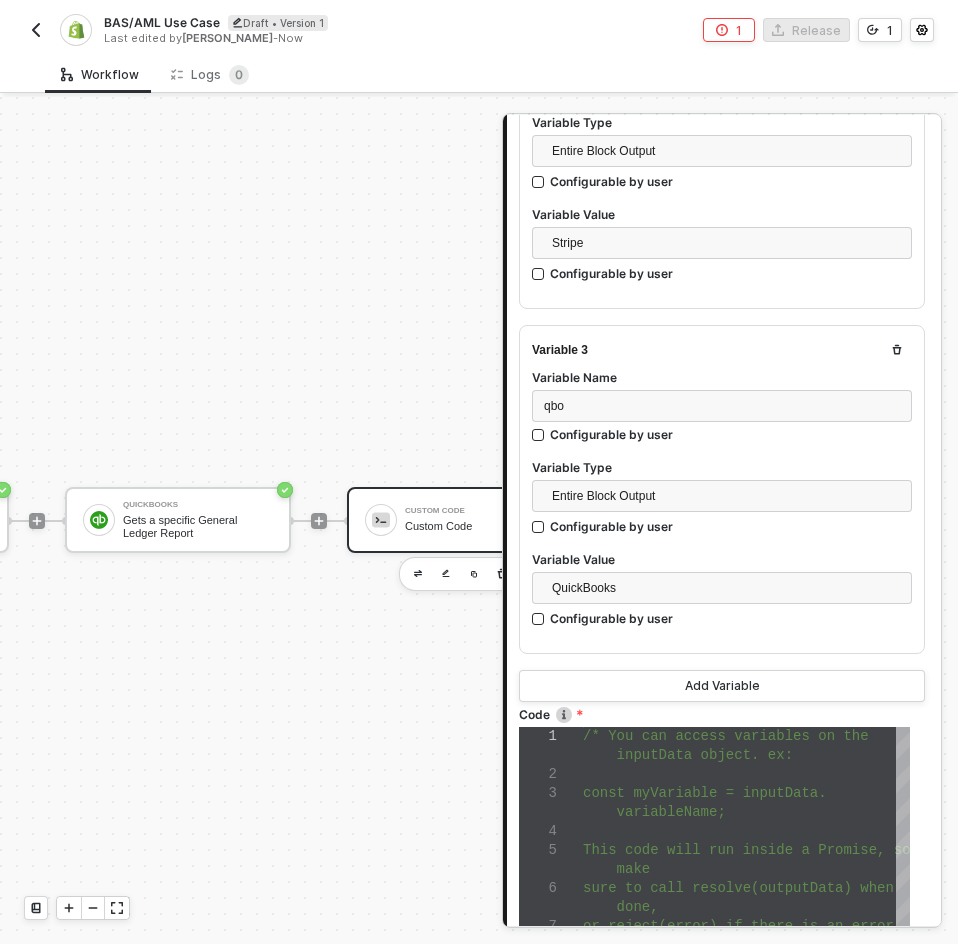 scroll, scrollTop: 900, scrollLeft: 0, axis: vertical 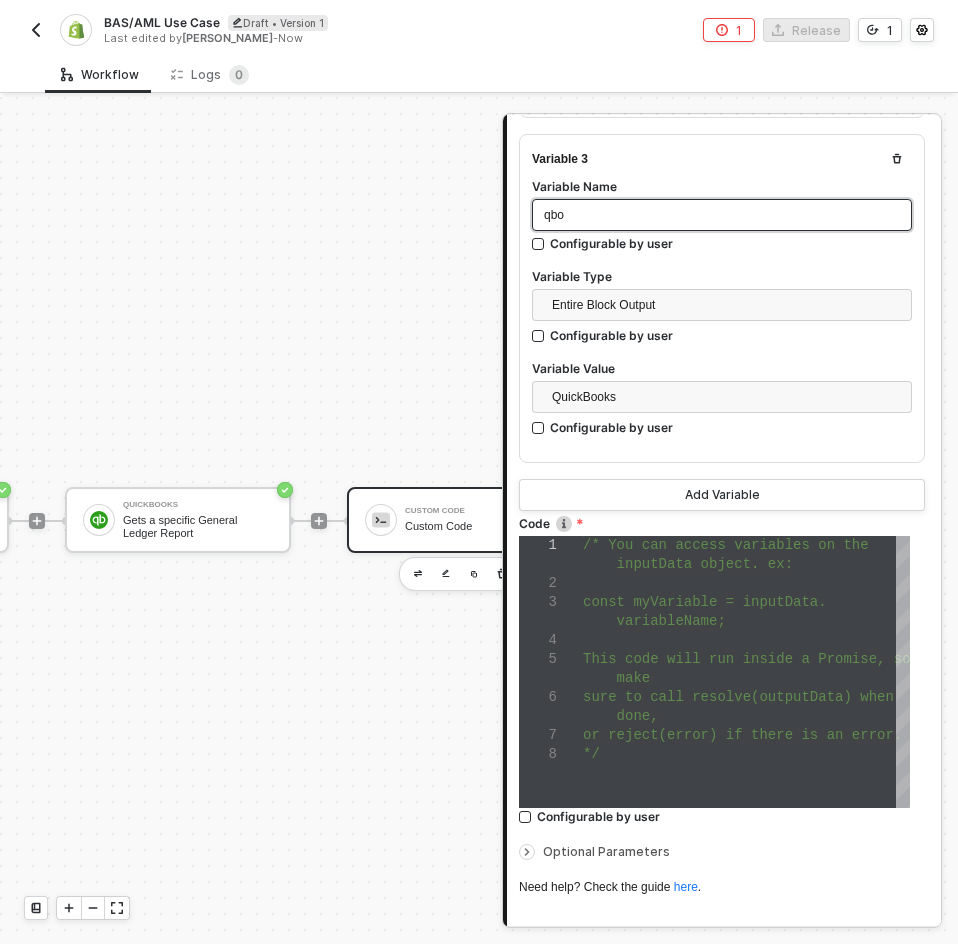 click on "*/" at bounding box center [746, 754] 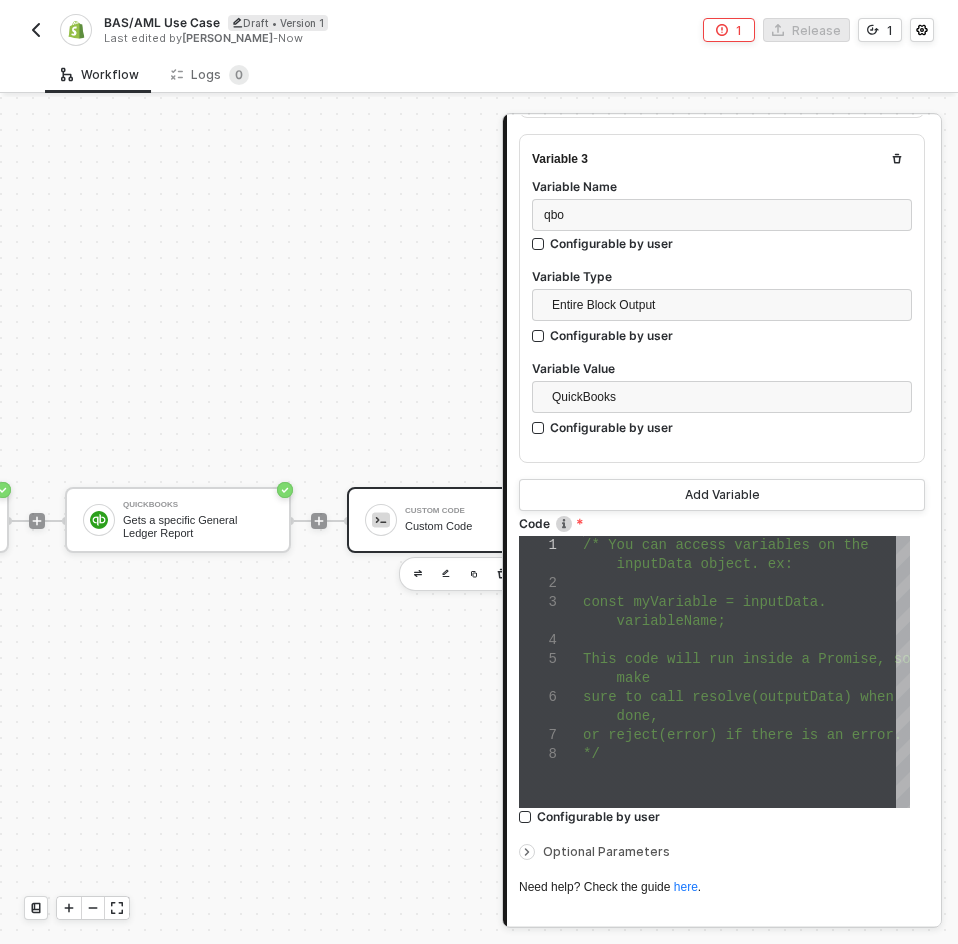 scroll, scrollTop: 0, scrollLeft: 0, axis: both 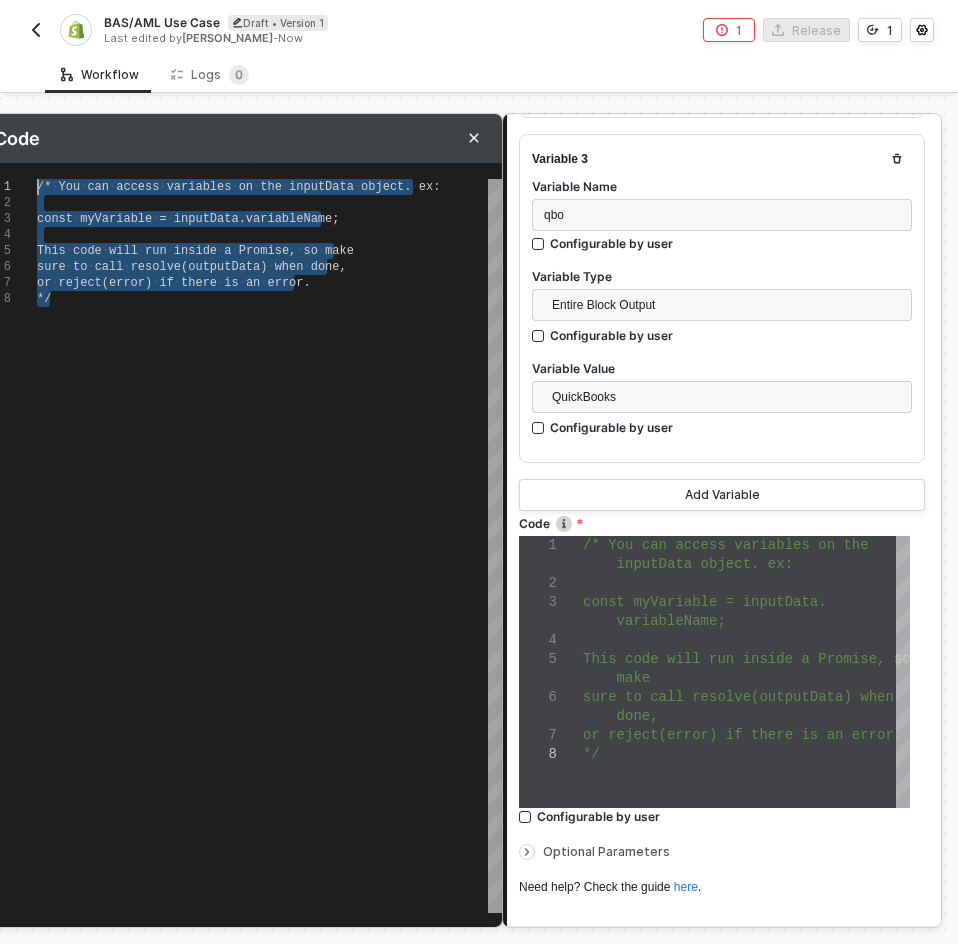 drag, startPoint x: 295, startPoint y: 498, endPoint x: 2, endPoint y: 83, distance: 508.00986 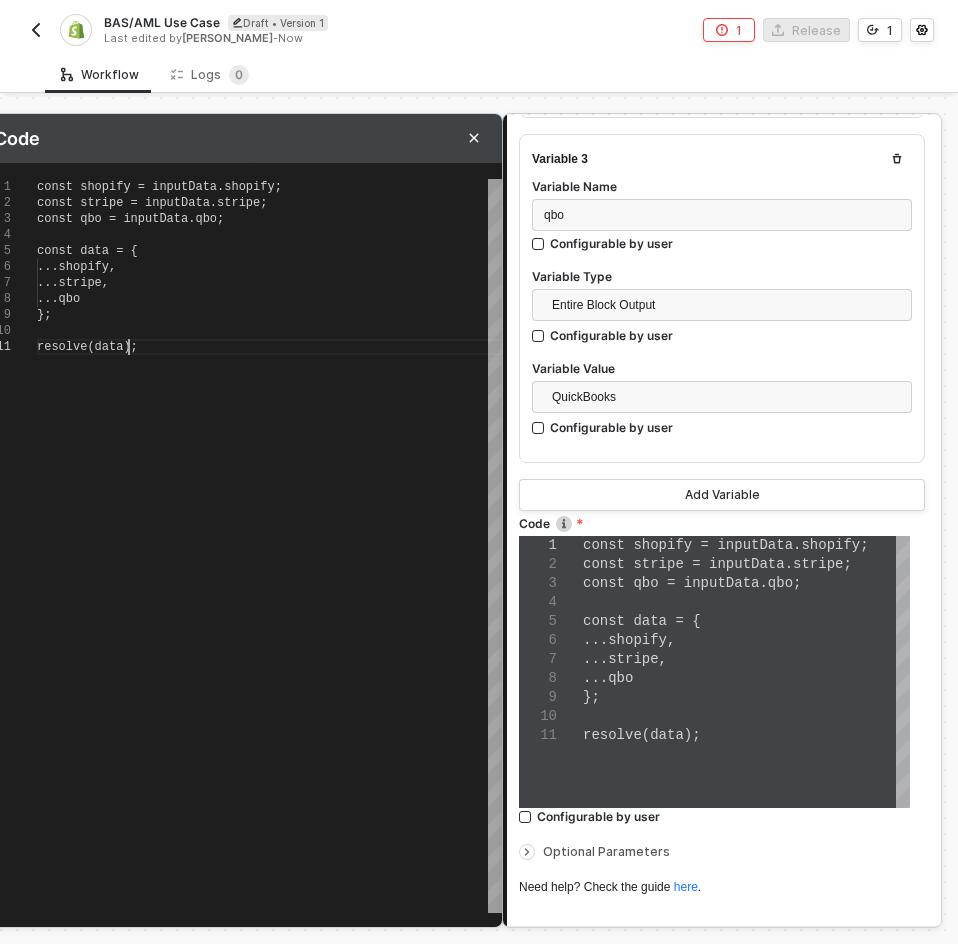 type on "const shopify = inputData.shopify;
const stripe = inputData.stripe;
const qbo = inputData.qbo;
const data = {
...shopify,
...stripe,
...qbo
};" 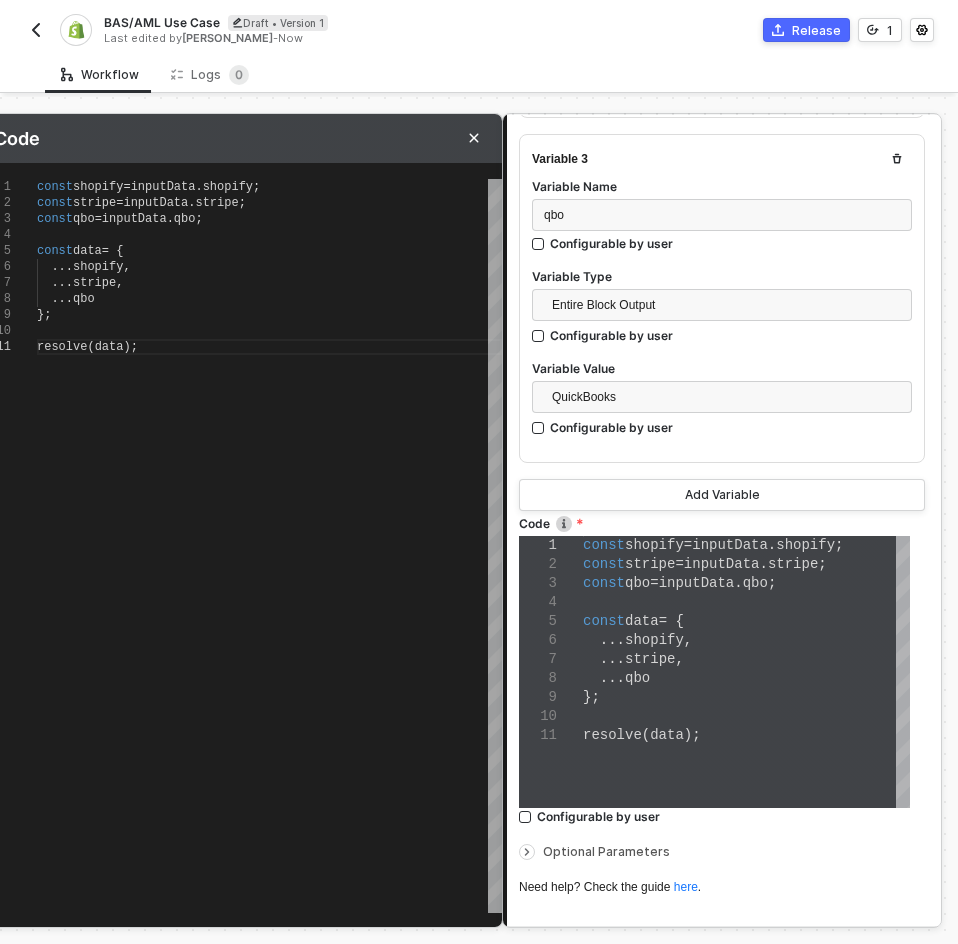 scroll, scrollTop: 1031, scrollLeft: 0, axis: vertical 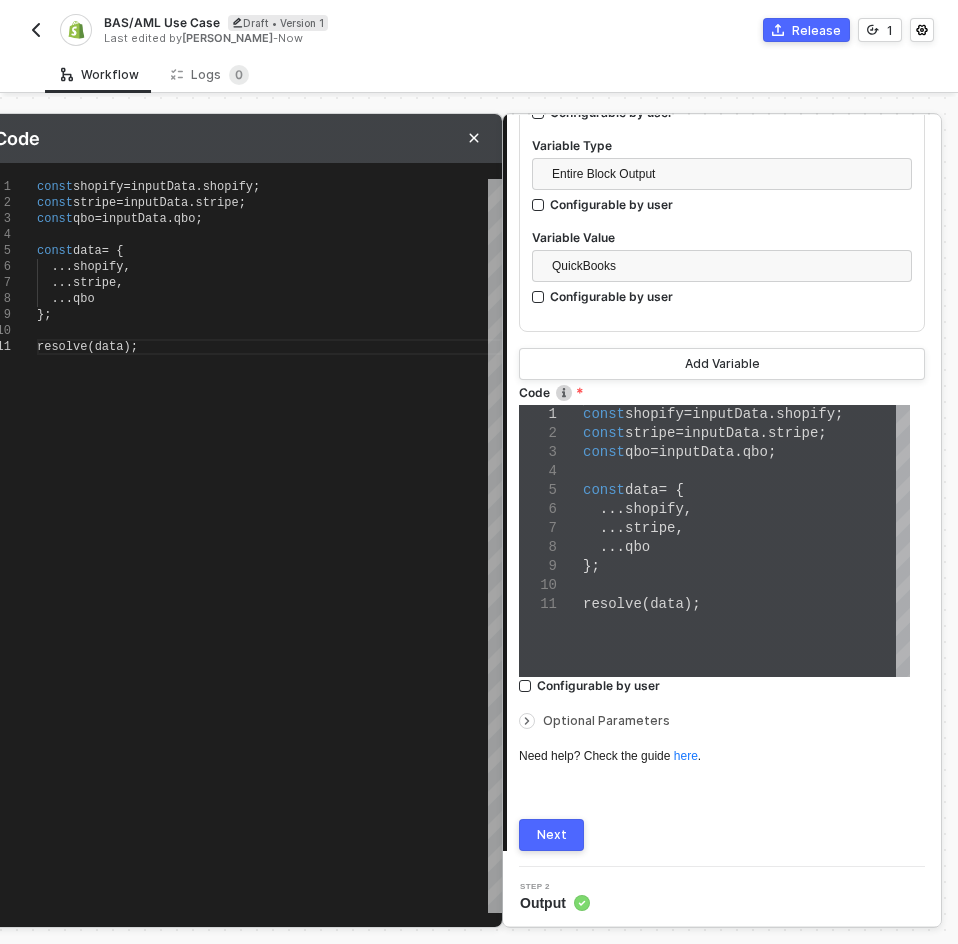 click on "Next" at bounding box center (551, 835) 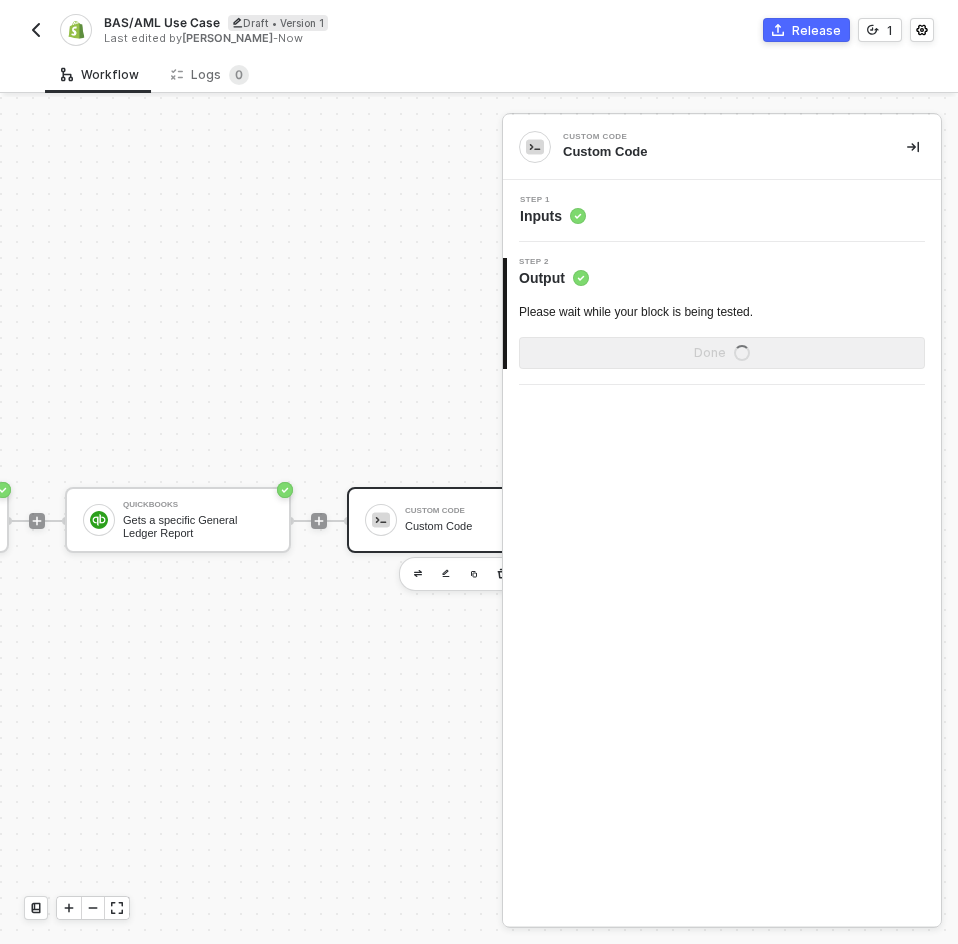 scroll, scrollTop: 0, scrollLeft: 0, axis: both 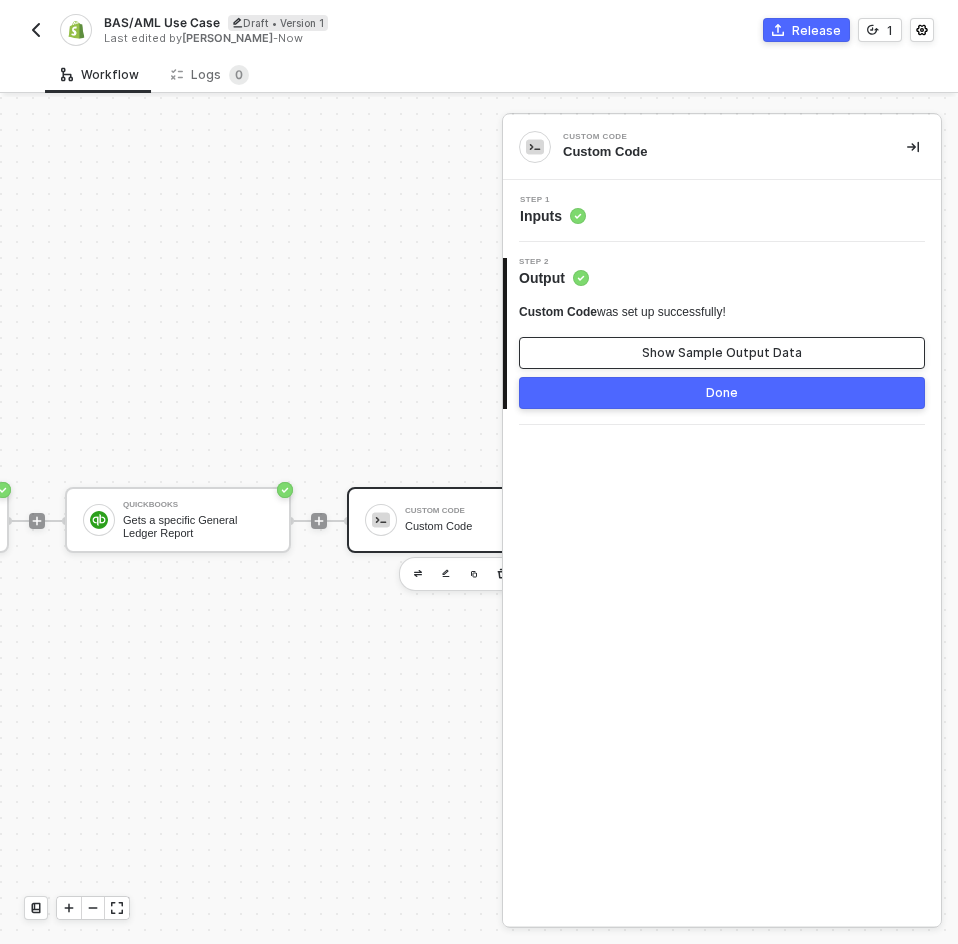 click on "Show Sample Output Data" at bounding box center [722, 353] 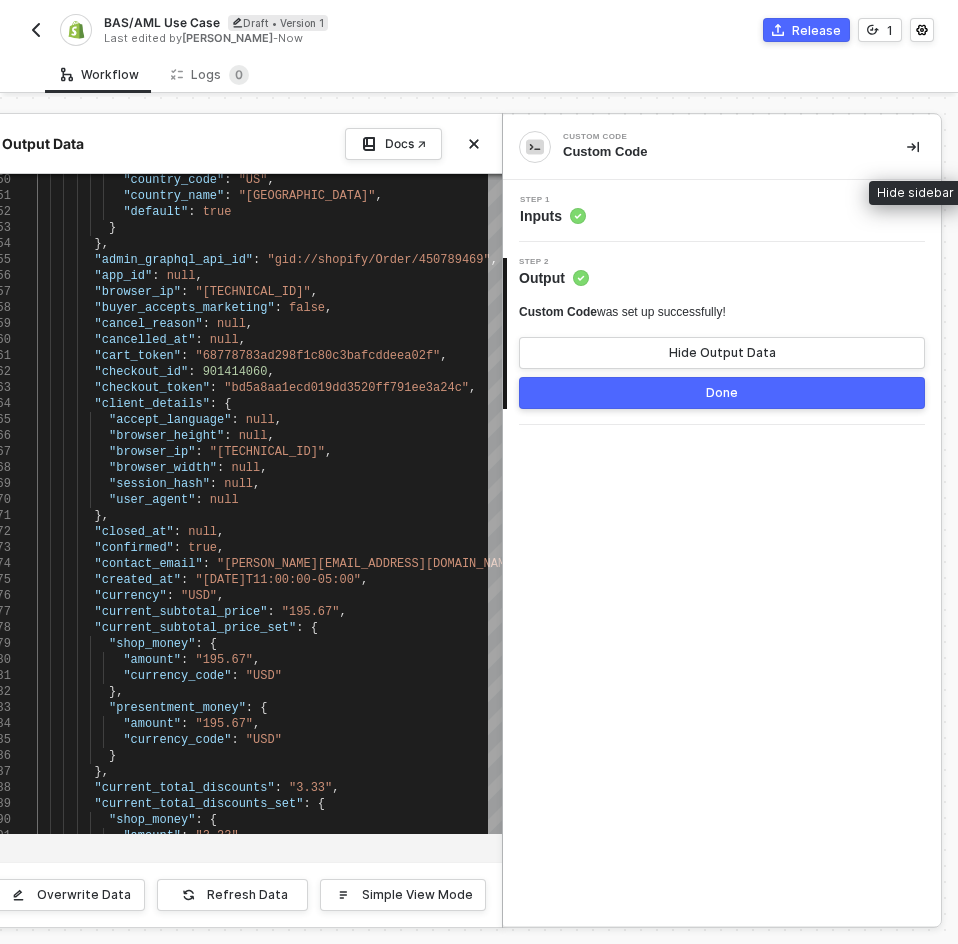 click at bounding box center [913, 147] 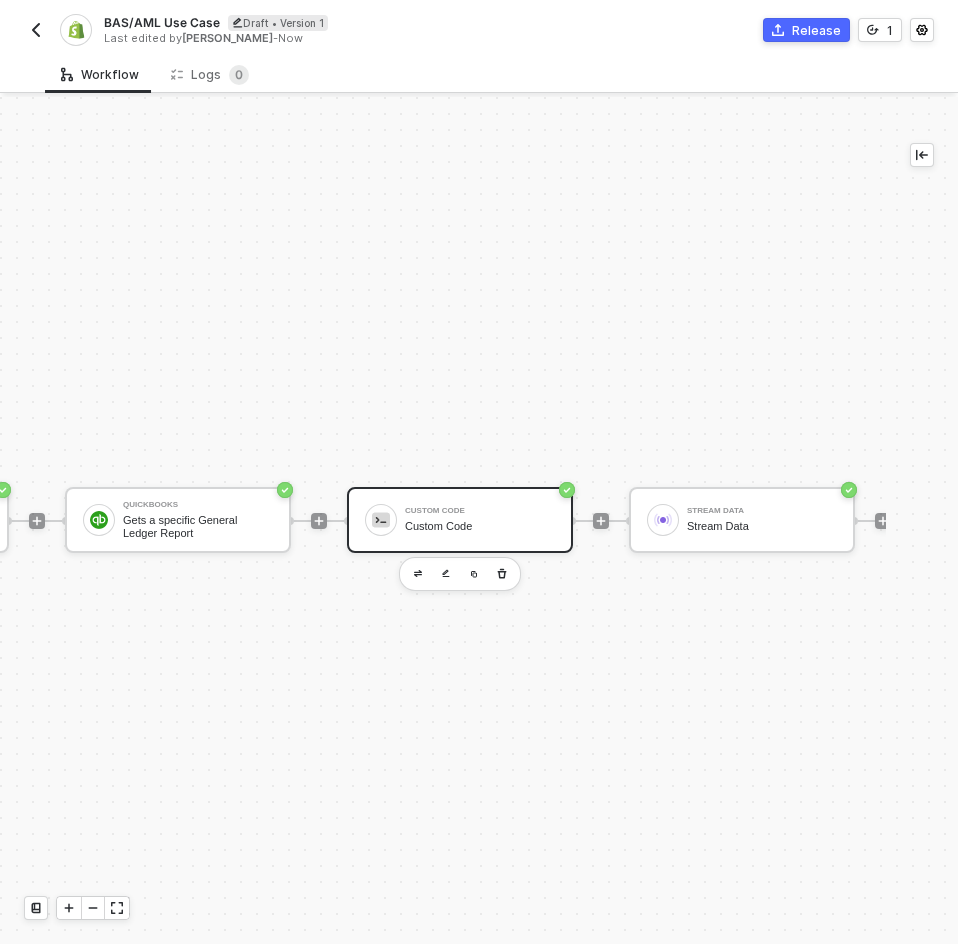 click on "Custom Code Custom Code" at bounding box center (480, 520) 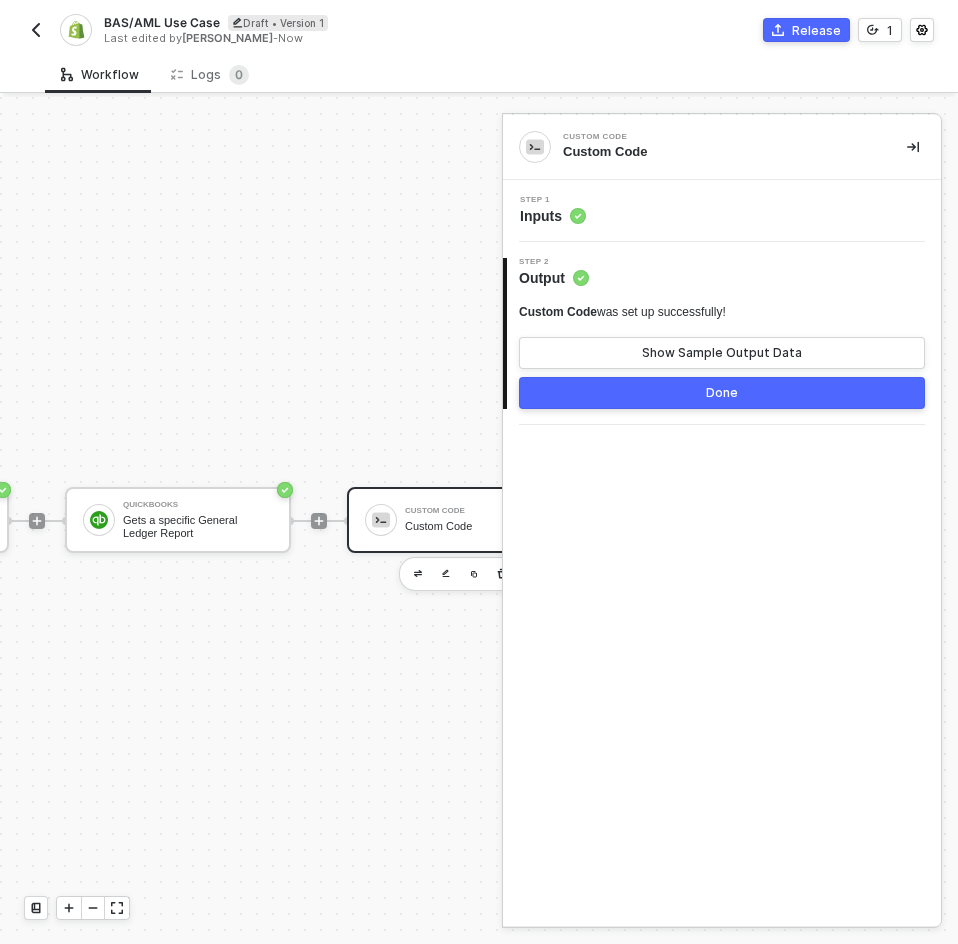 click on "Step 1 Inputs" at bounding box center [724, 211] 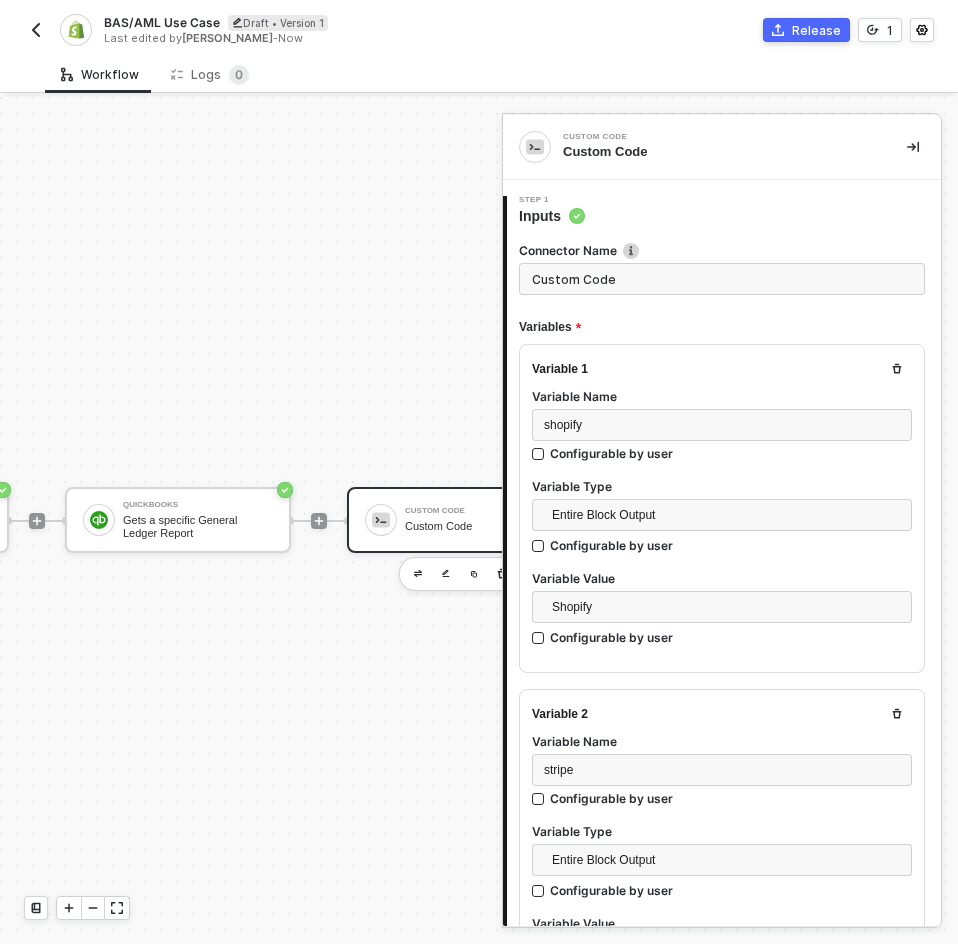 click on "Custom Code" at bounding box center [722, 279] 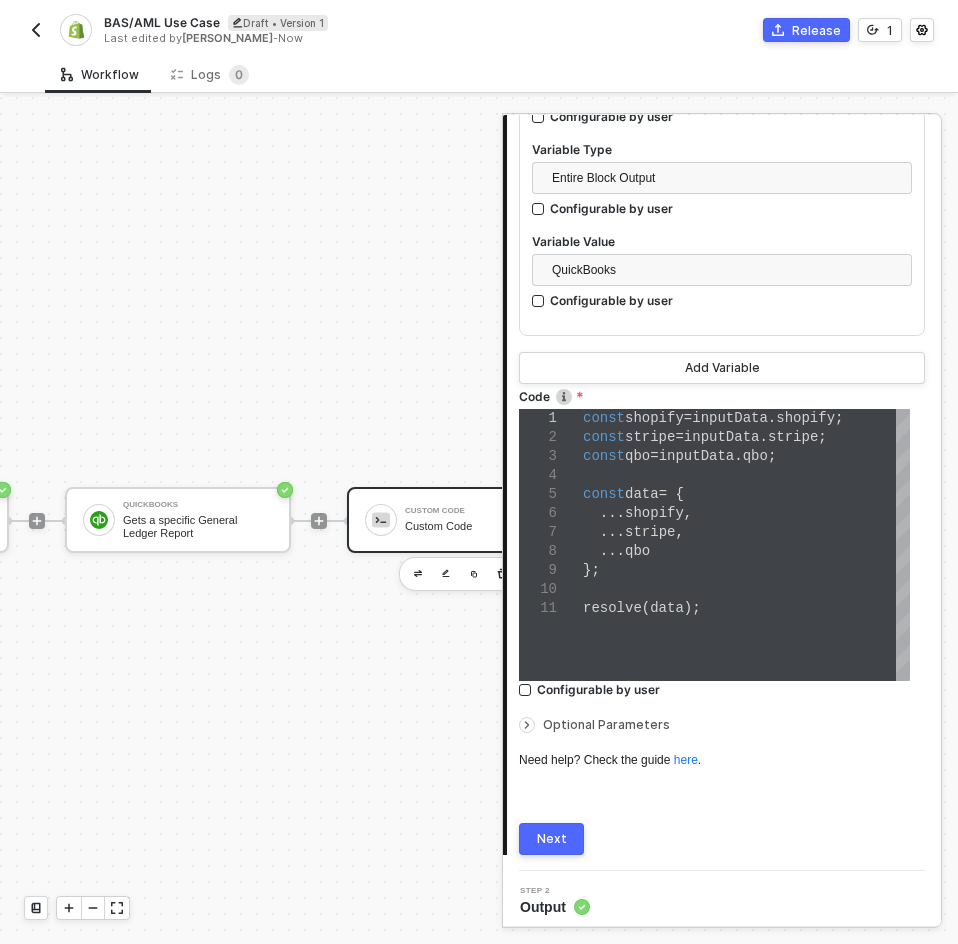 scroll, scrollTop: 1031, scrollLeft: 0, axis: vertical 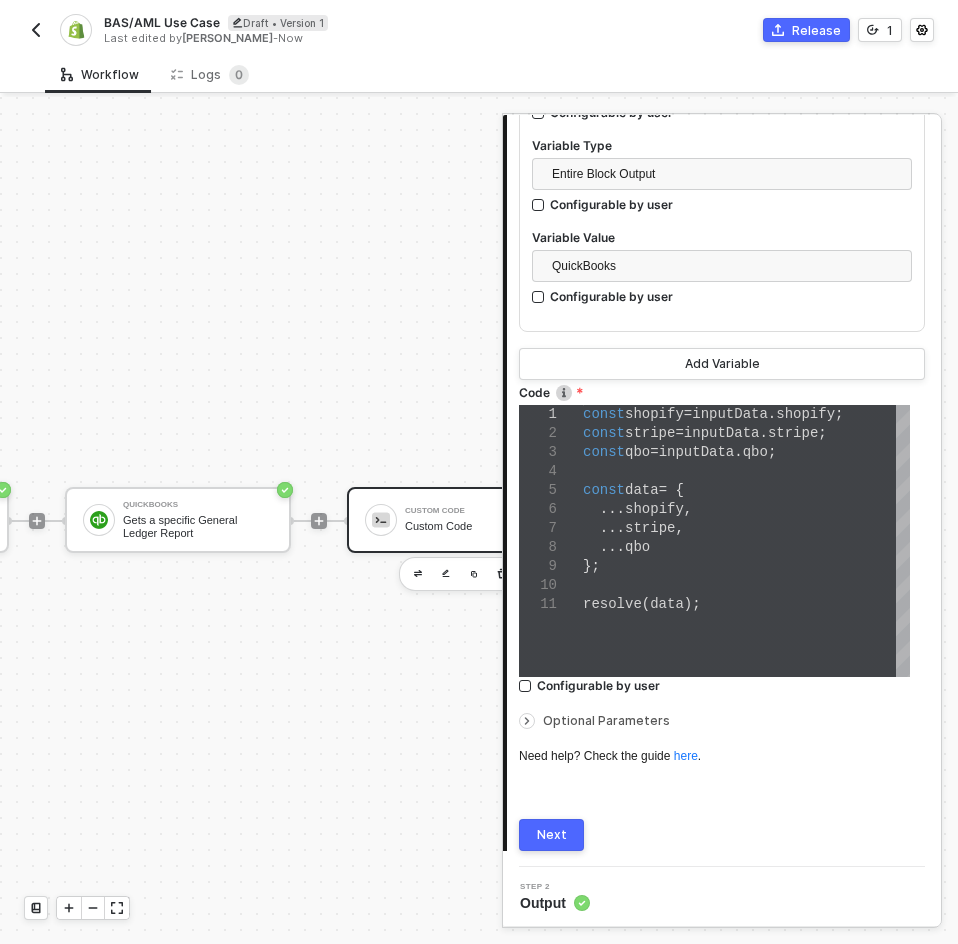 type on "Combine Data" 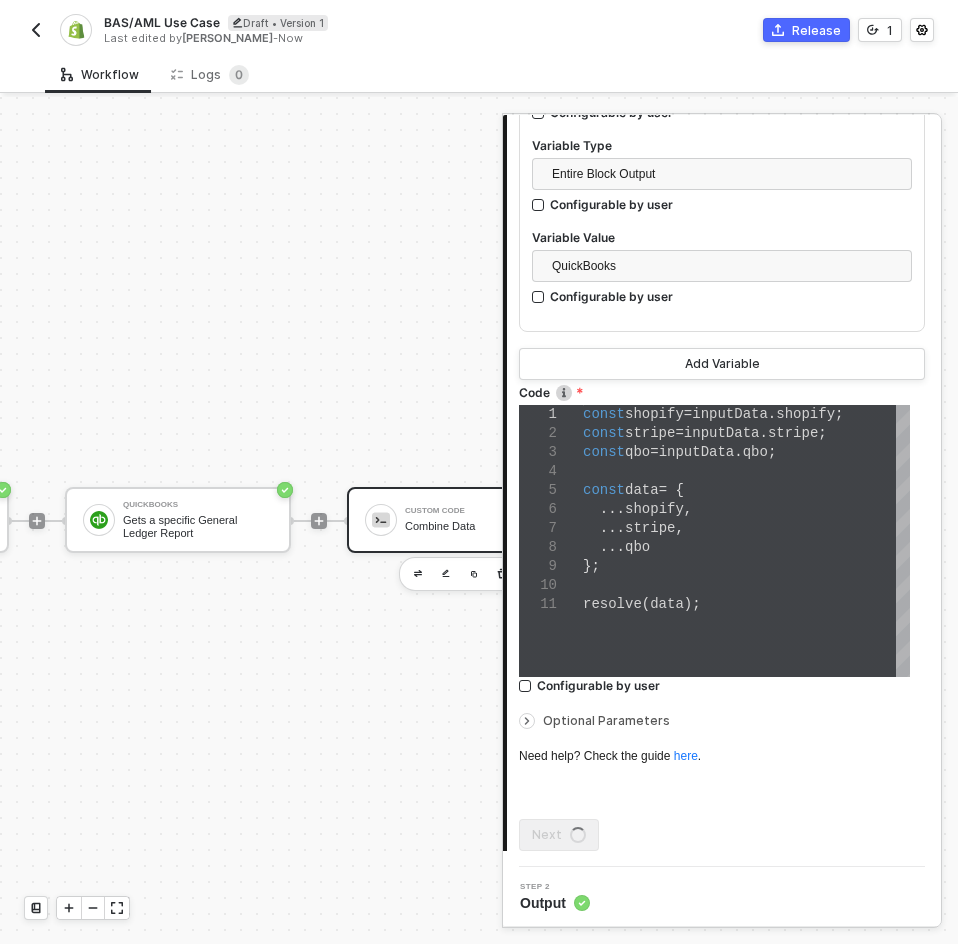 scroll, scrollTop: 0, scrollLeft: 0, axis: both 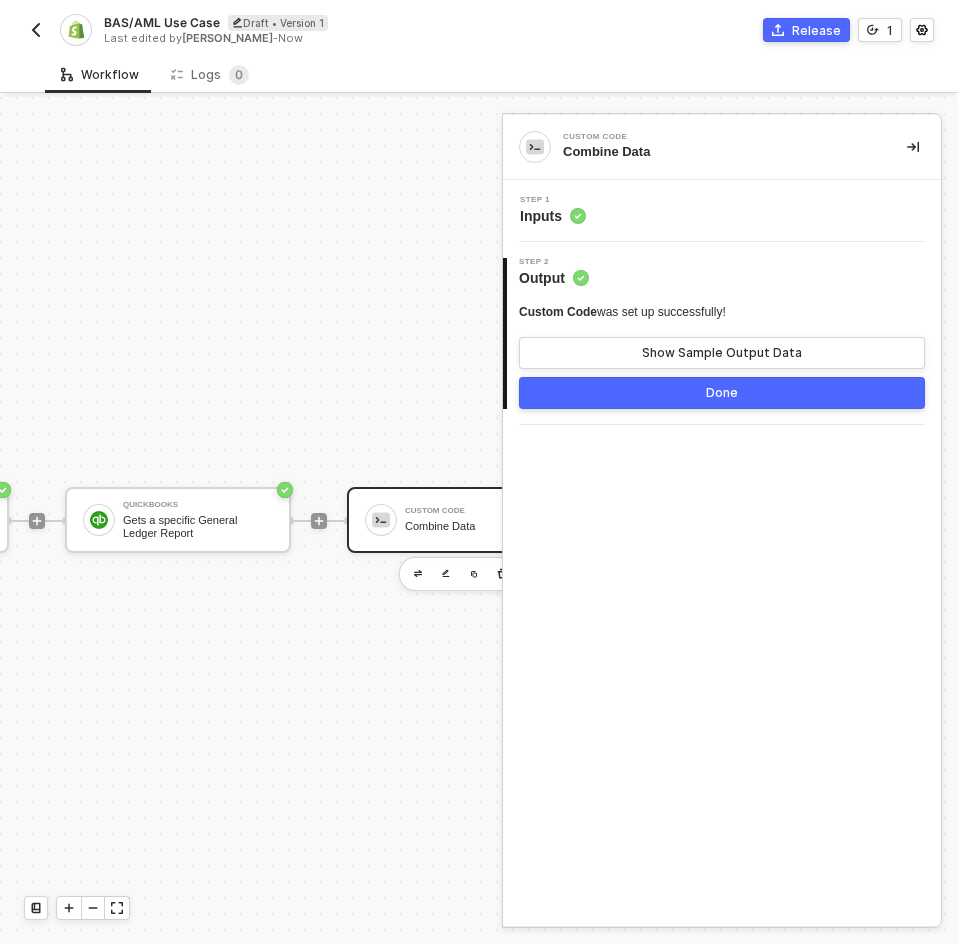 click on "Done" at bounding box center (722, 393) 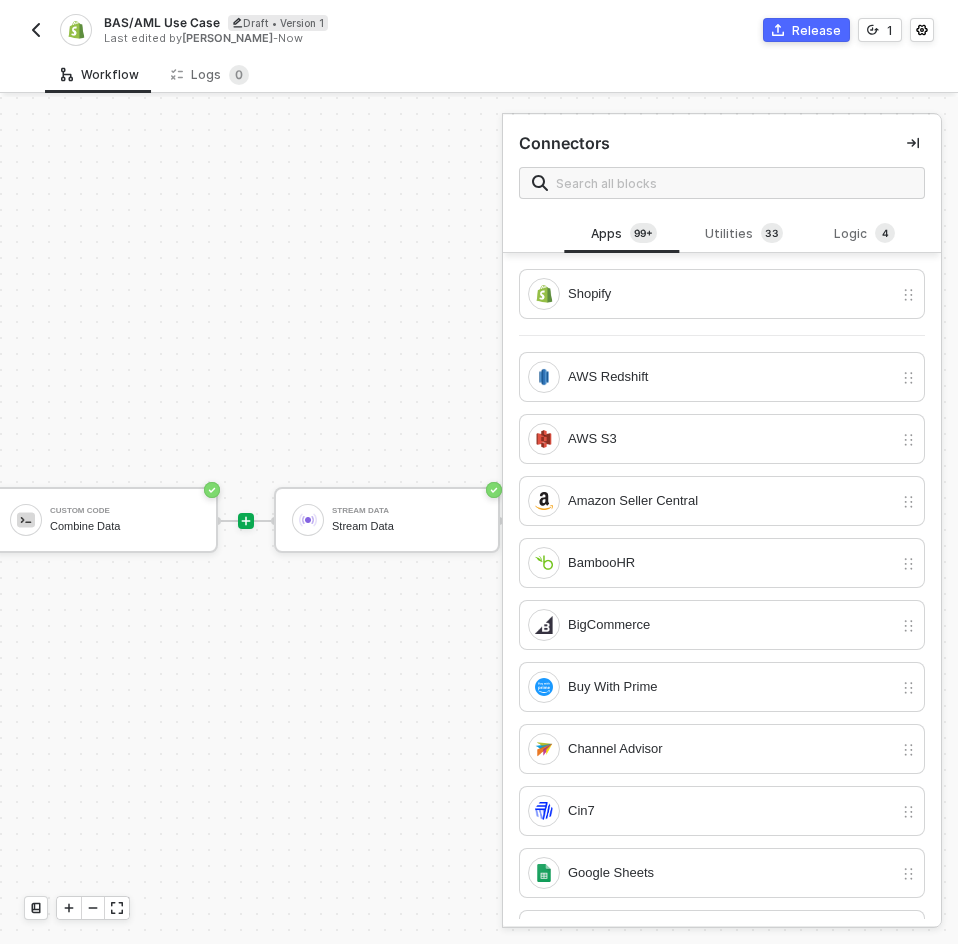 scroll, scrollTop: 0, scrollLeft: 1250, axis: horizontal 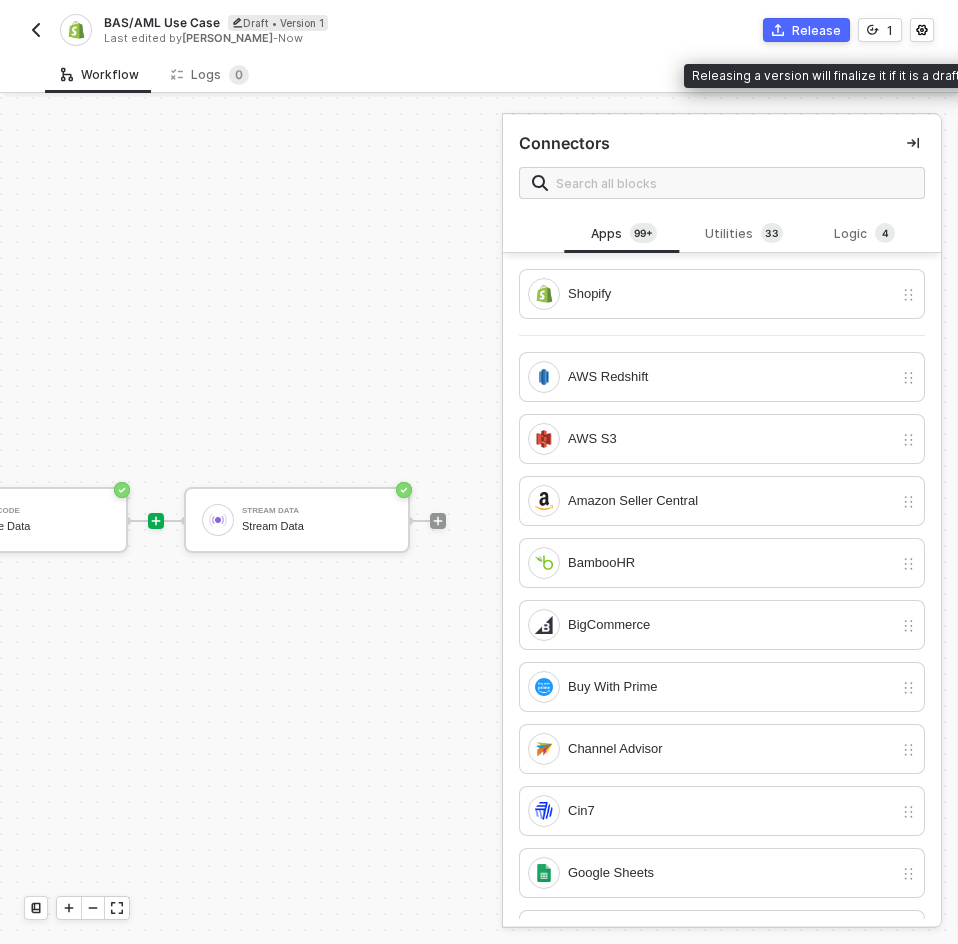 click on "Release" at bounding box center [806, 30] 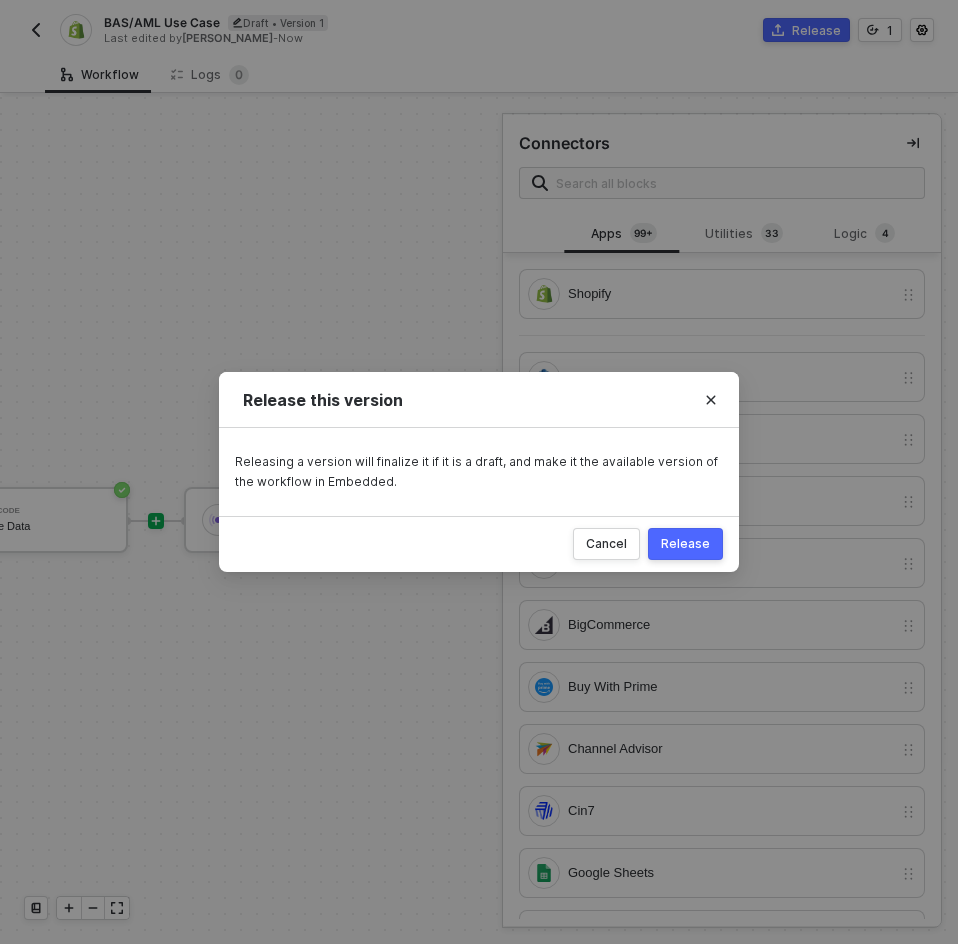 click on "Release" at bounding box center (685, 544) 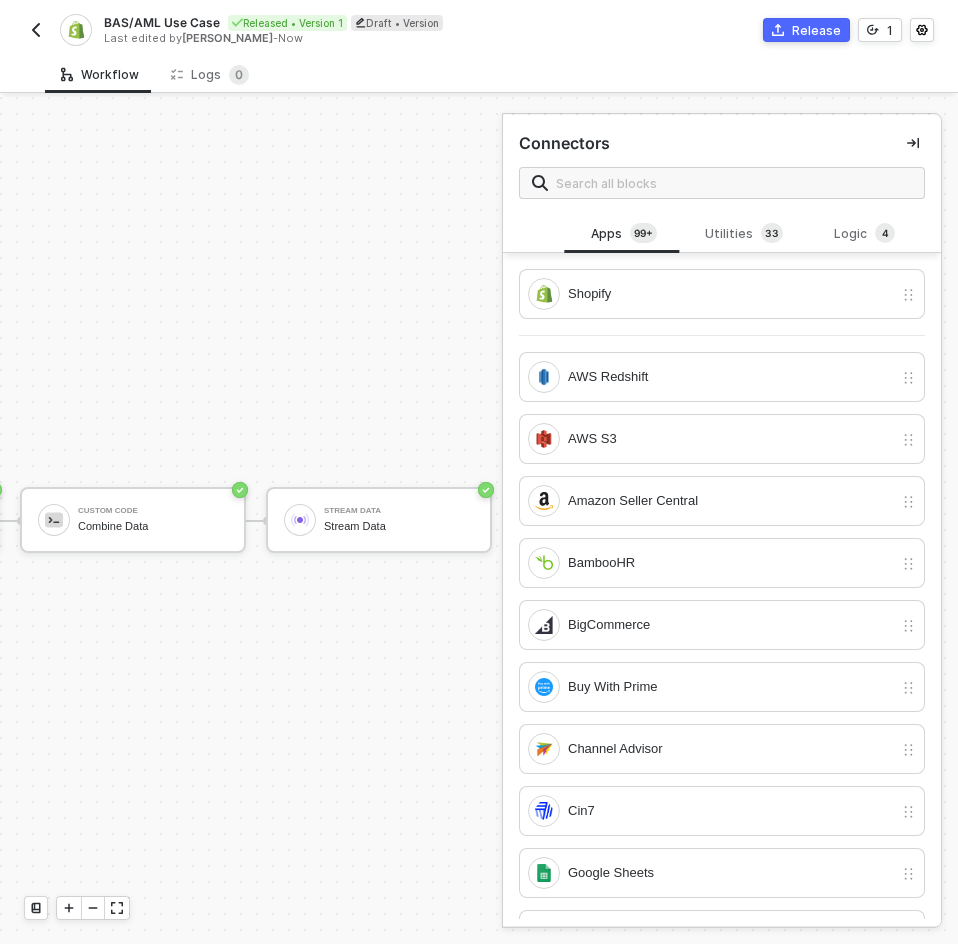 scroll, scrollTop: 0, scrollLeft: 988, axis: horizontal 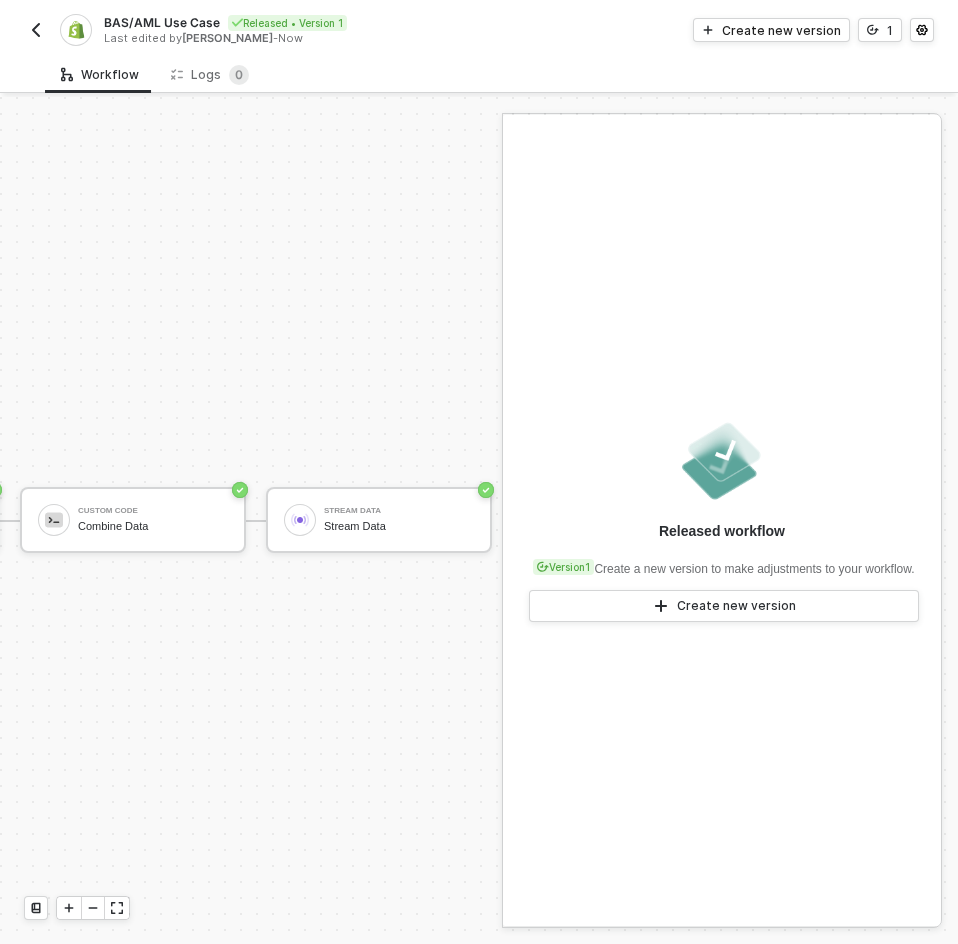 click at bounding box center [36, 30] 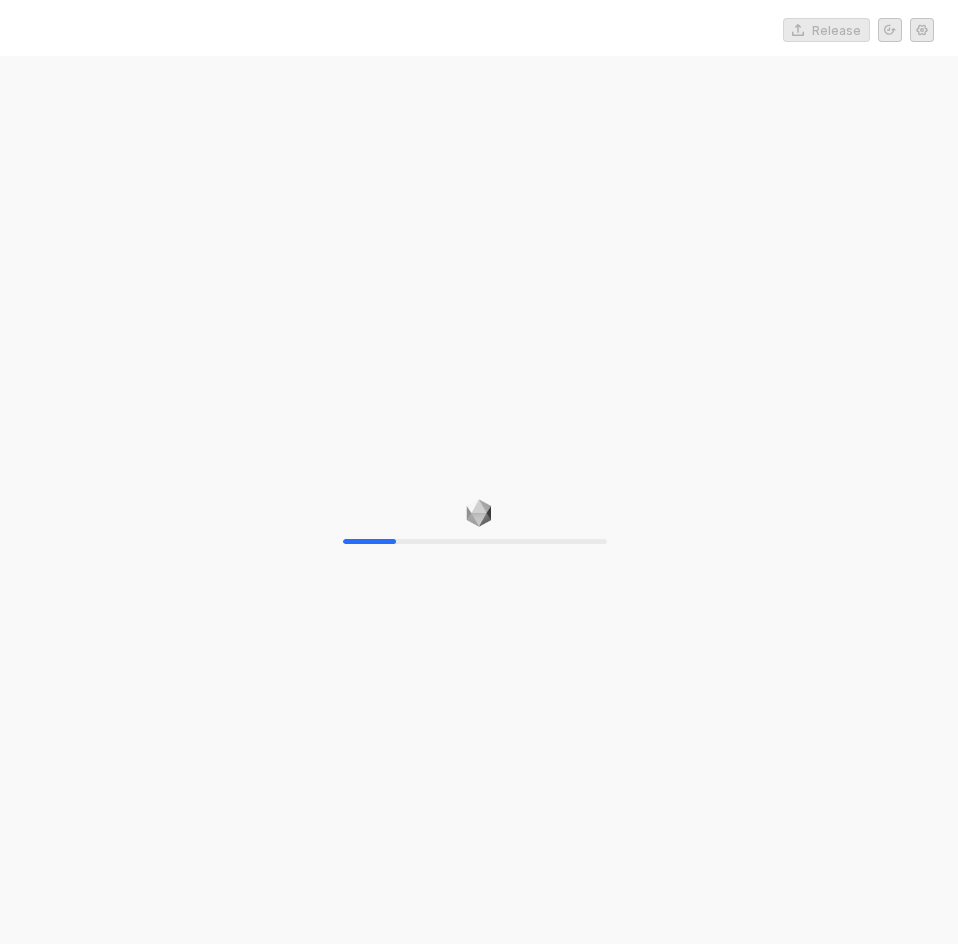 scroll, scrollTop: 0, scrollLeft: 0, axis: both 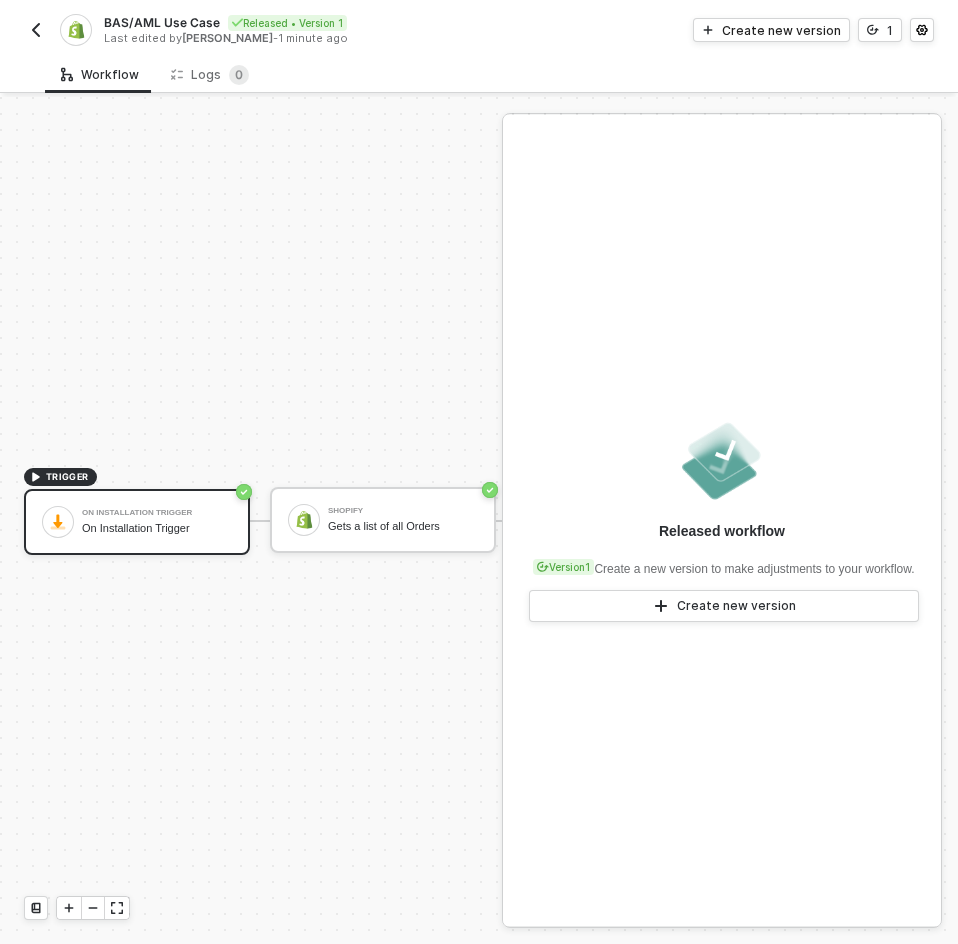 click at bounding box center [36, 30] 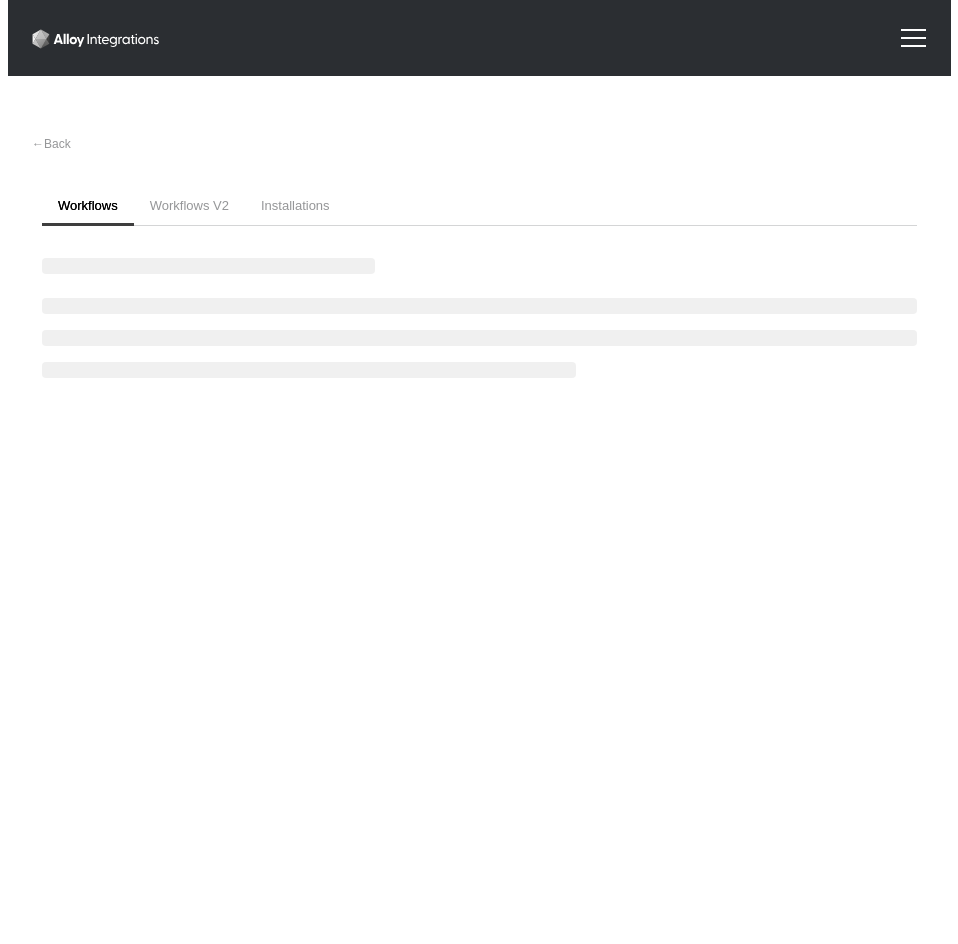 scroll, scrollTop: 0, scrollLeft: 0, axis: both 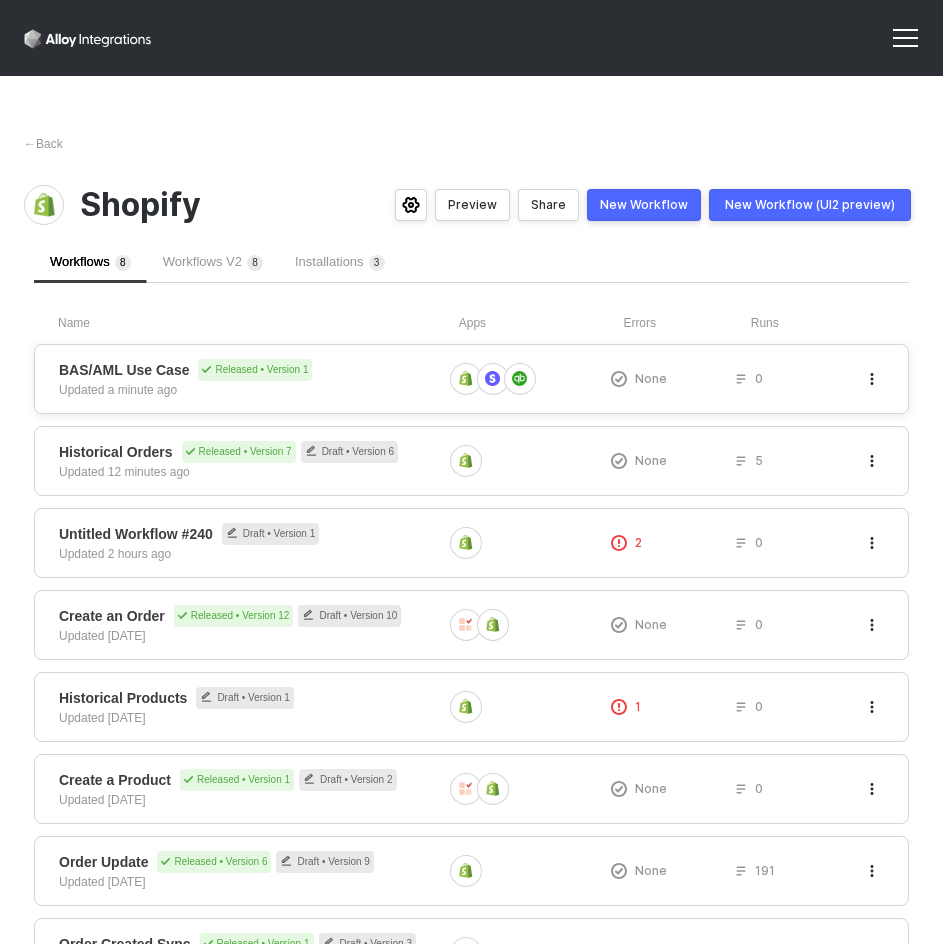 click 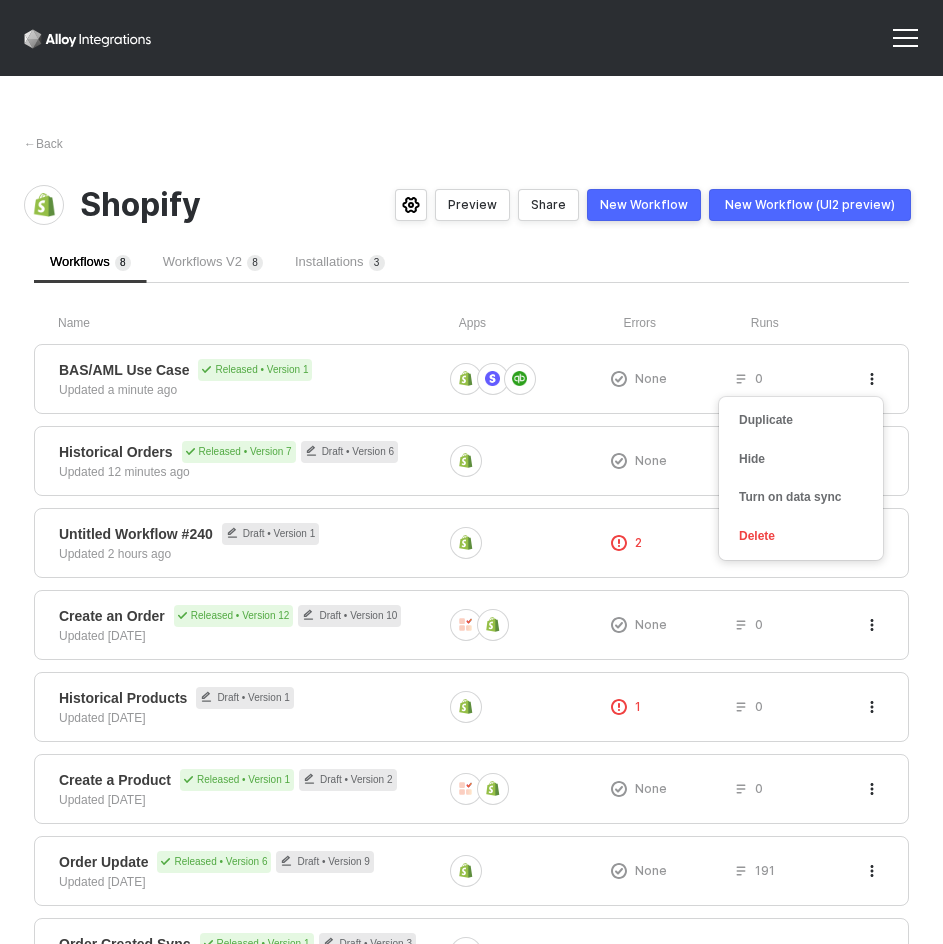 click at bounding box center [905, 38] 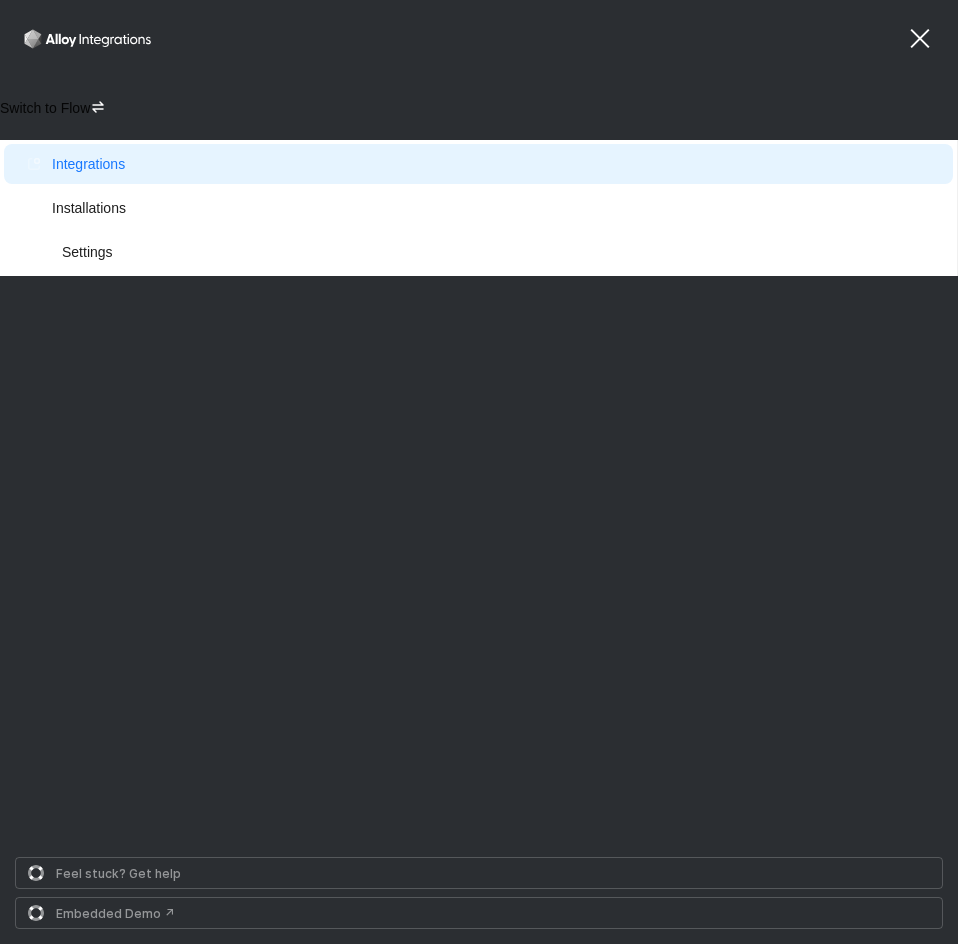 click 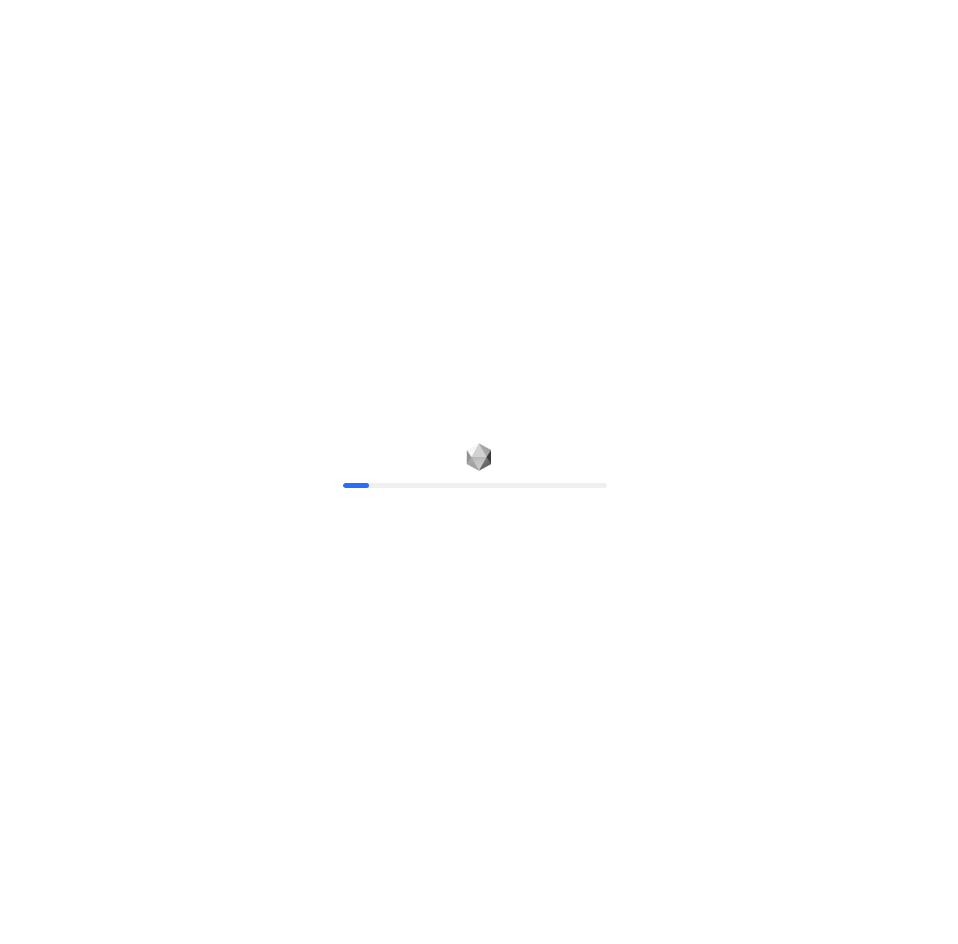 scroll, scrollTop: 0, scrollLeft: 0, axis: both 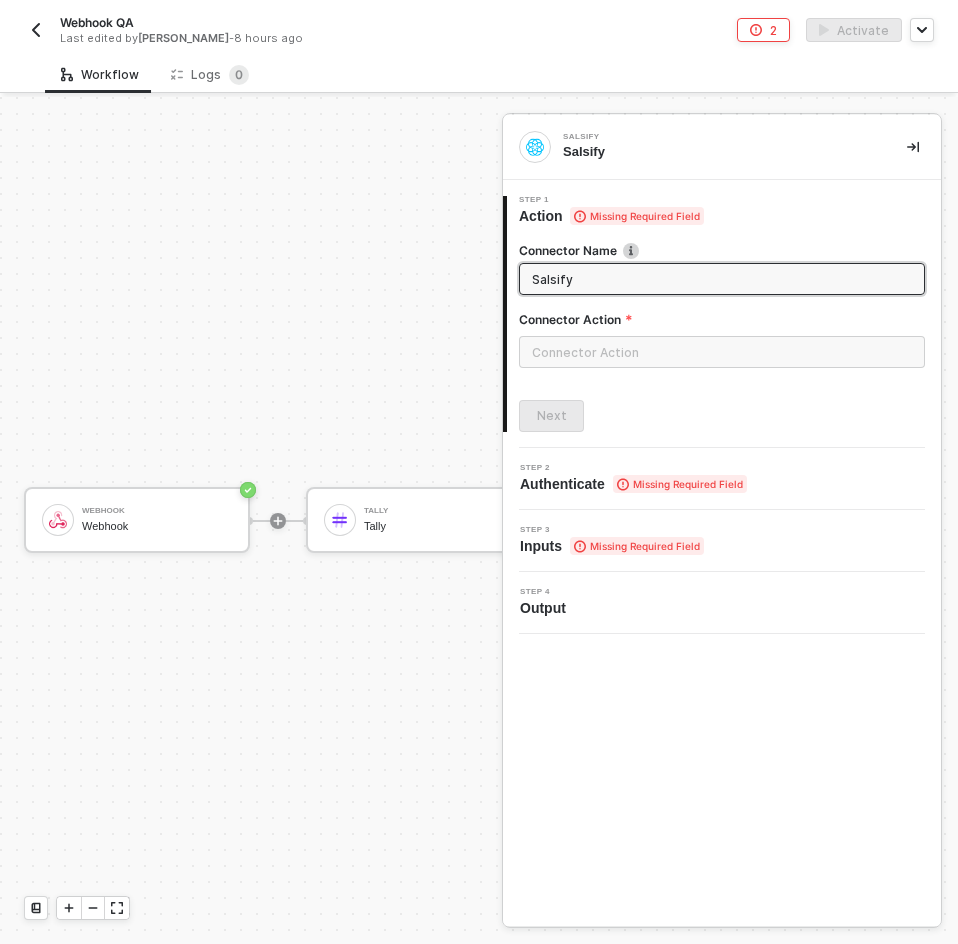 click at bounding box center [36, 30] 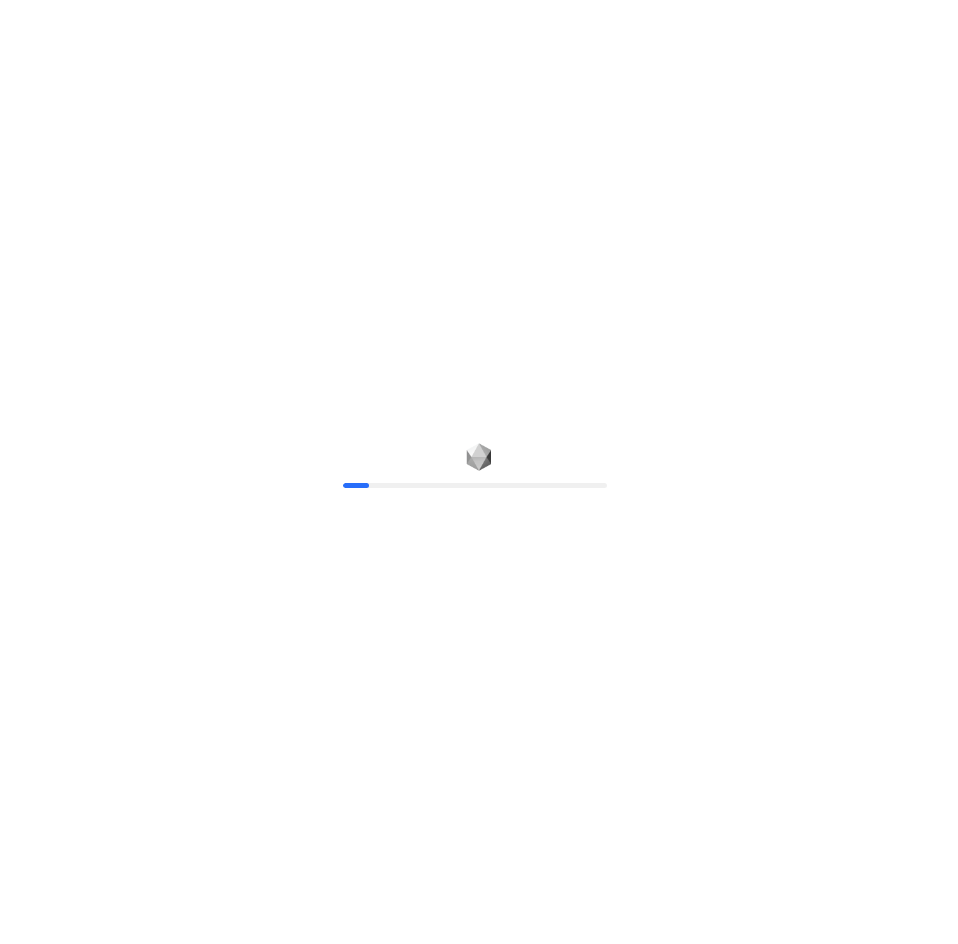 scroll, scrollTop: 0, scrollLeft: 0, axis: both 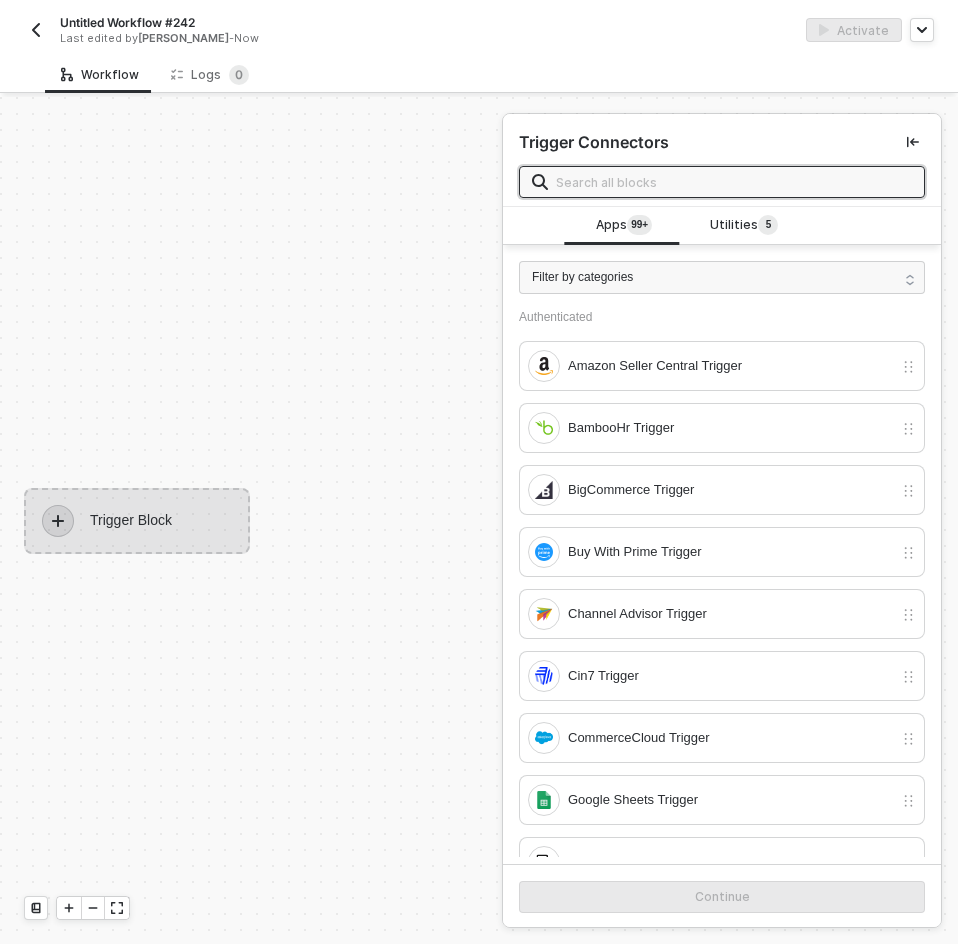 click on "Trigger Connectors" at bounding box center (722, 160) 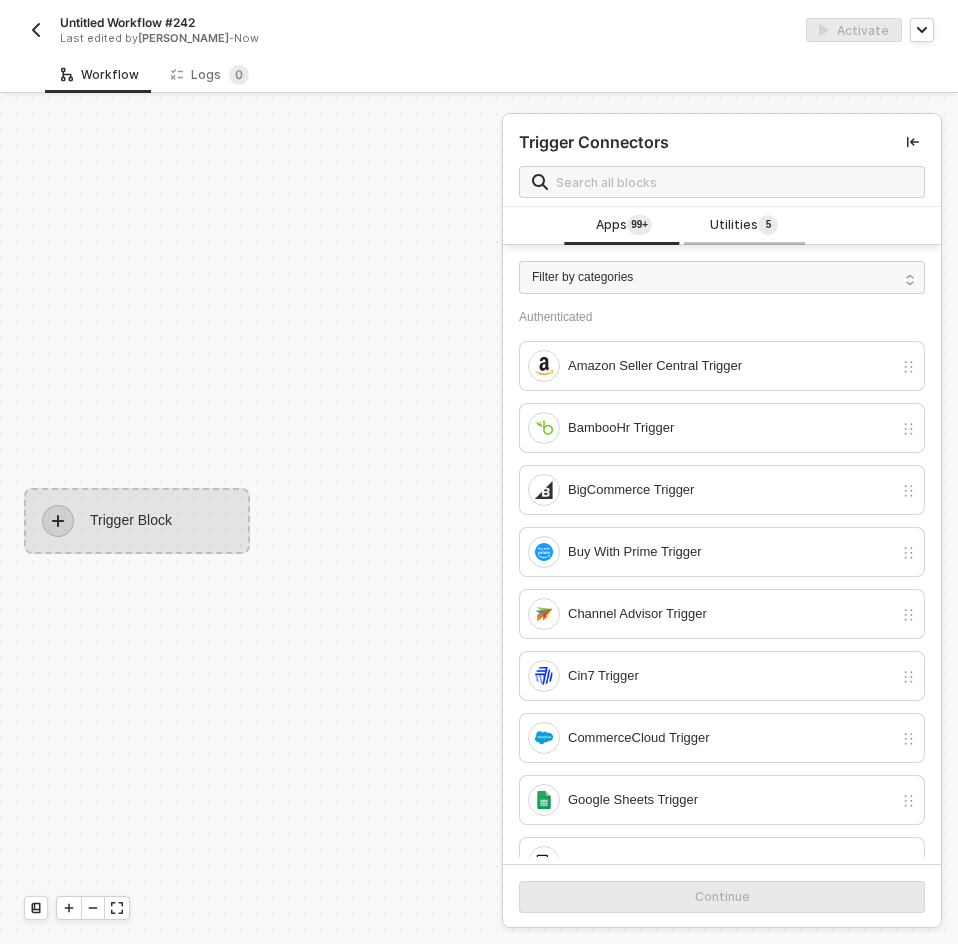 click on "Utilities  5" at bounding box center (744, 226) 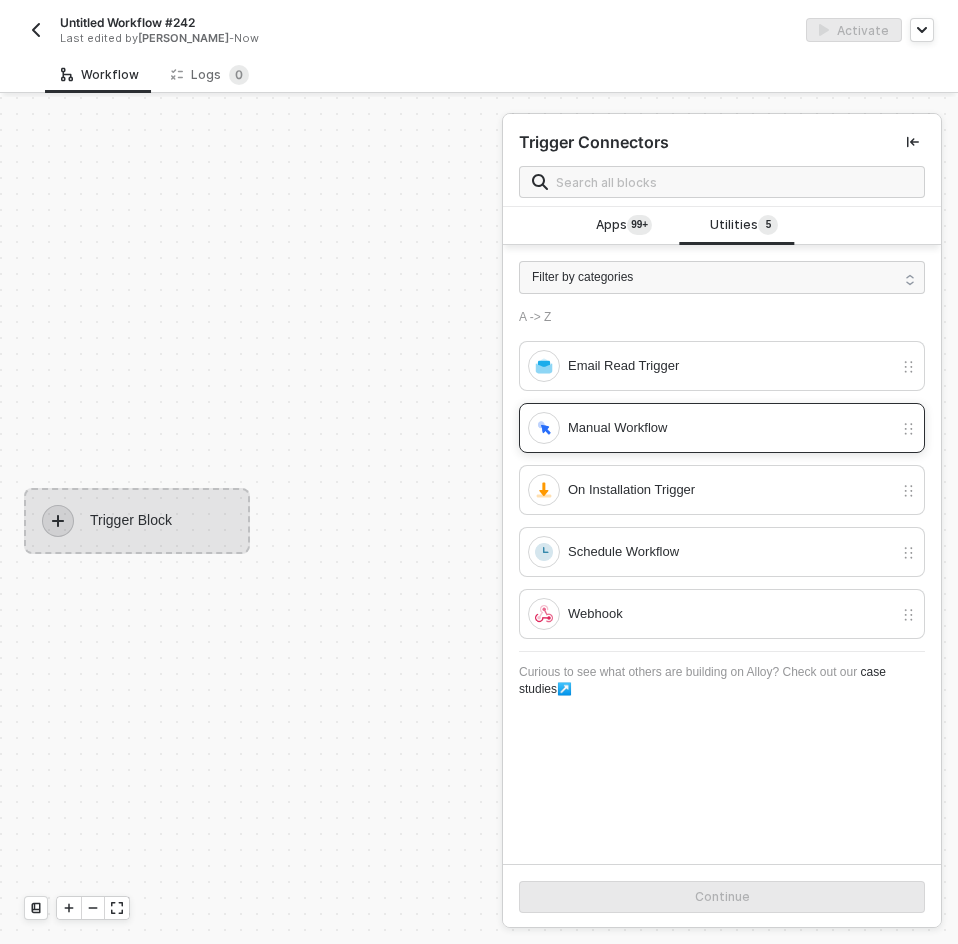 click on "Manual Workflow" at bounding box center [710, 428] 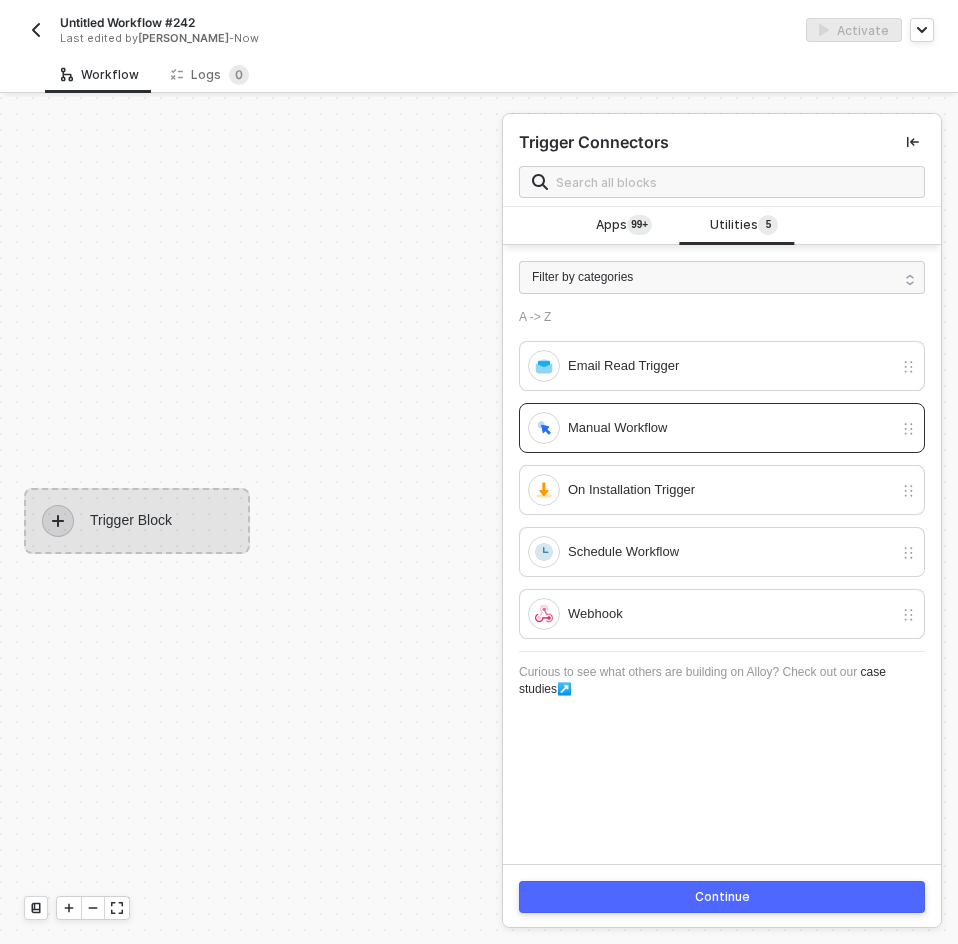 click on "Continue" at bounding box center [722, 897] 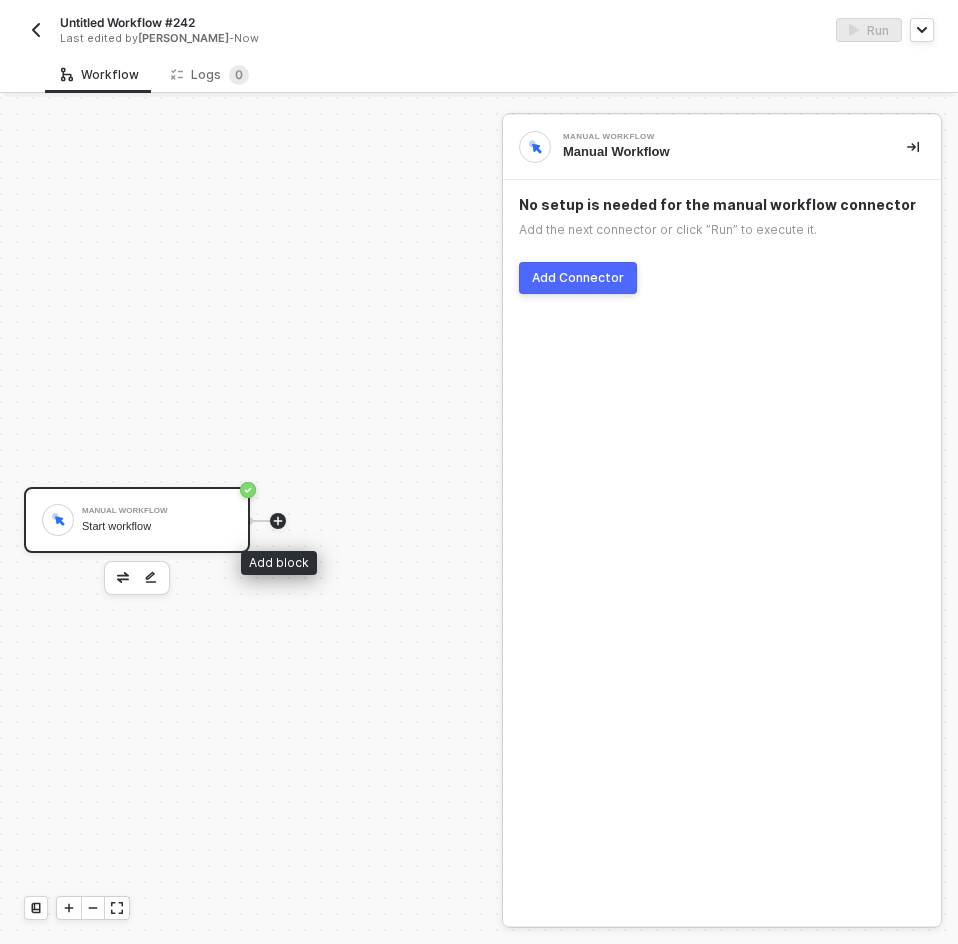 click at bounding box center (278, 521) 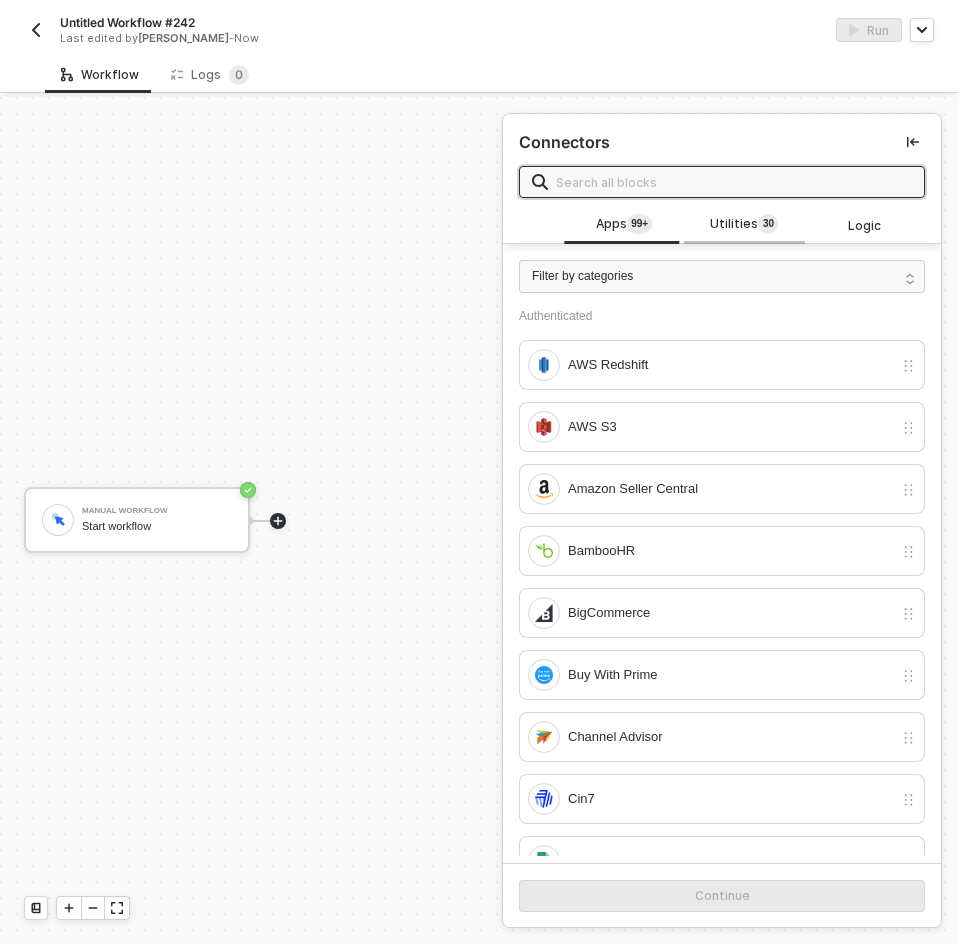click on "Utilities  3 0" at bounding box center (744, 225) 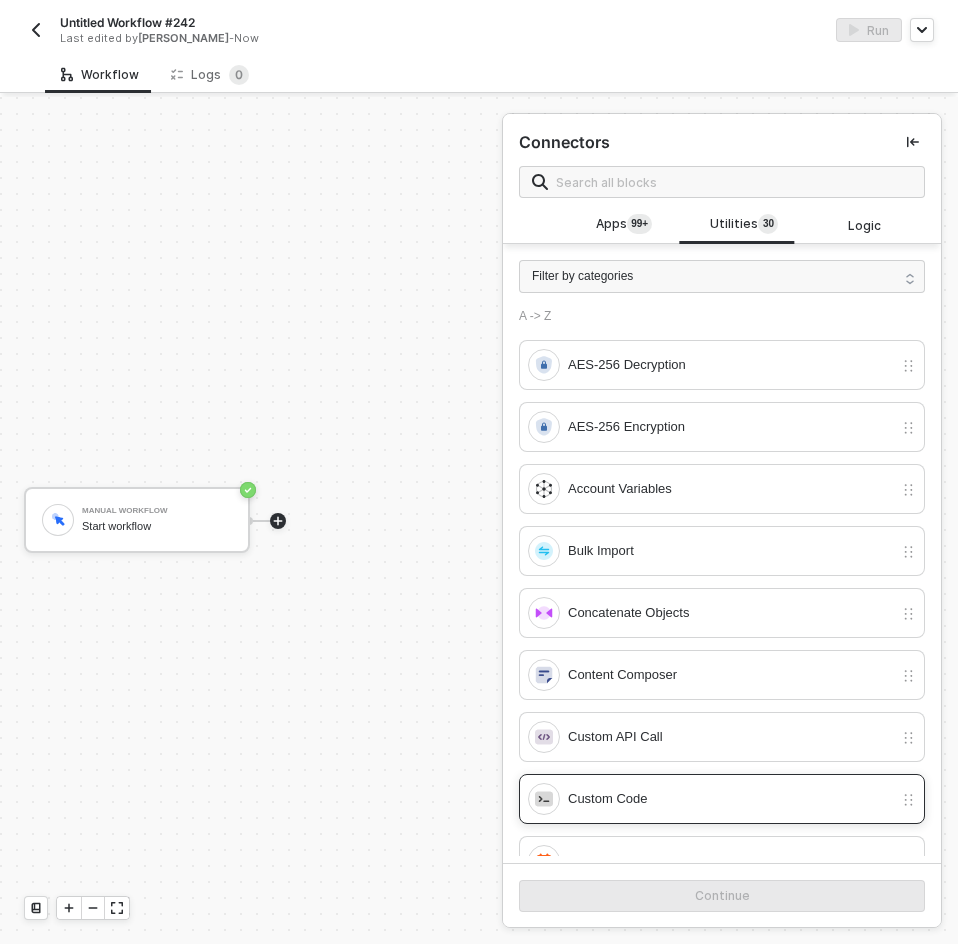 click on "Custom Code" at bounding box center [730, 799] 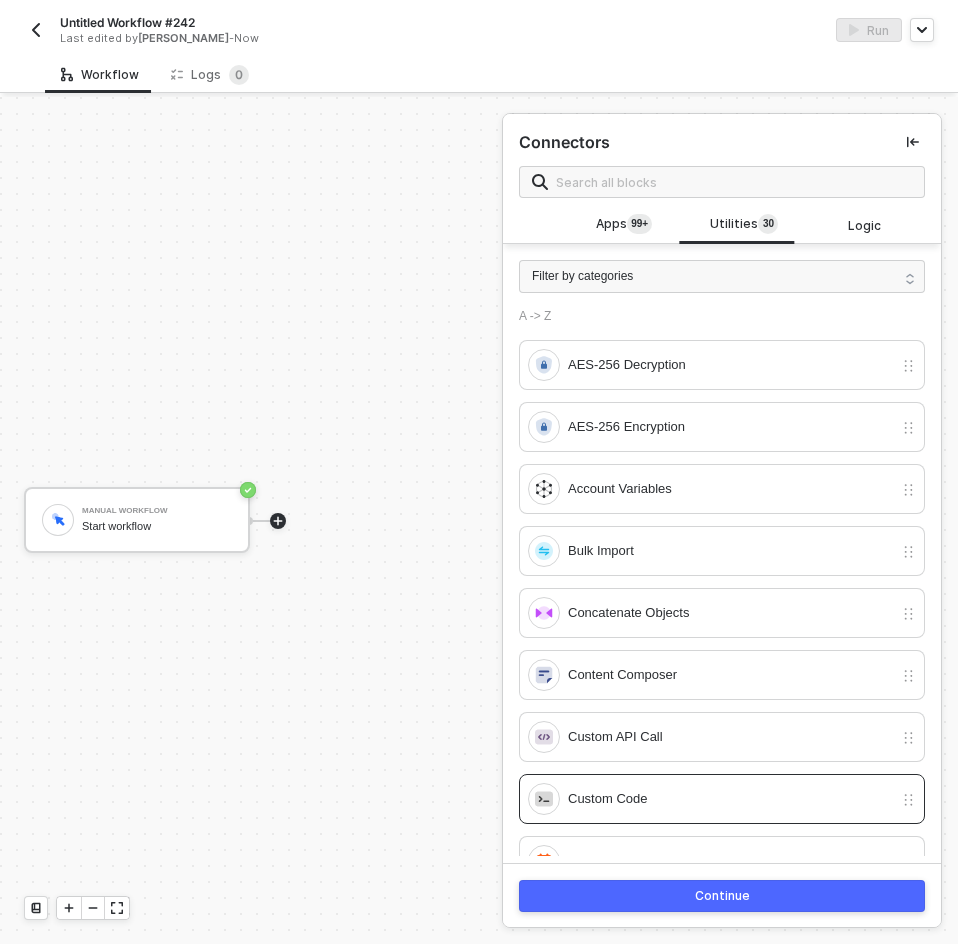click on "Continue" at bounding box center [722, 896] 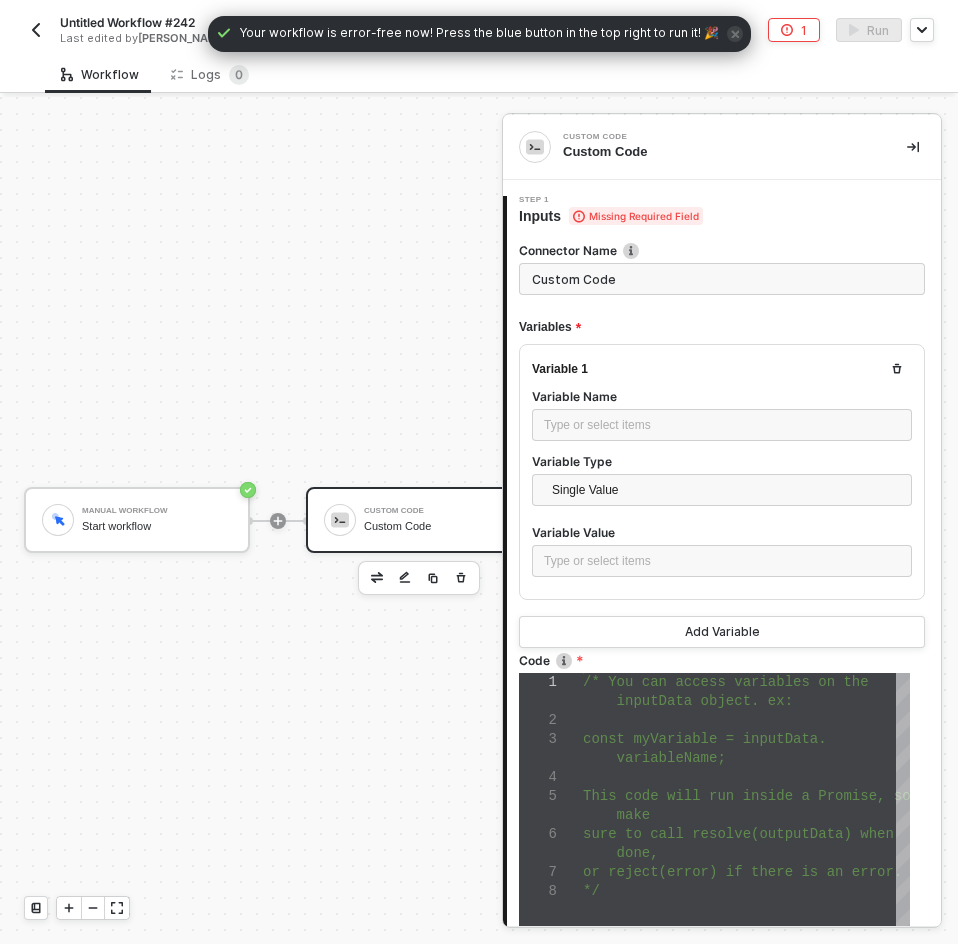 click at bounding box center (746, 777) 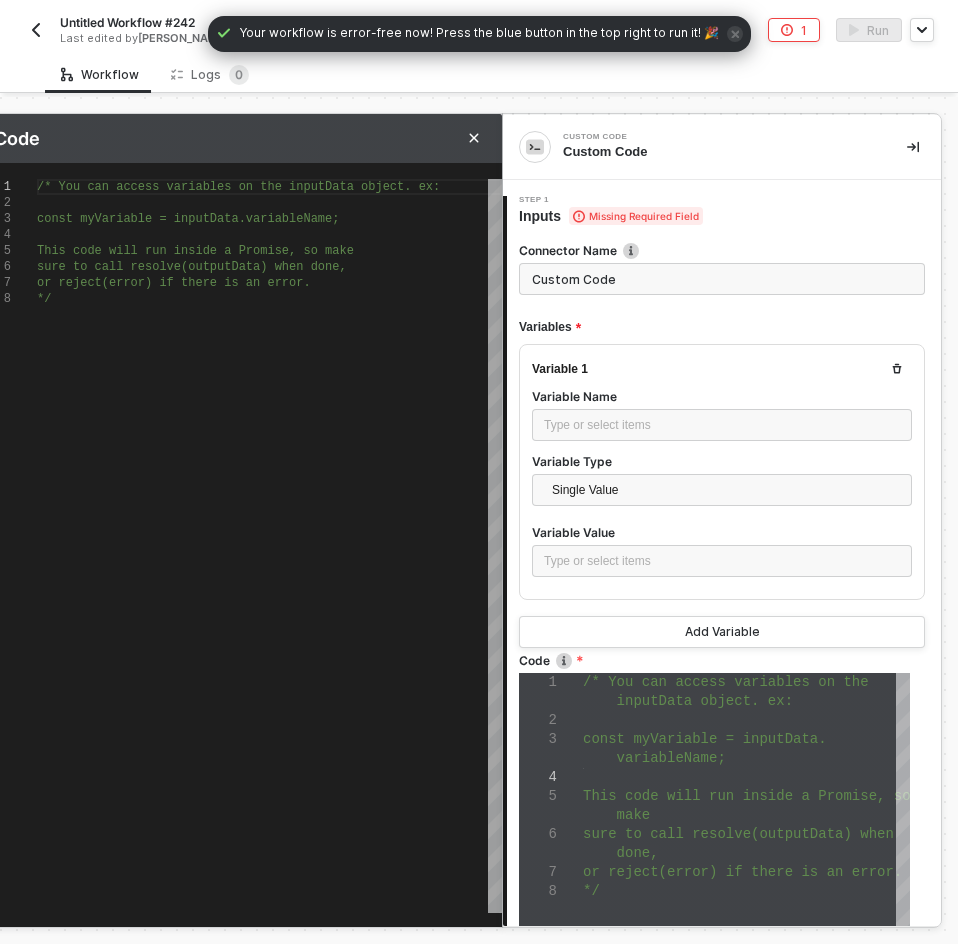 scroll, scrollTop: 0, scrollLeft: 12, axis: horizontal 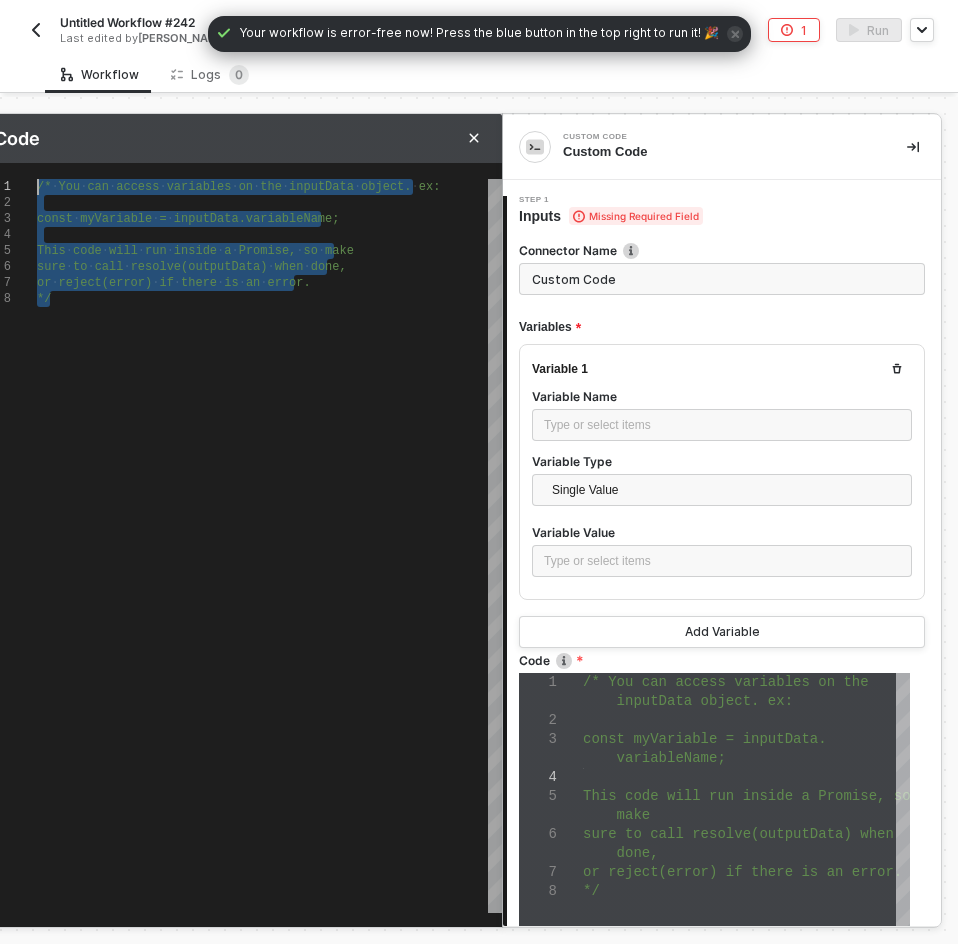 drag, startPoint x: 36, startPoint y: 383, endPoint x: -77, endPoint y: -53, distance: 450.40536 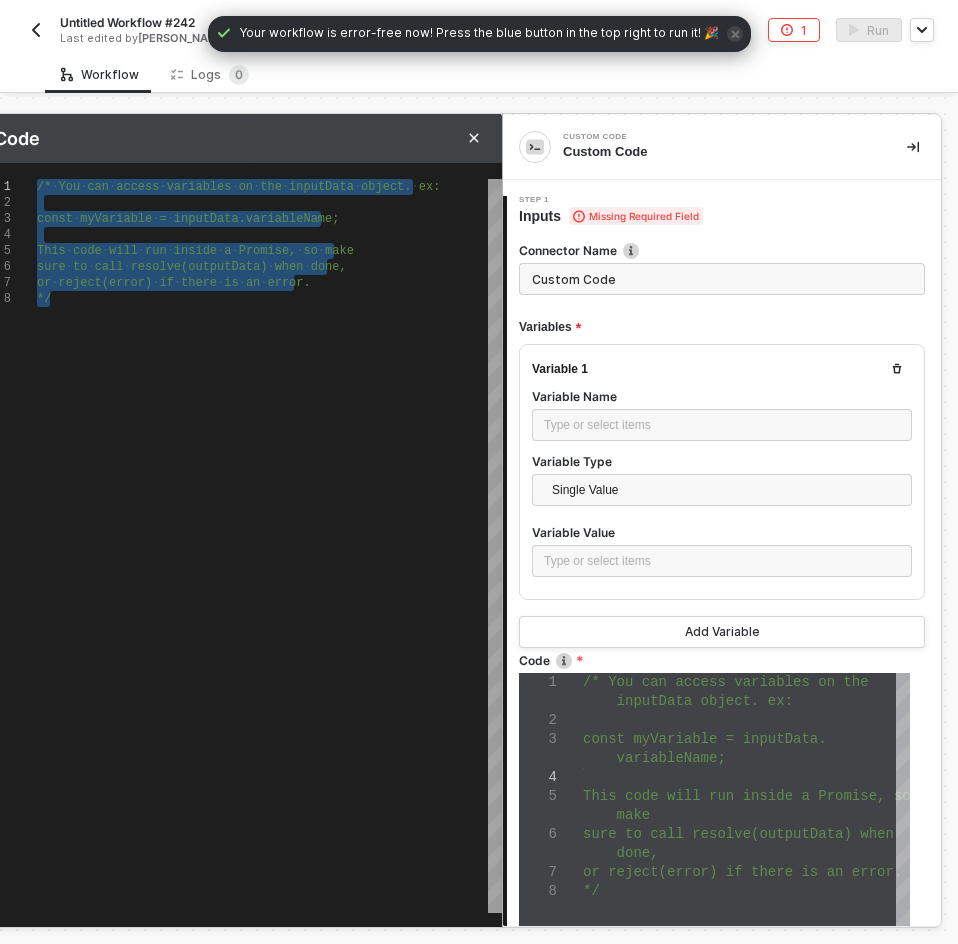 paste on "console.log(data);" 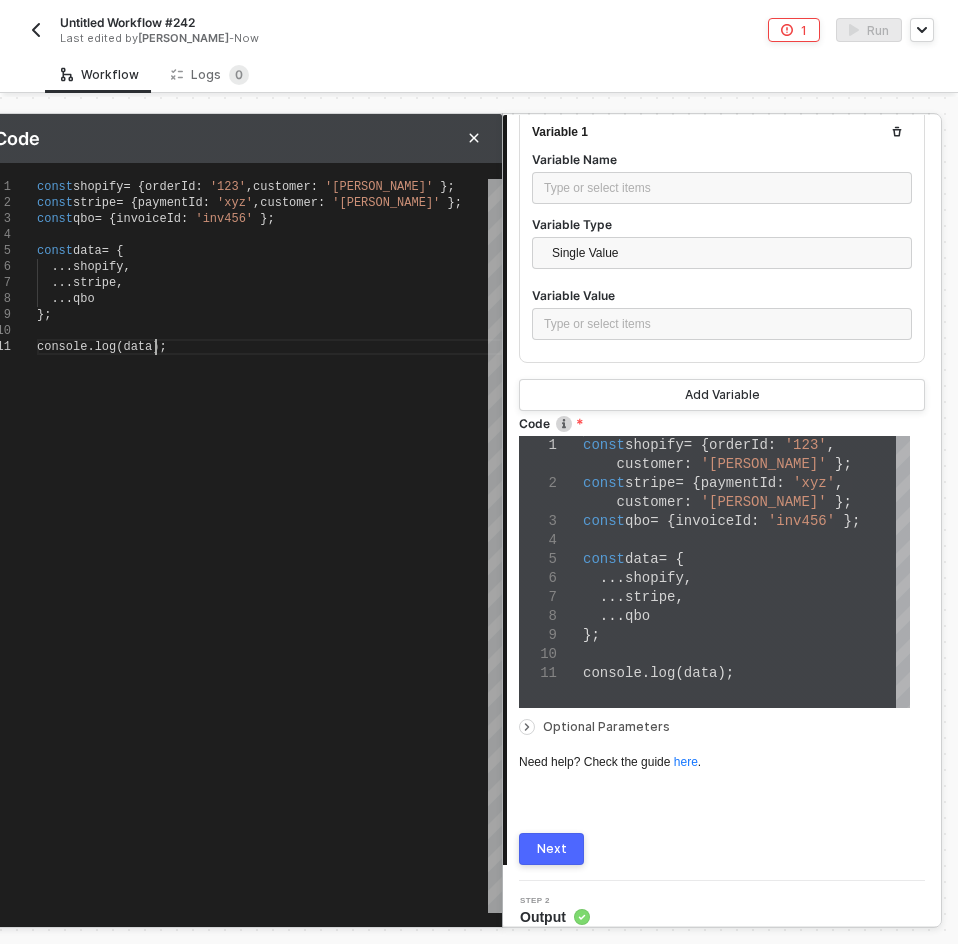 scroll, scrollTop: 253, scrollLeft: 0, axis: vertical 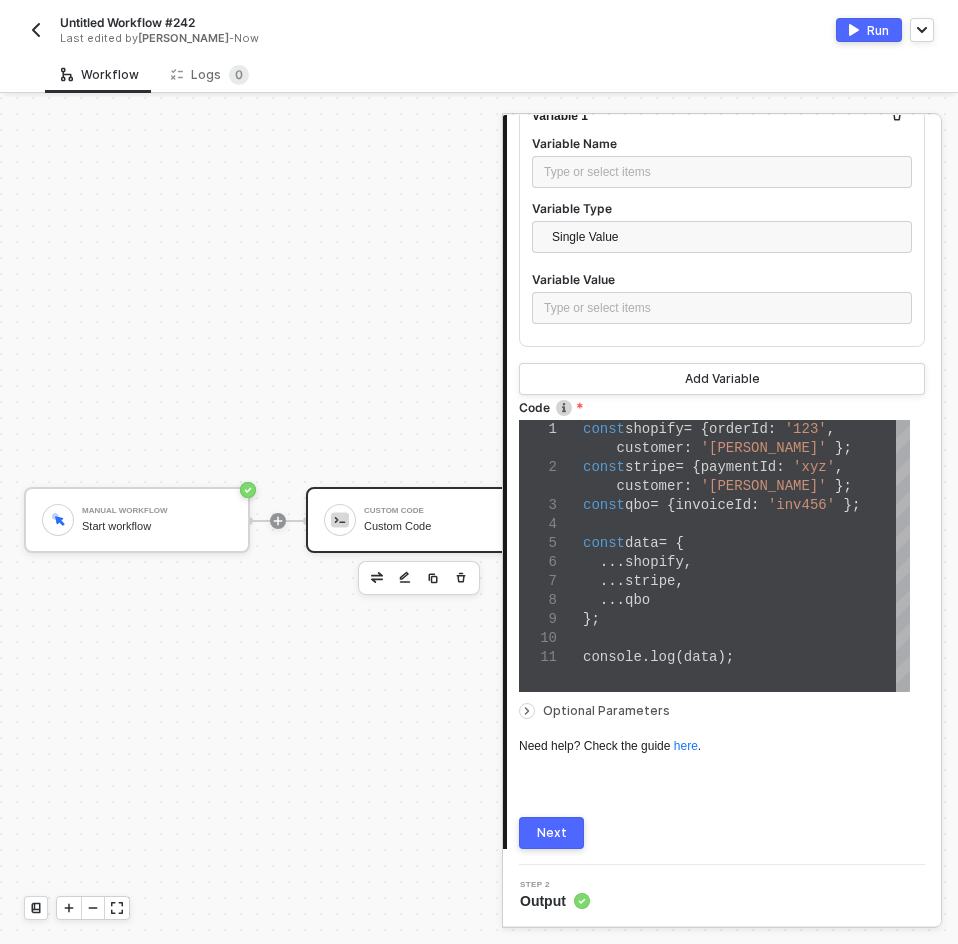 click on "Next" at bounding box center (552, 833) 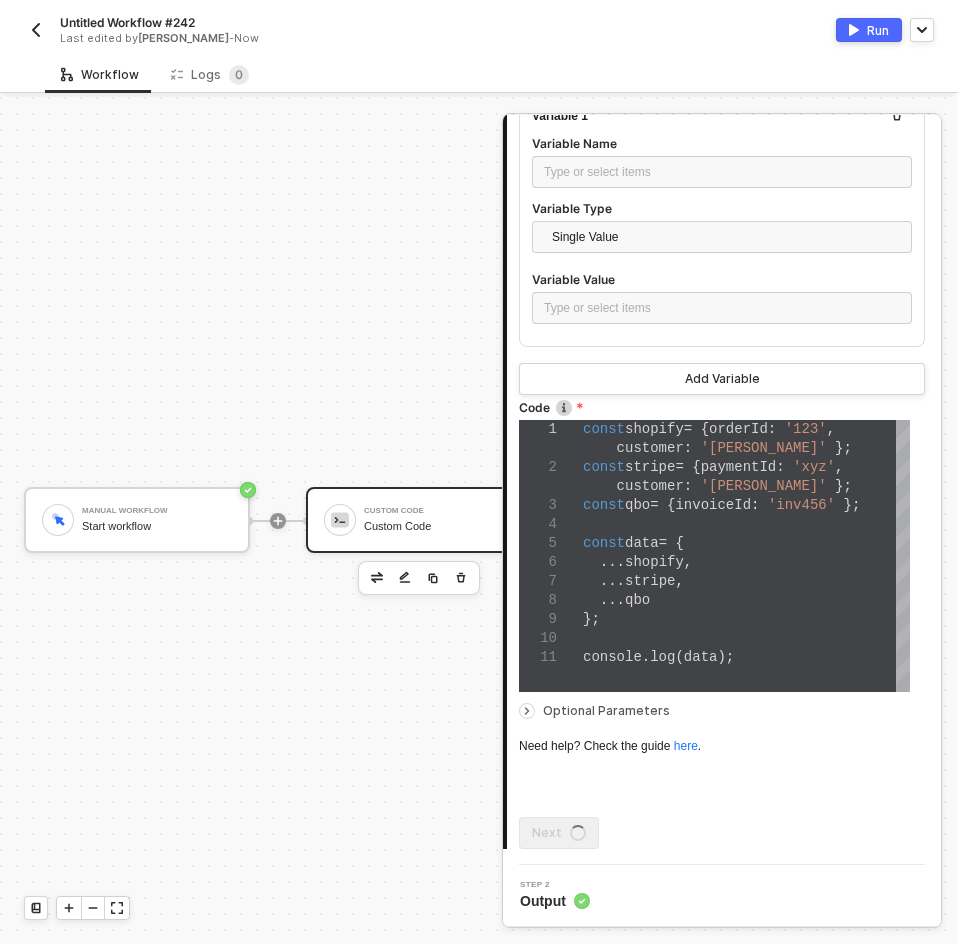 scroll, scrollTop: 0, scrollLeft: 0, axis: both 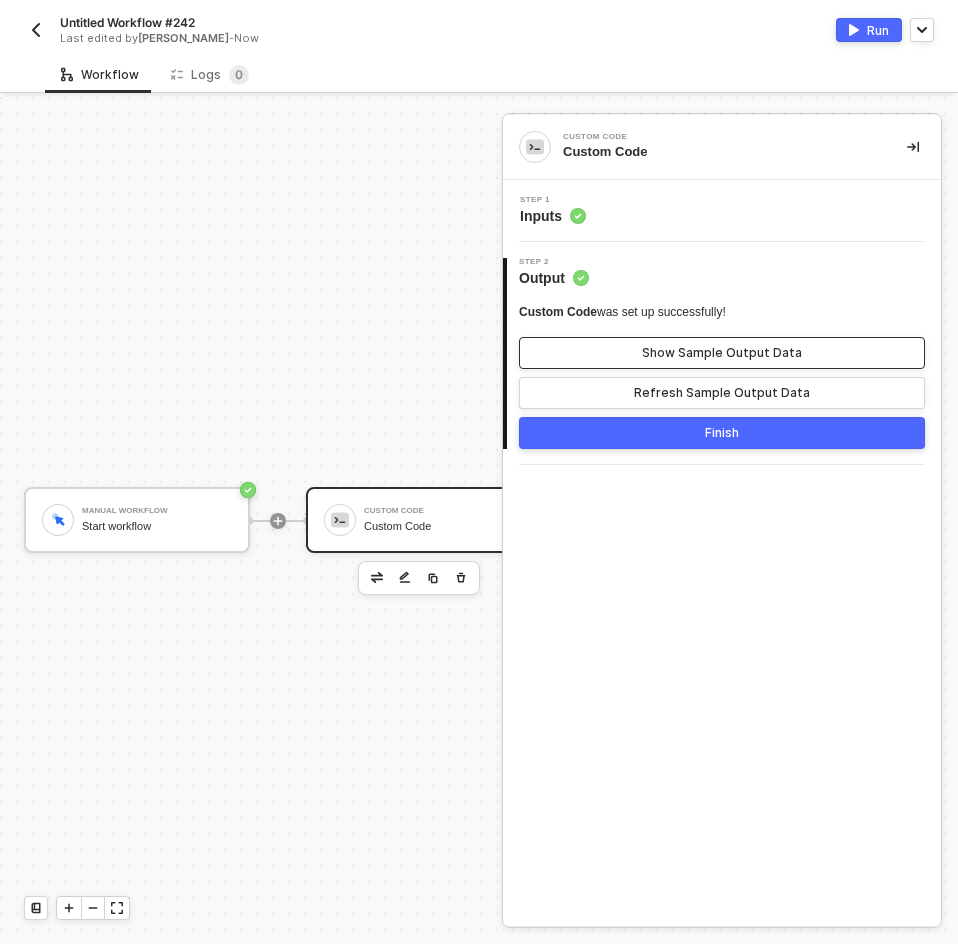 click on "Show Sample Output Data" at bounding box center [722, 353] 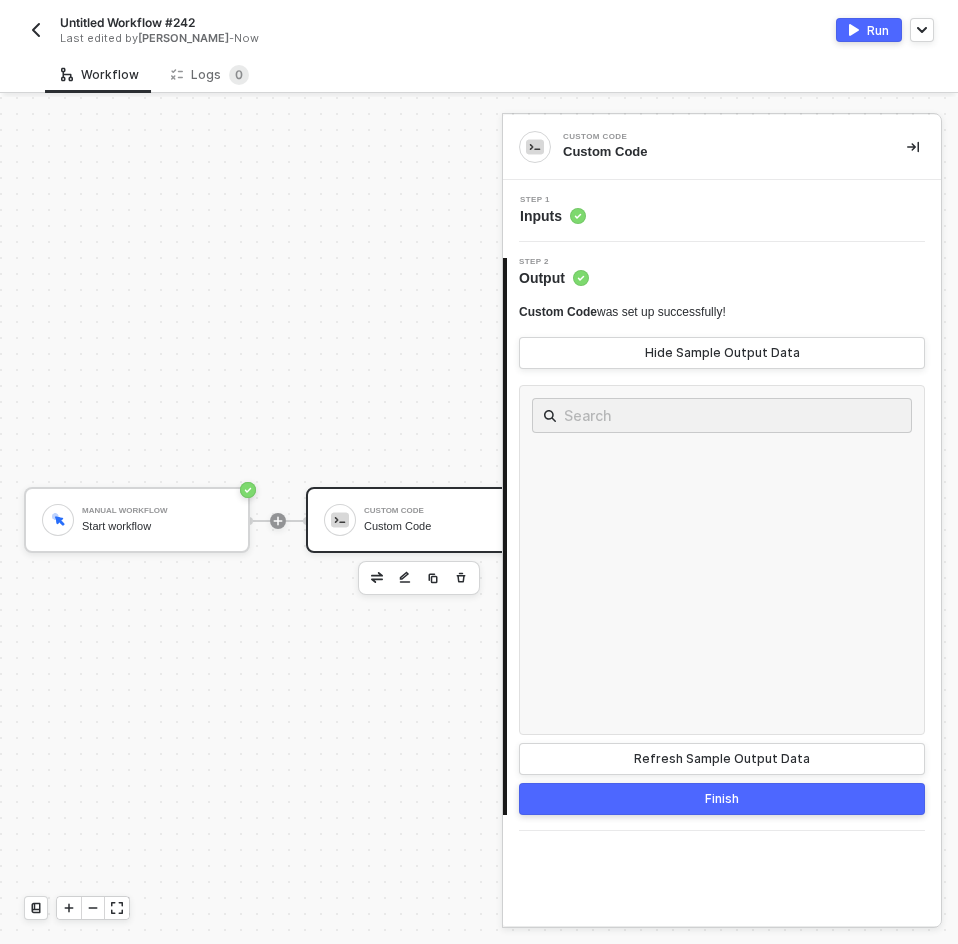 click on "Run" at bounding box center (869, 30) 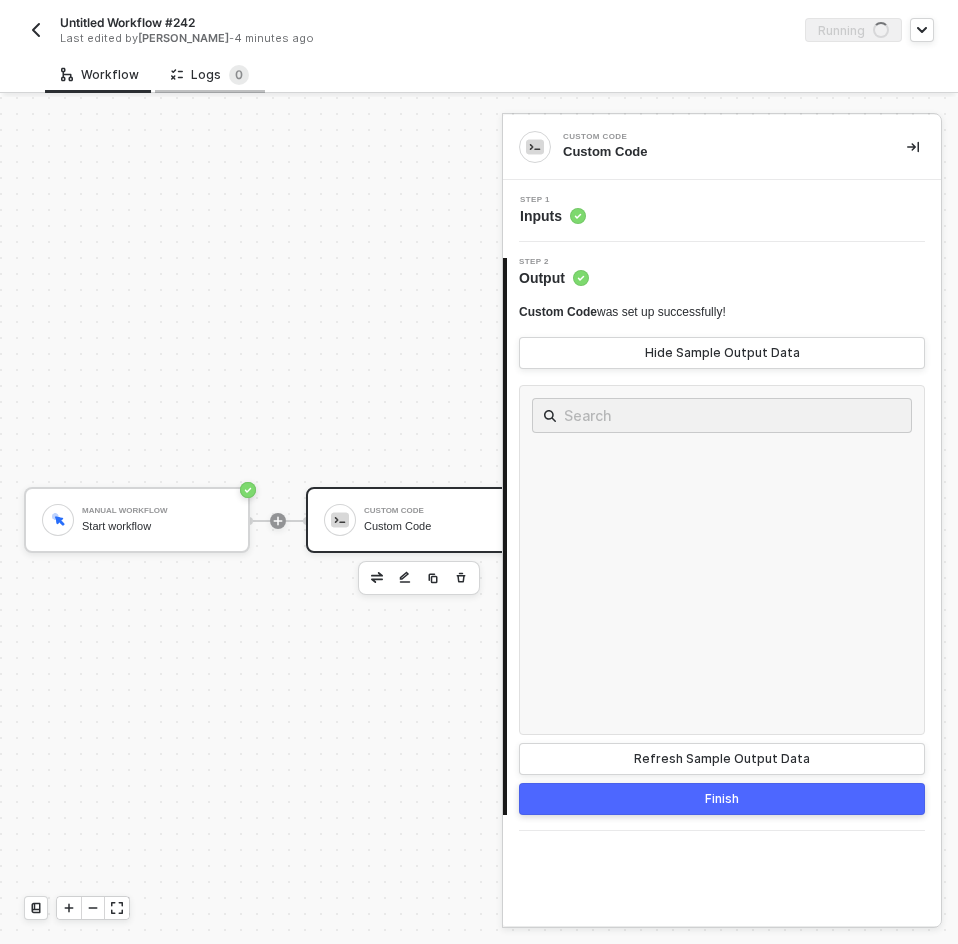 click on "Logs 0" at bounding box center [210, 75] 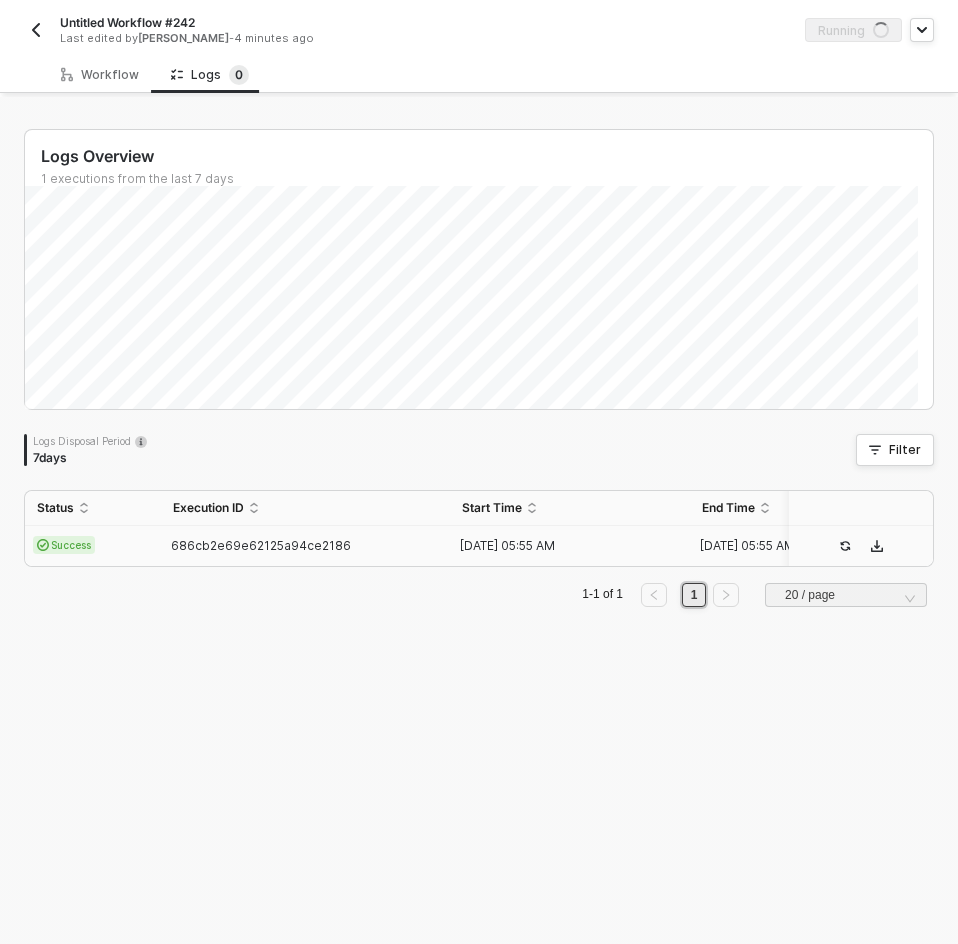 click on "686cb2e69e62125a94ce2186" at bounding box center [305, 546] 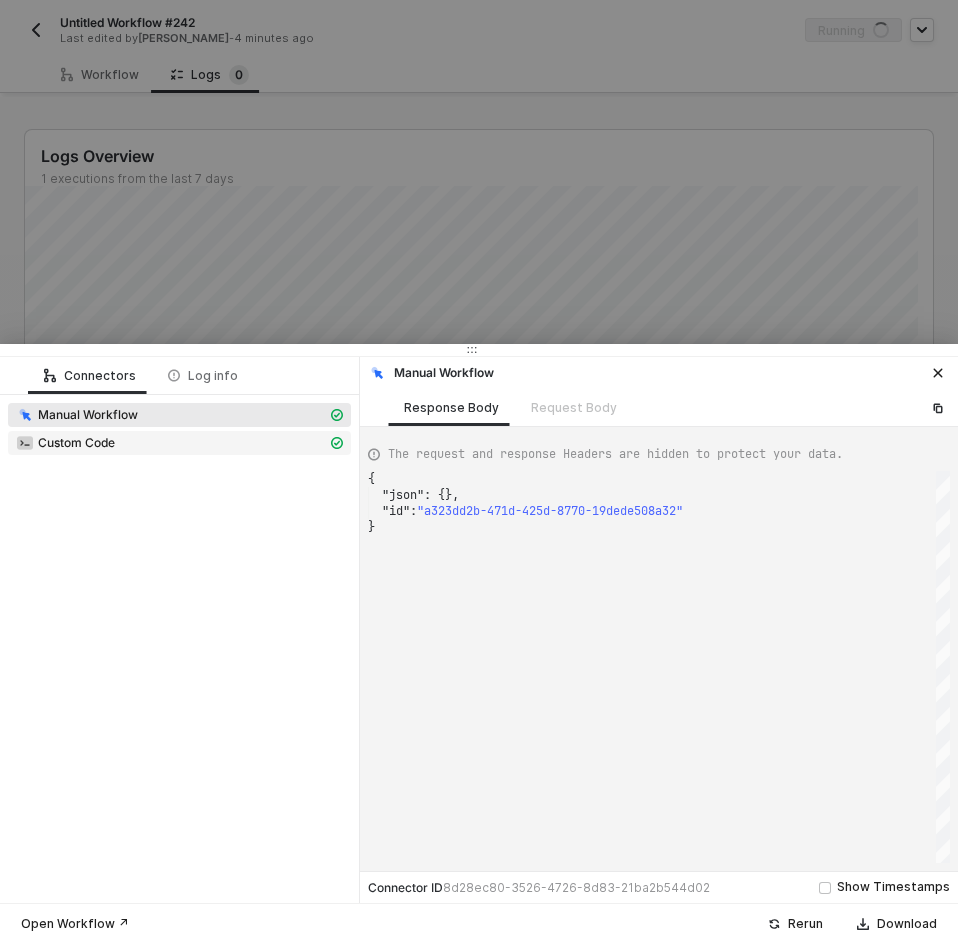 click on "Custom Code" at bounding box center (171, 443) 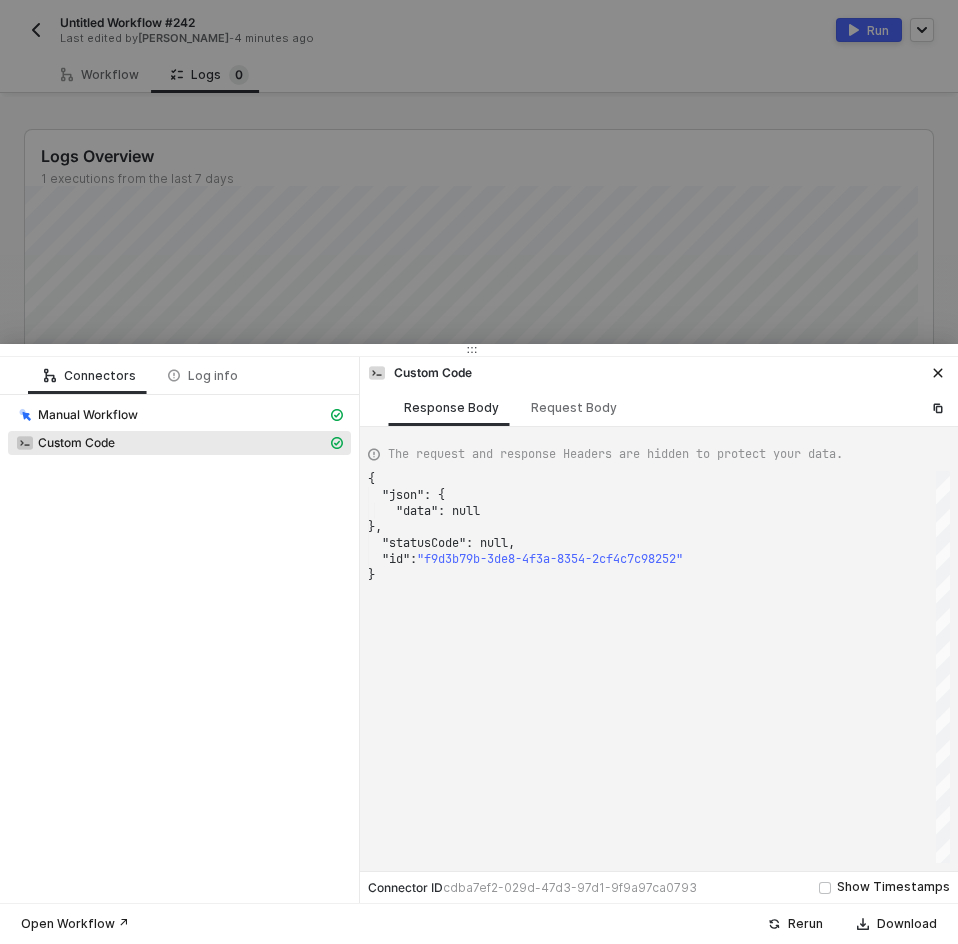 click at bounding box center [479, 472] 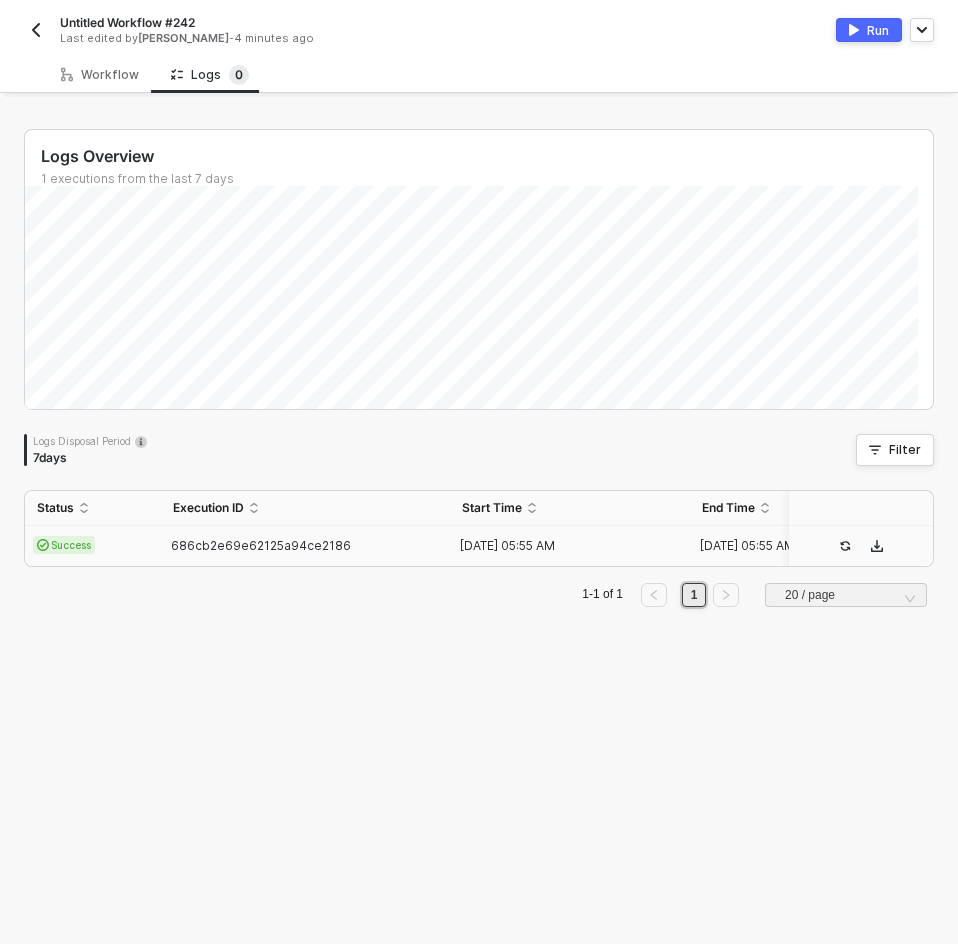 click at bounding box center [36, 30] 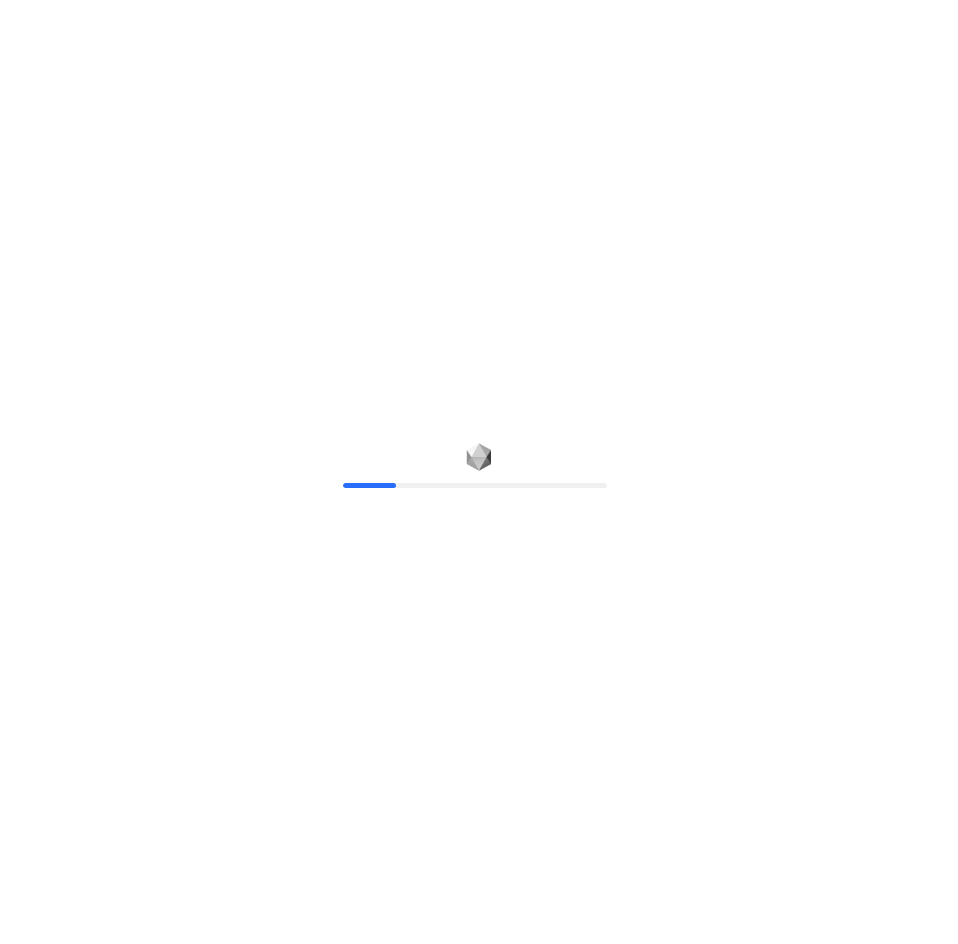 scroll, scrollTop: 0, scrollLeft: 0, axis: both 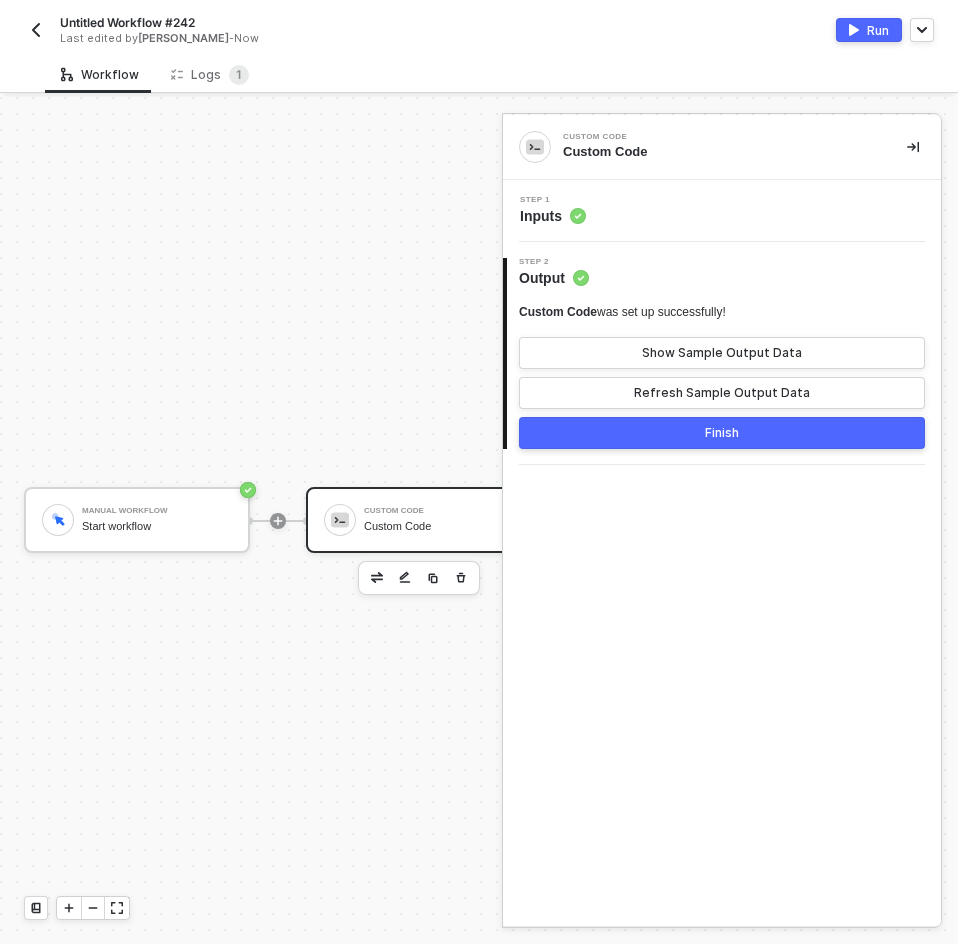 click on "Step 1 Inputs" at bounding box center (724, 211) 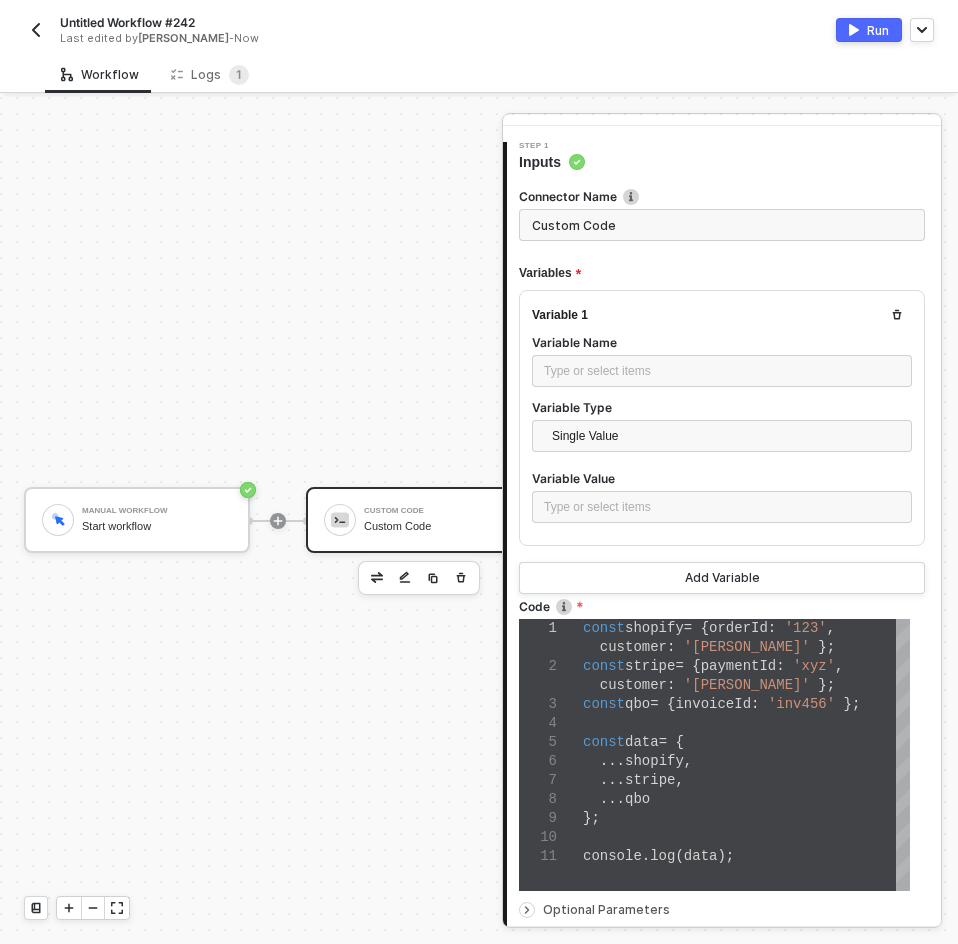 scroll, scrollTop: 200, scrollLeft: 0, axis: vertical 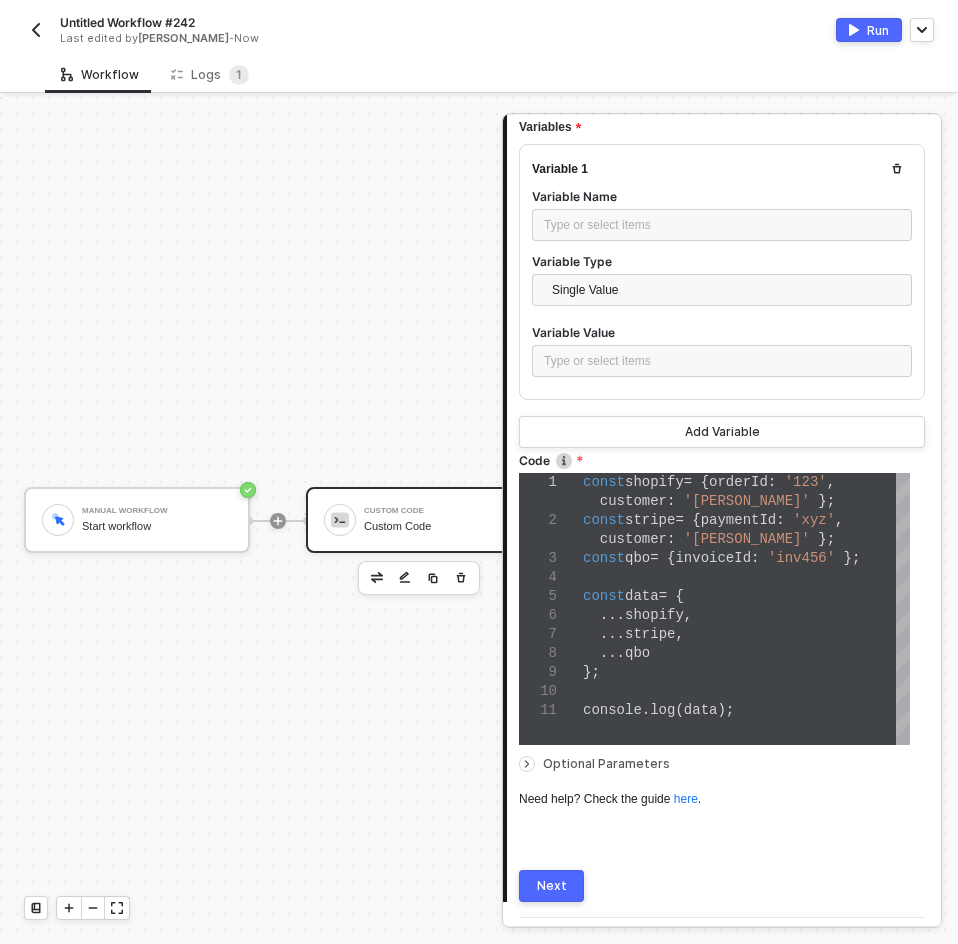 type on "};
console.log(data);" 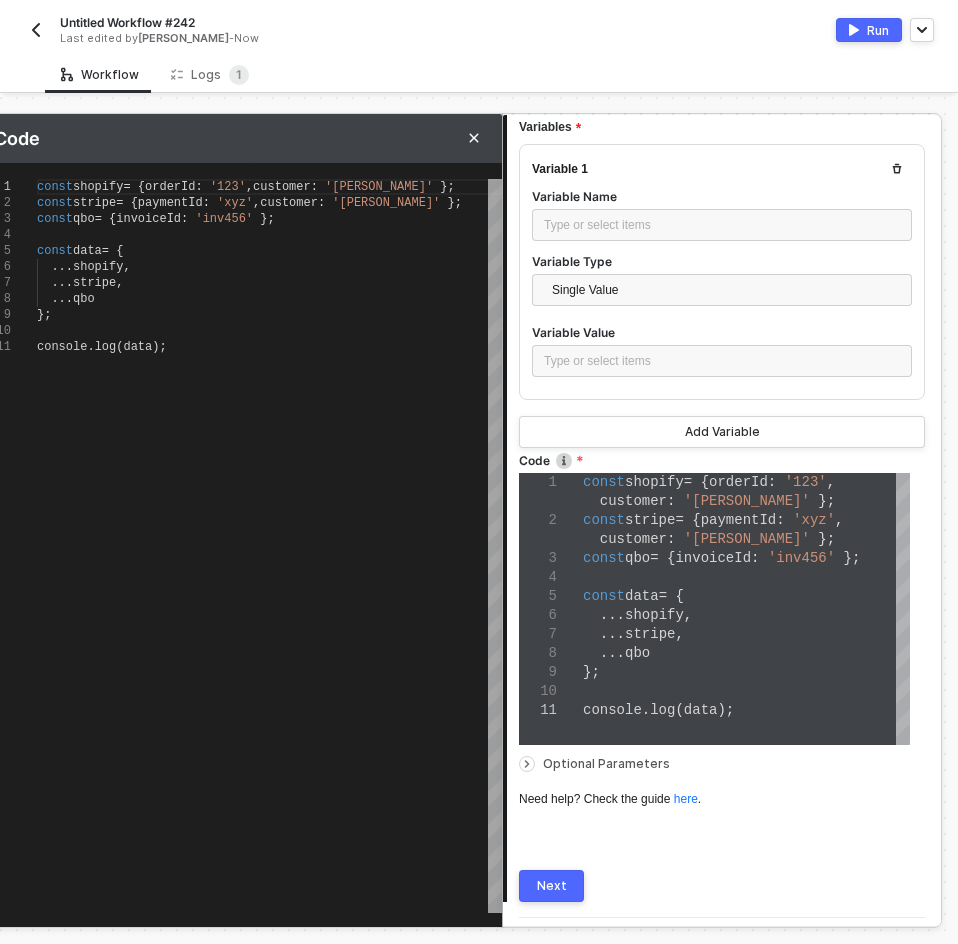 click on "const  shopify  =   {  orderId :   '123' ,      customer :   'Alice'   }; const  stripe  =   {  paymentId :   'xyz' ,      customer :   'Bob'   }; const  qbo  =   {  invoiceId :   'inv456'   }; const  data  =   {    ... shopify ,    ... stripe ,    ... qbo }; console . log ( data );" at bounding box center [500583, 500473] 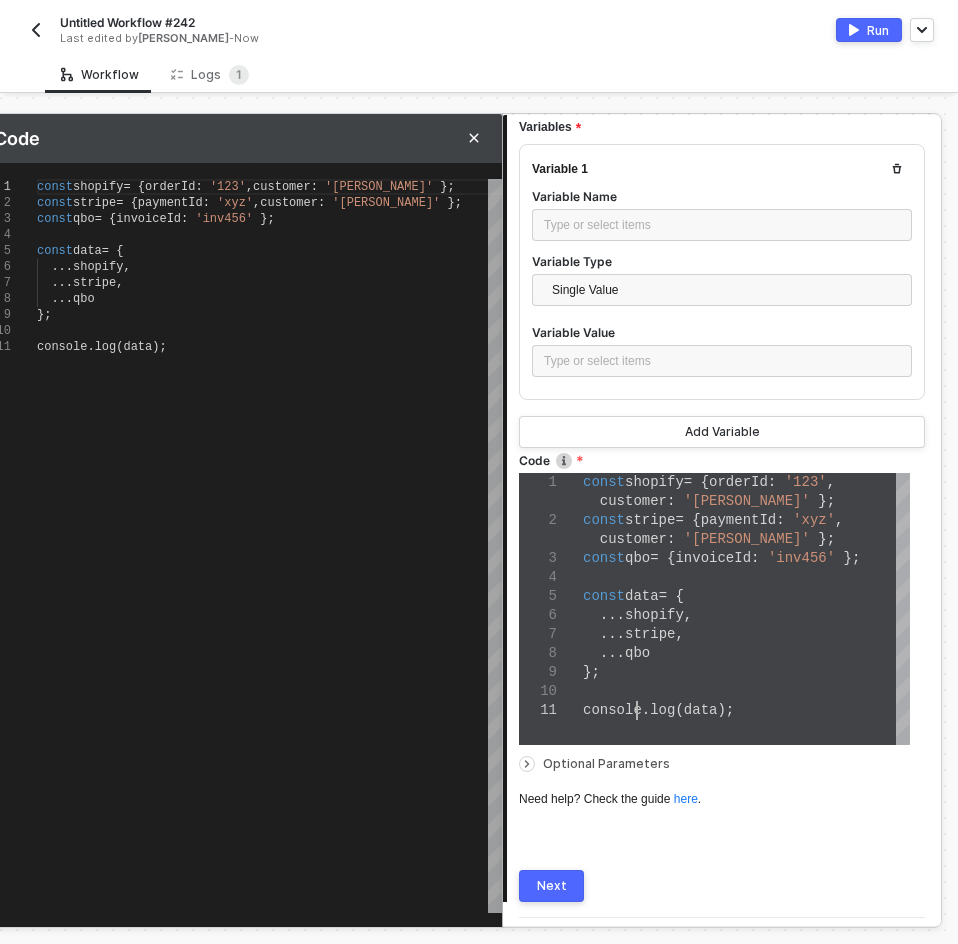 scroll, scrollTop: 0, scrollLeft: 15, axis: horizontal 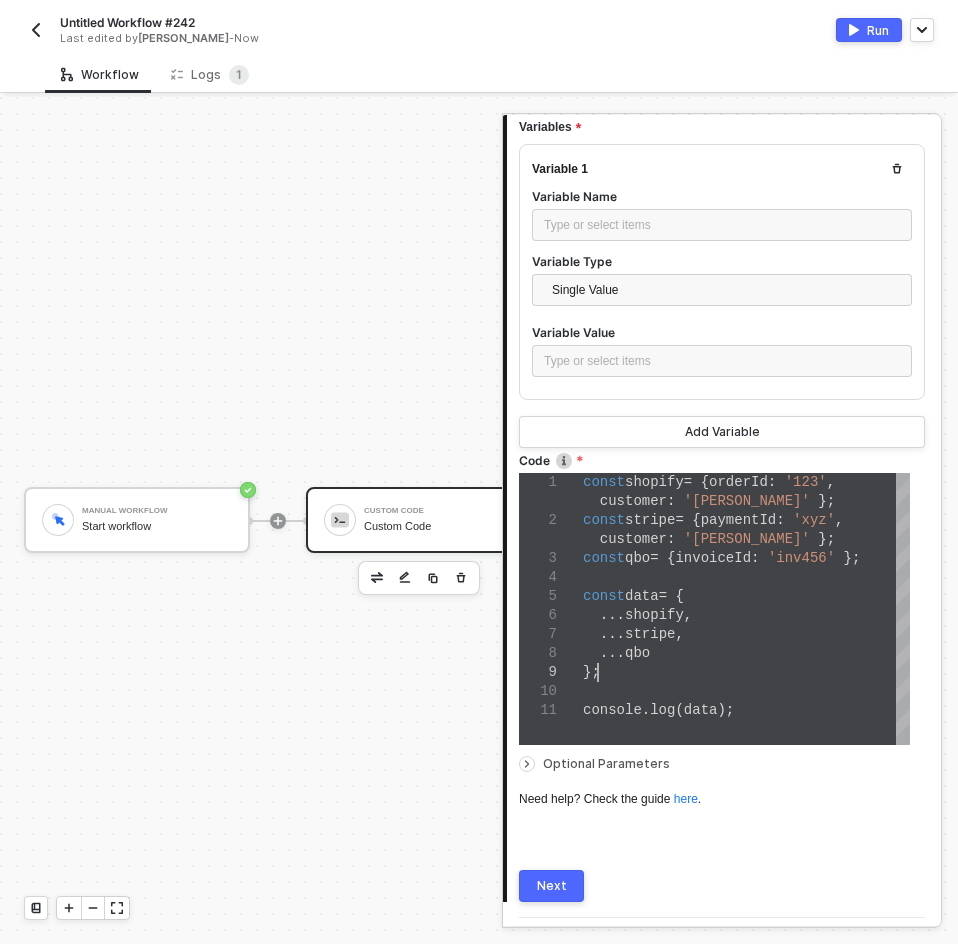 click on "};" at bounding box center (746, 672) 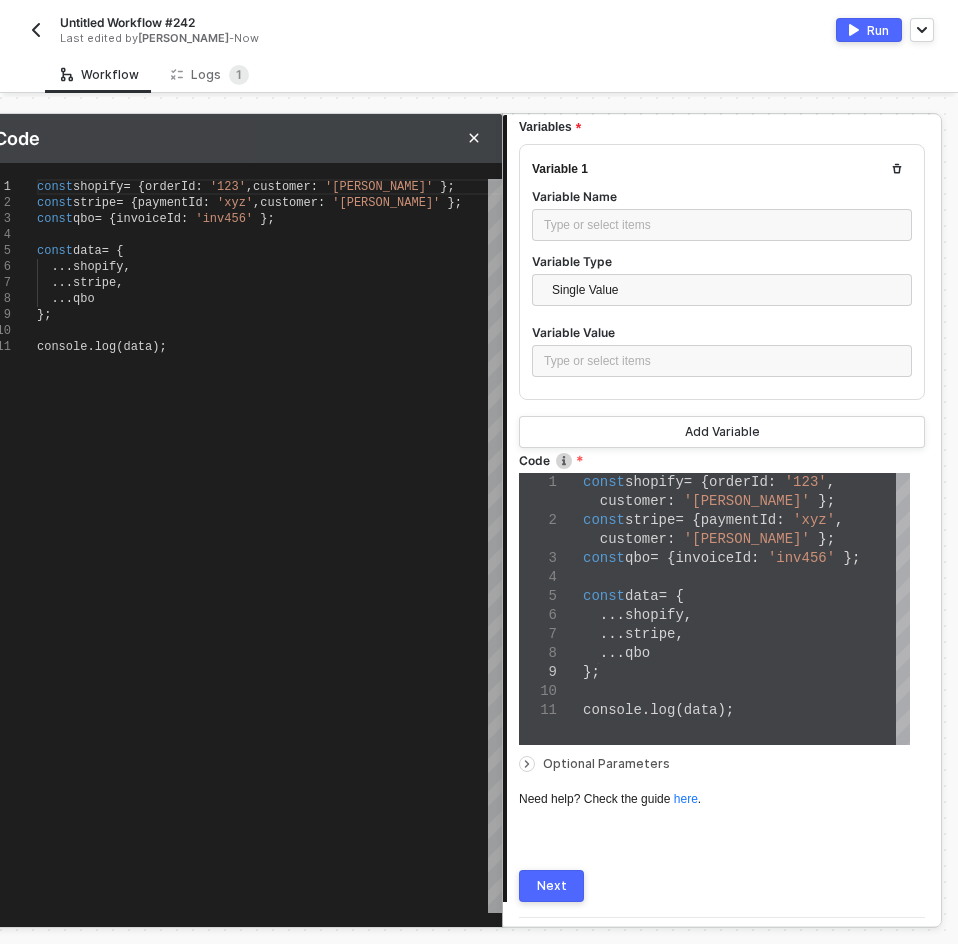 type on "console.log(data);" 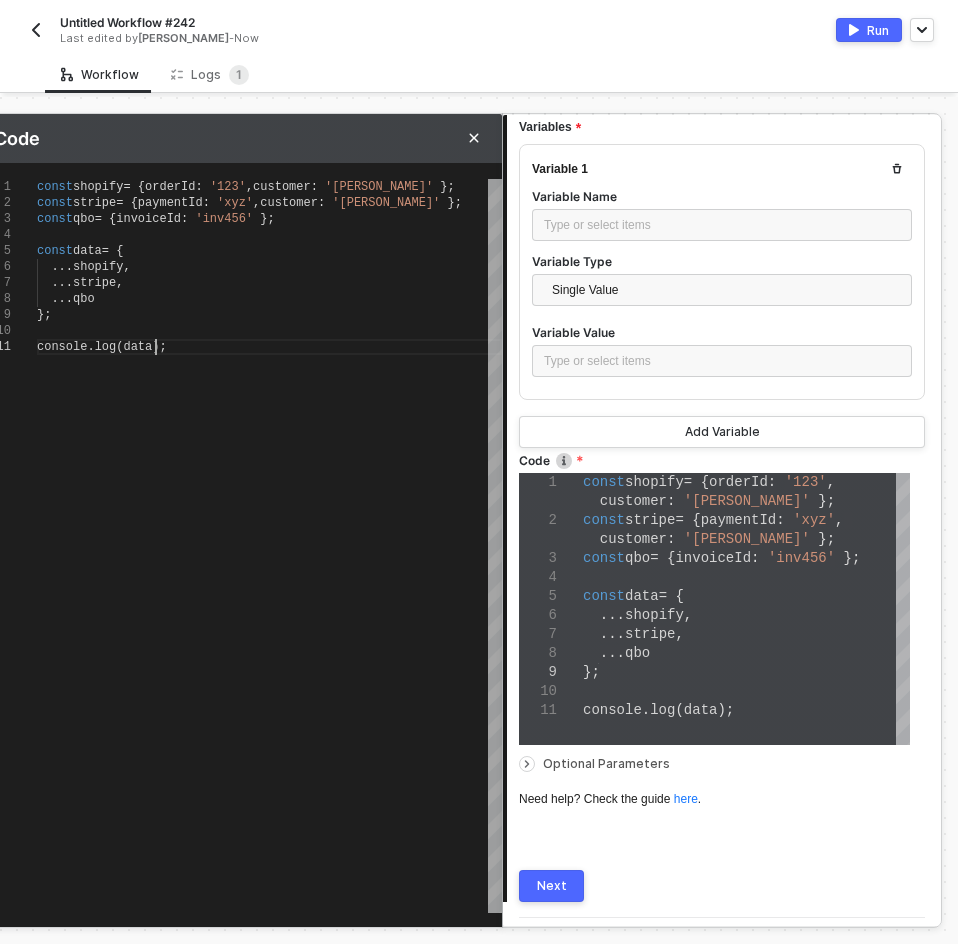 scroll, scrollTop: 0, scrollLeft: 0, axis: both 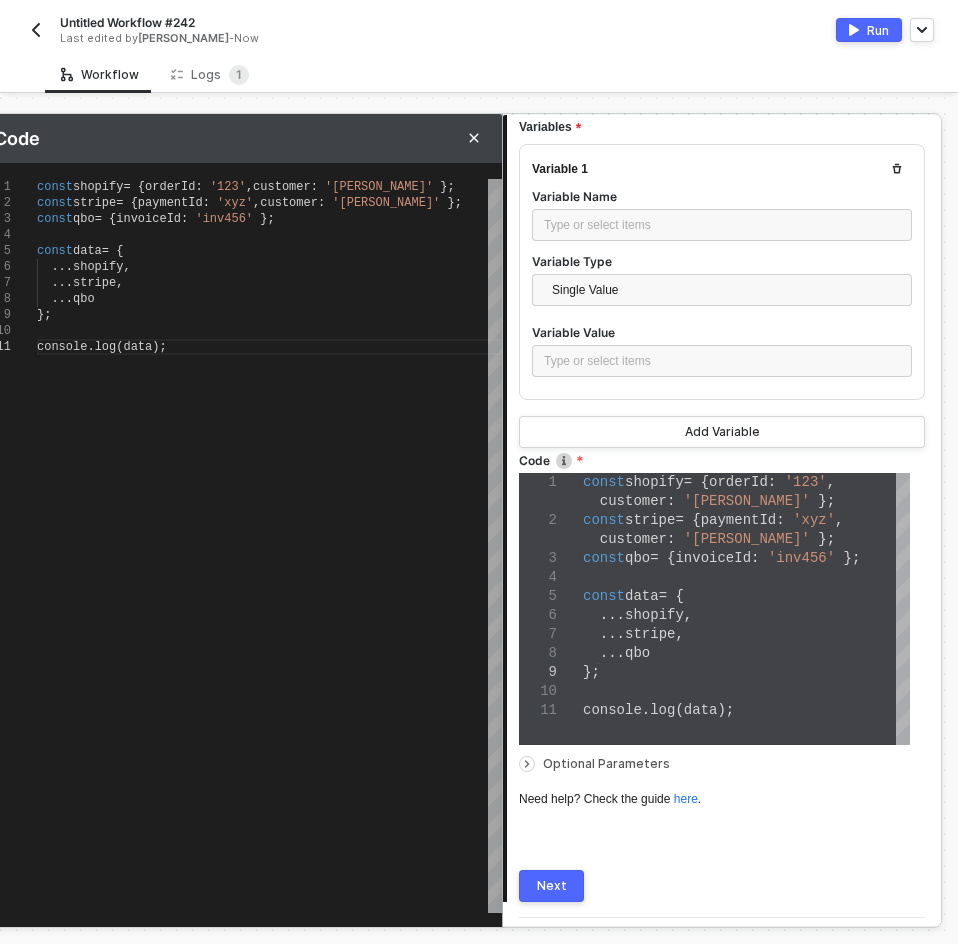 click on "const  shopify  =   {  orderId :   '123' ,  customer :   'Alice'   }; const  stripe  =   {  paymentId :   'xyz' ,  customer :   'Bob'   }; const  qbo  =   {  invoiceId :   'inv456'   }; const  data  =   {    ... shopify ,    ... stripe ,    ... qbo }; console . log ( data );" at bounding box center [269, 546] 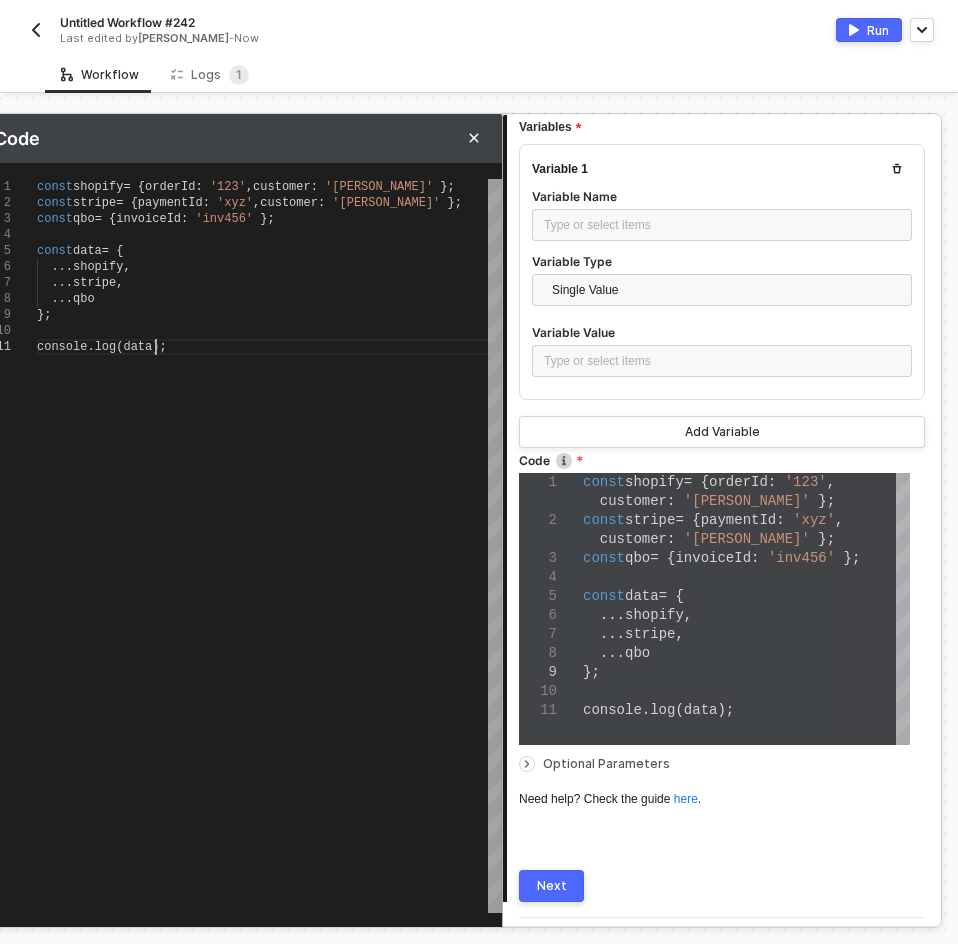 click on "console" at bounding box center (62, 347) 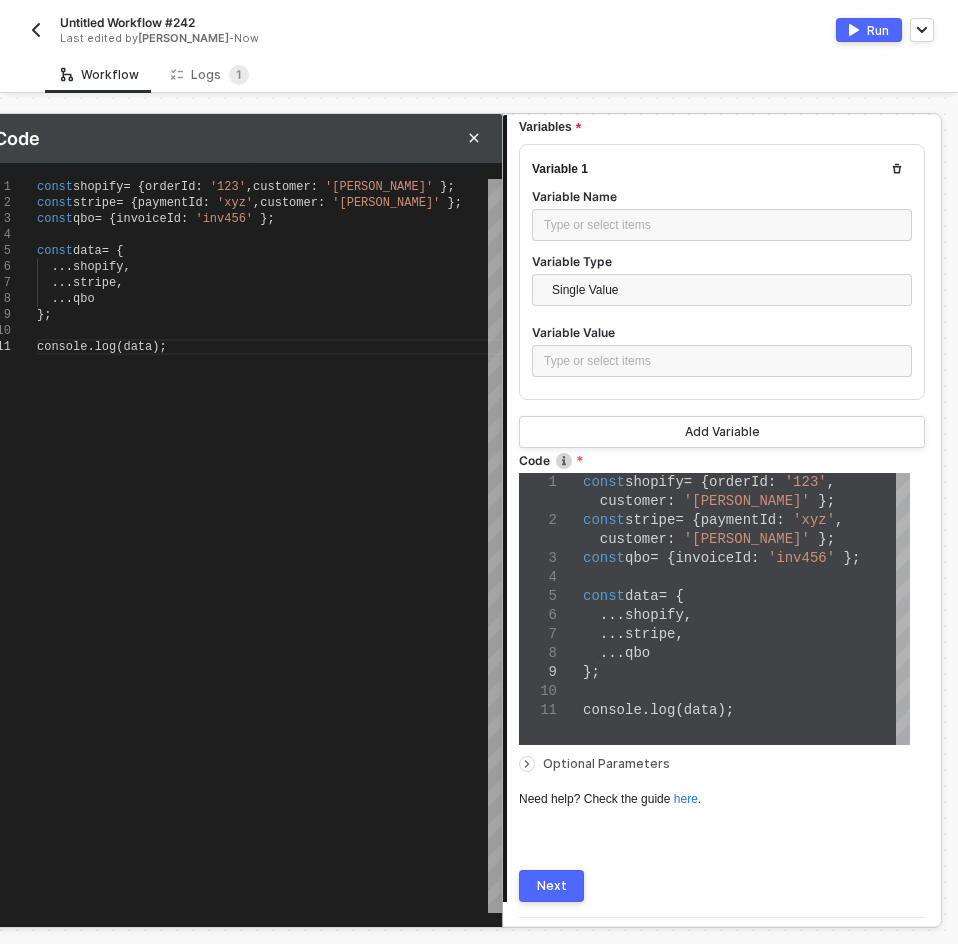 click on "console" at bounding box center (62, 347) 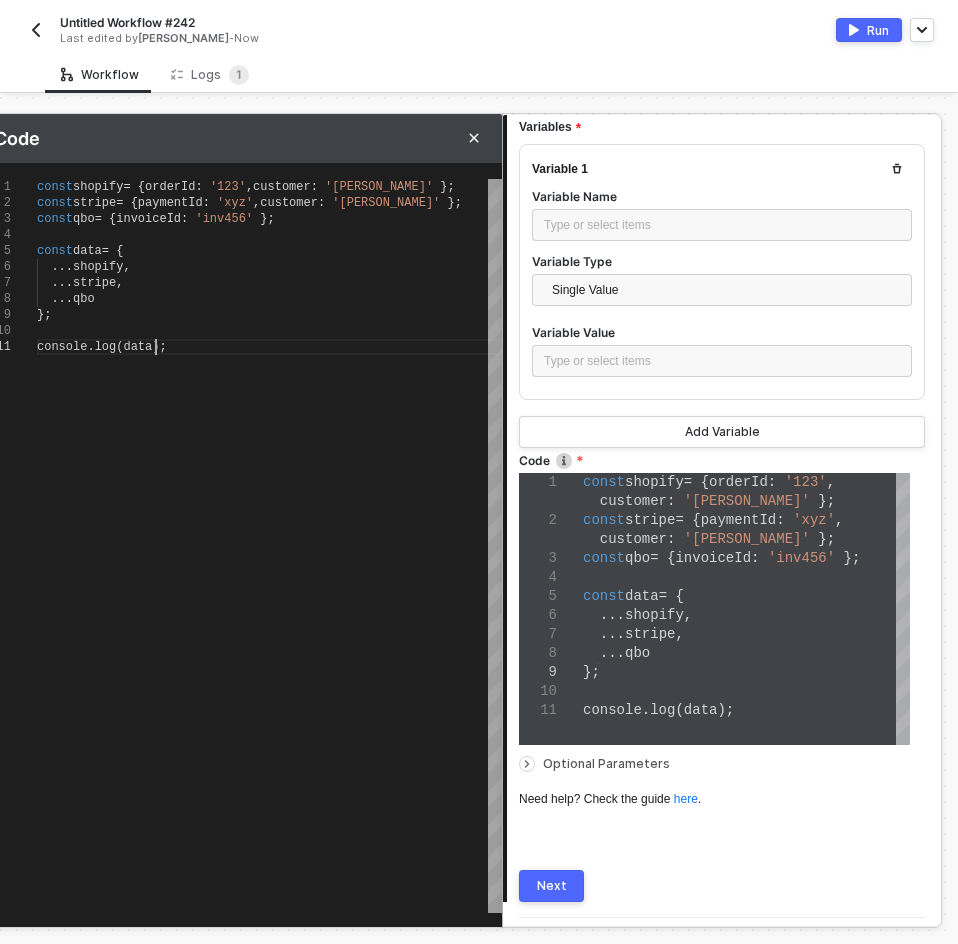 click on "console" at bounding box center (62, 347) 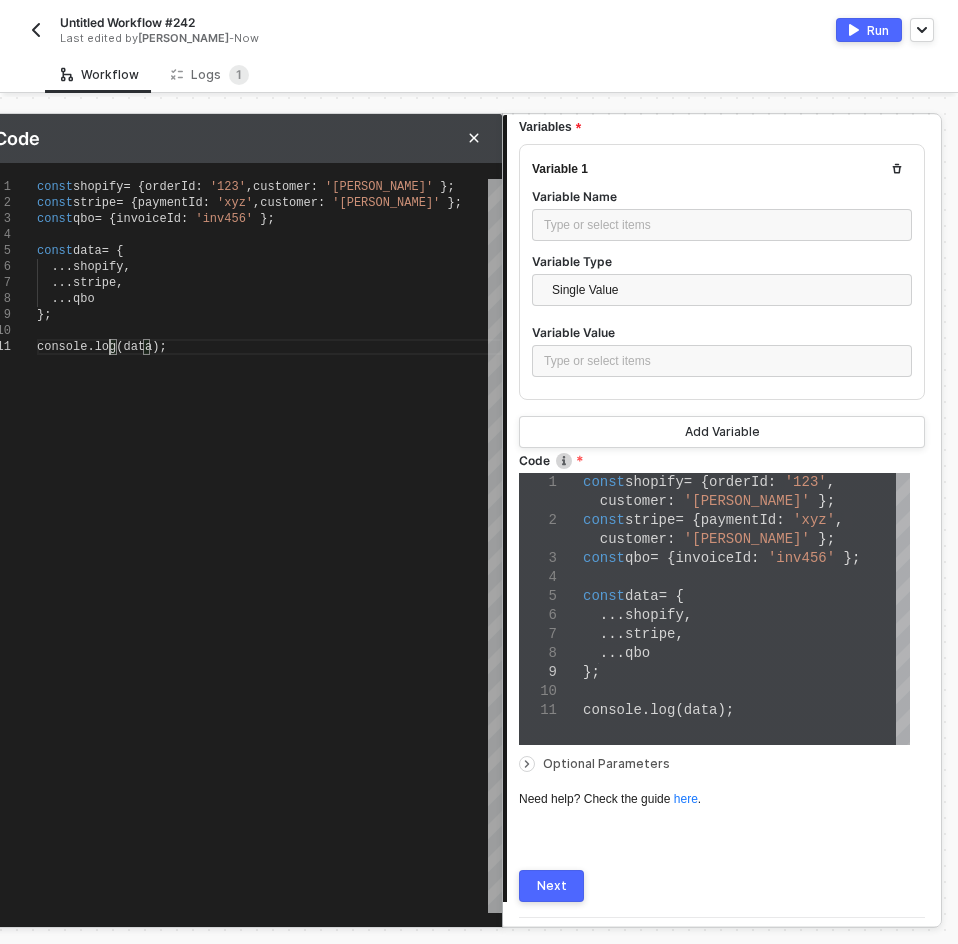 type on "const shopify = { orderId: '123', customer: 'Alice' };
const stripe = { paymentId: 'xyz', customer: 'Bob' };
const qbo = { invoiceId: 'inv456' };
const data = {
...shopify,
...stripe,
...qbo" 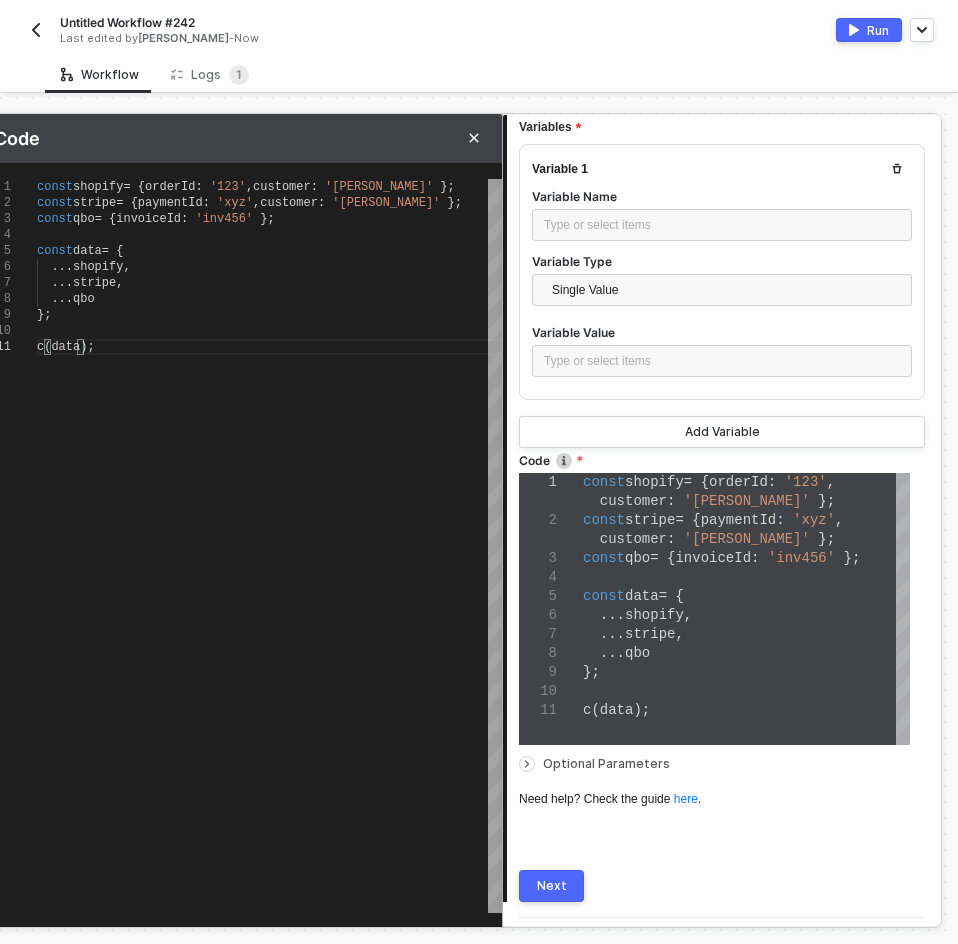 scroll, scrollTop: 1, scrollLeft: 13, axis: both 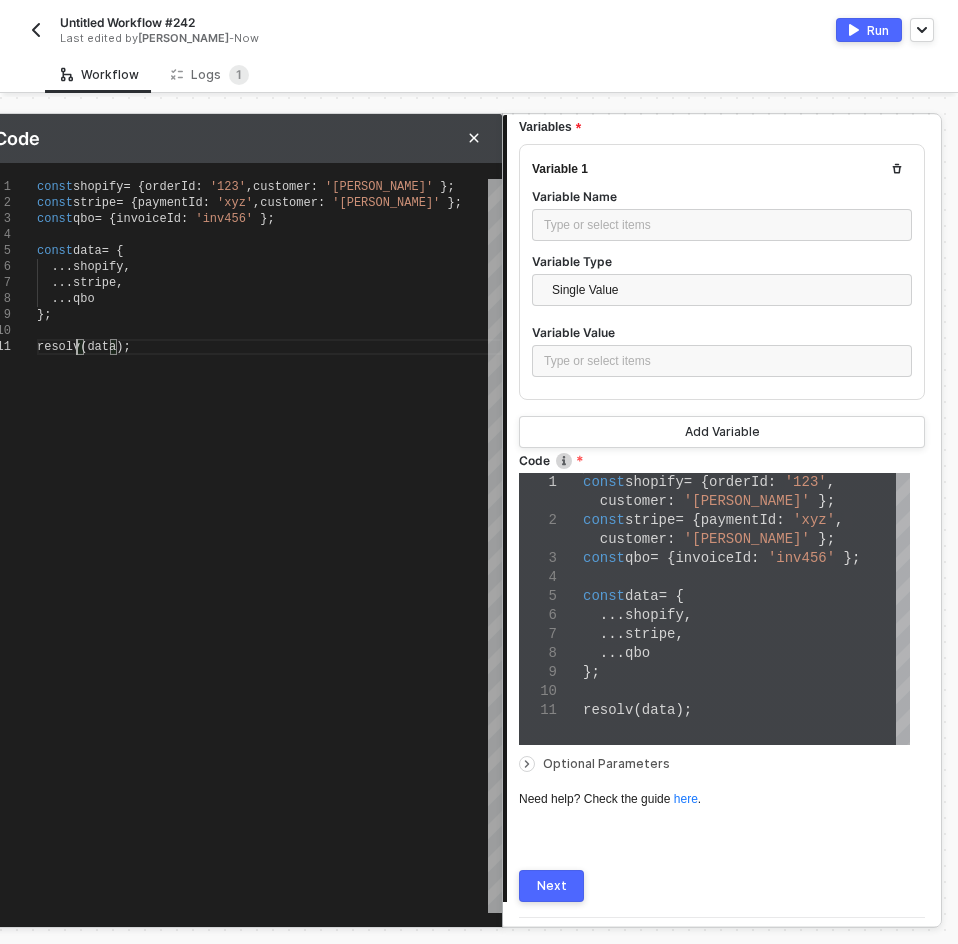 type on "resolve(data);" 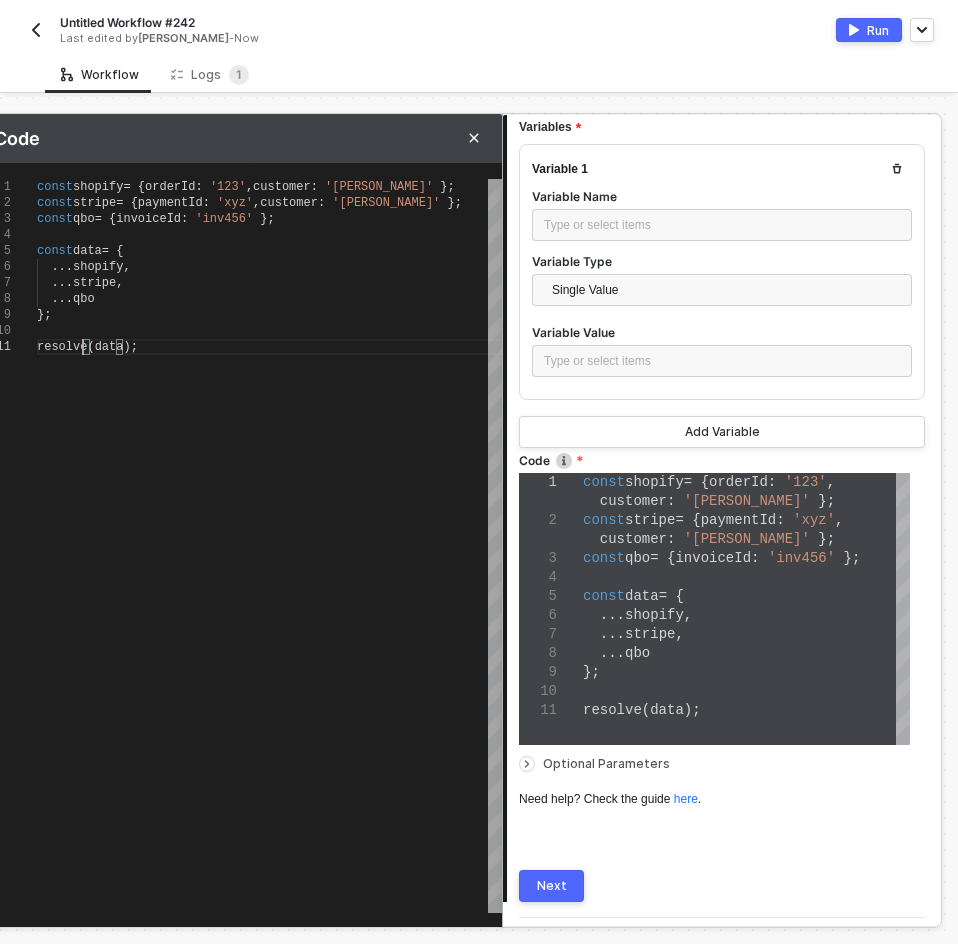 scroll, scrollTop: 1, scrollLeft: 46, axis: both 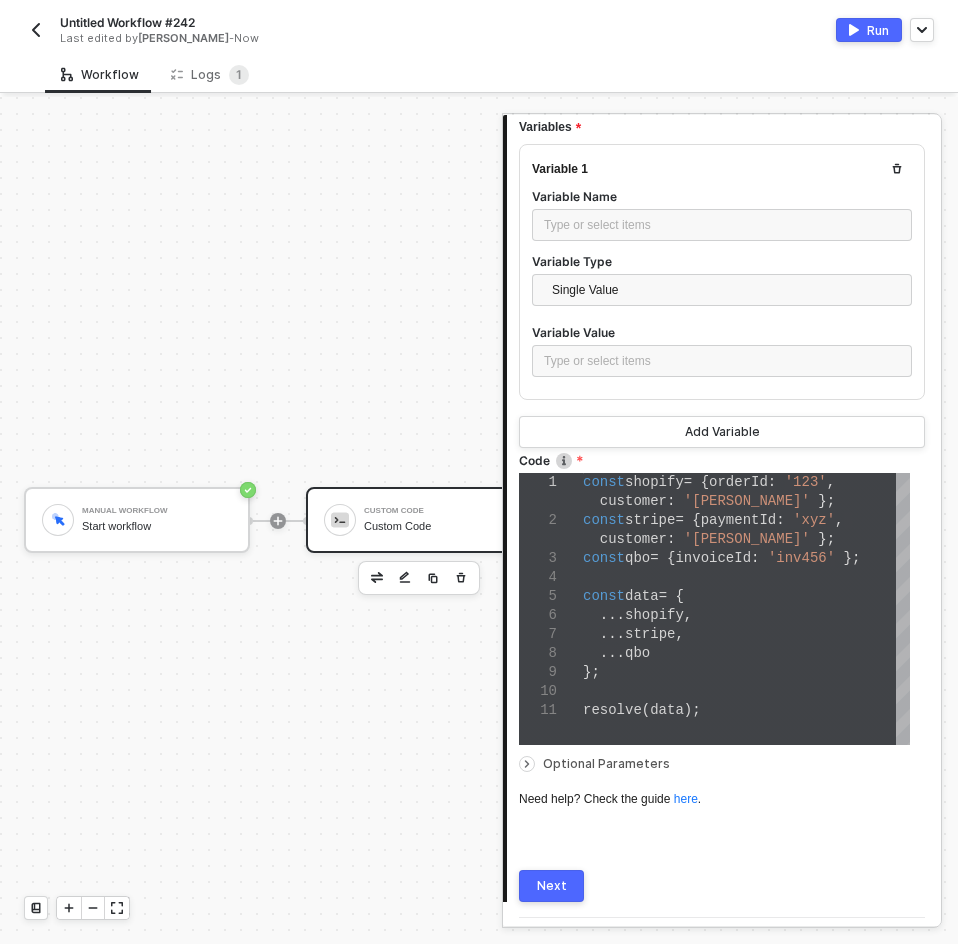click on "Next" at bounding box center [551, 886] 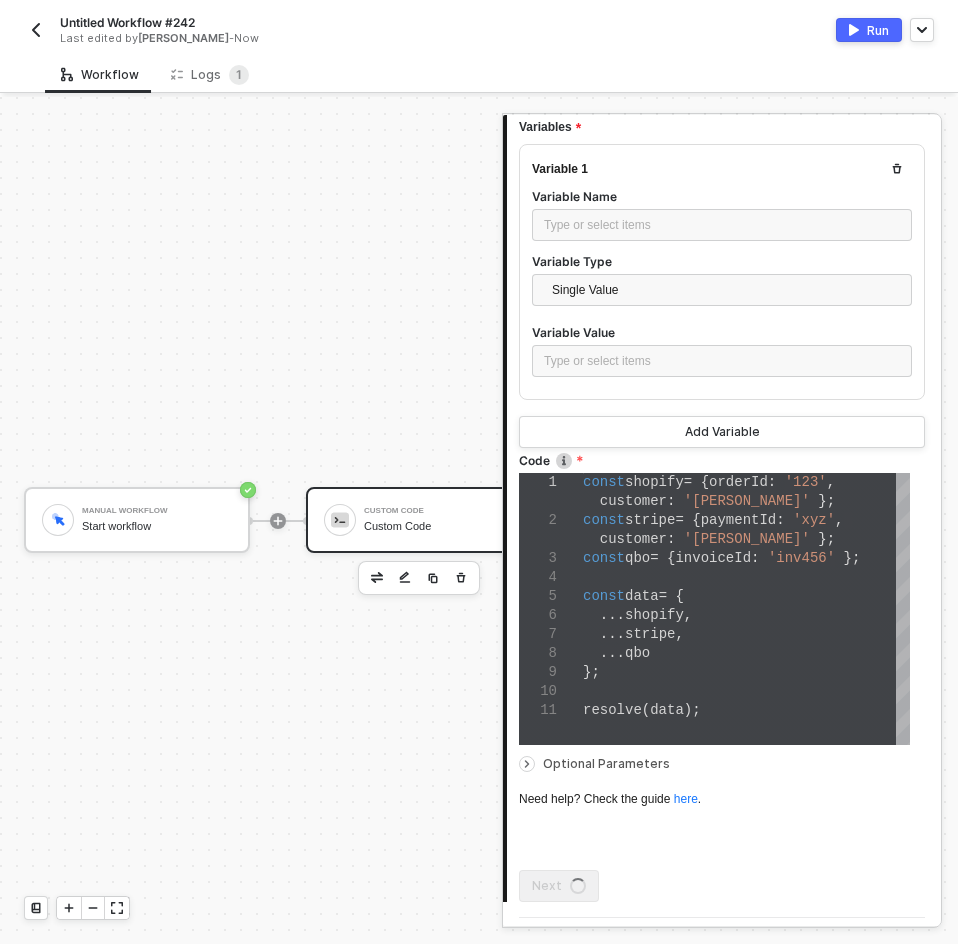 scroll, scrollTop: 0, scrollLeft: 0, axis: both 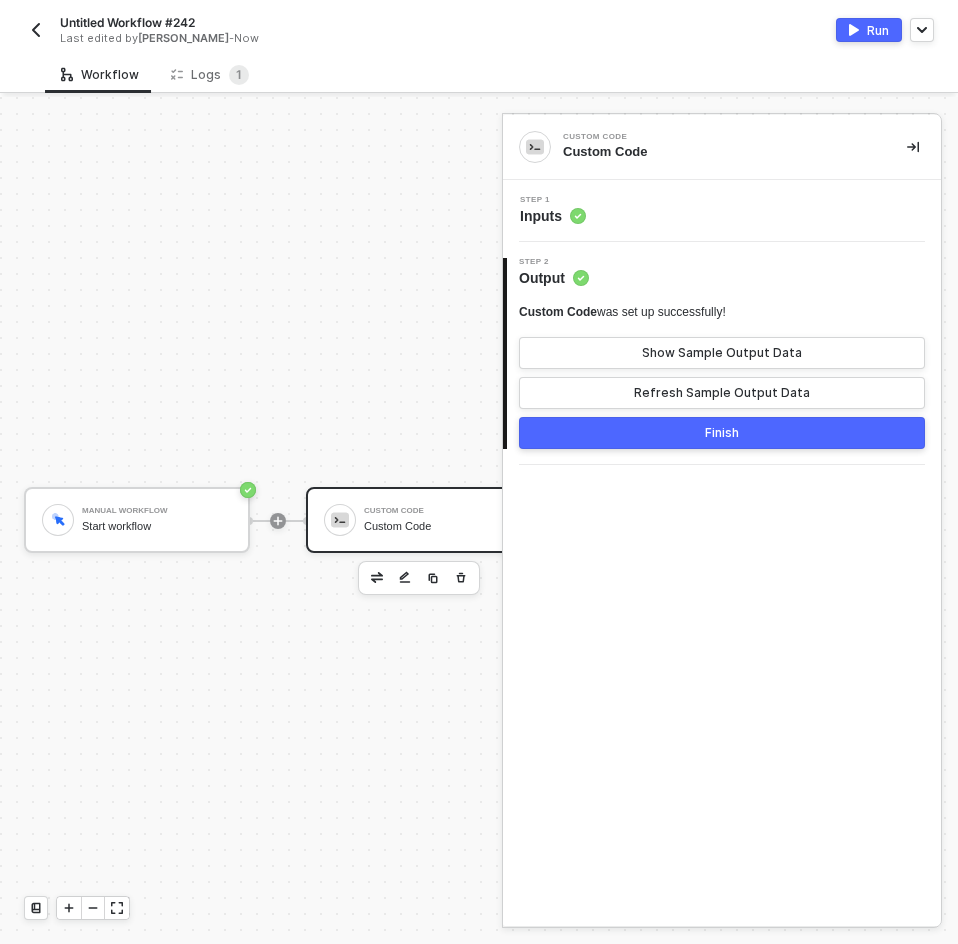 click on "Custom Code  was set up successfully! Show Sample Output Data Refresh Sample Output Data" at bounding box center [722, 356] 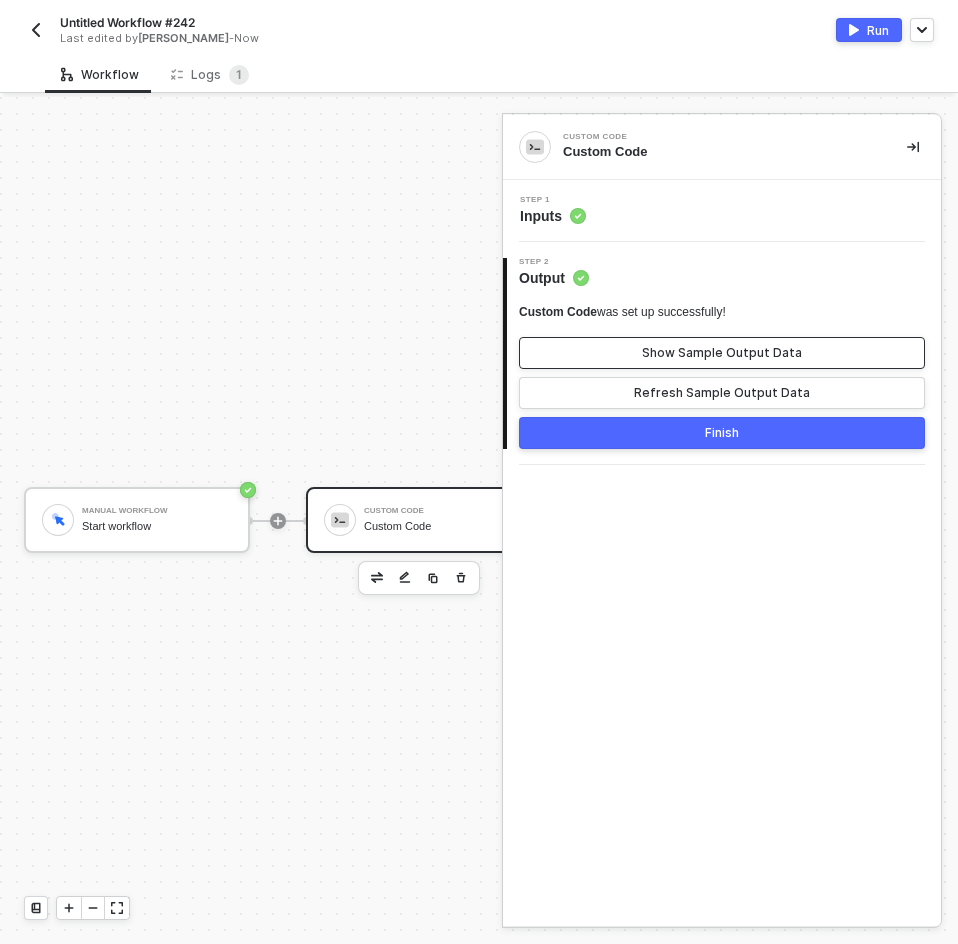 click on "Show Sample Output Data" at bounding box center (722, 353) 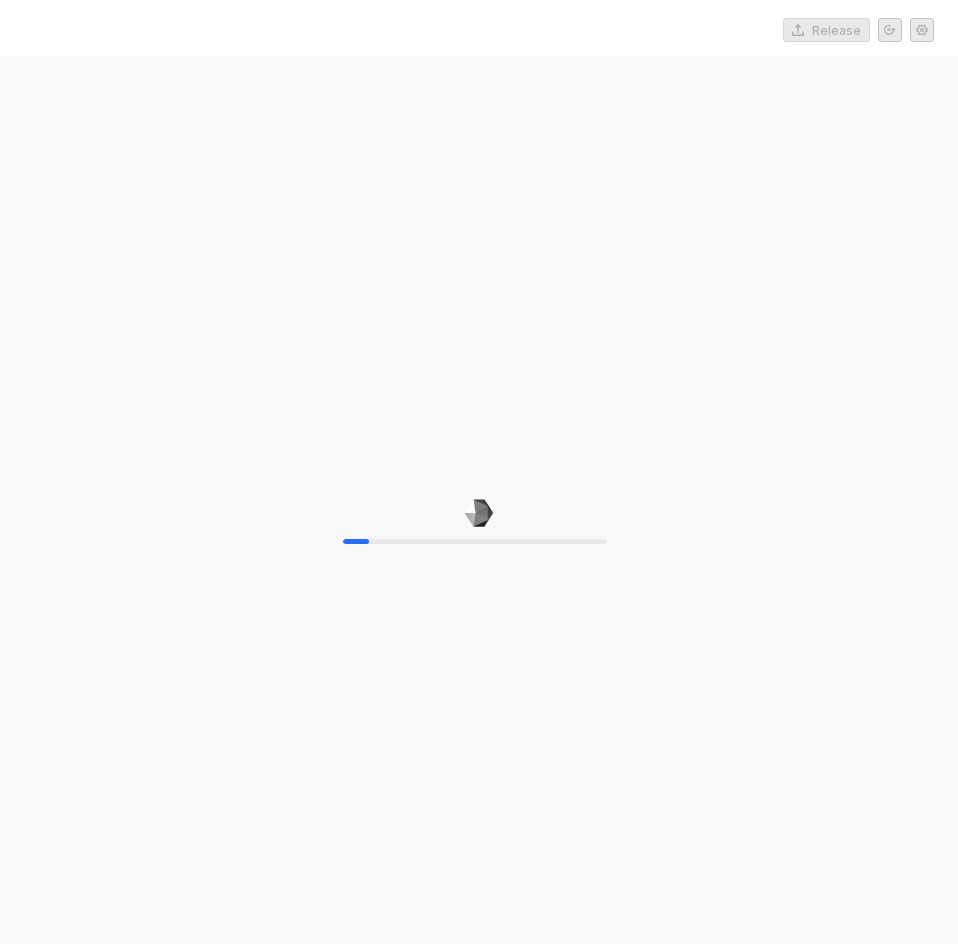 scroll, scrollTop: 0, scrollLeft: 0, axis: both 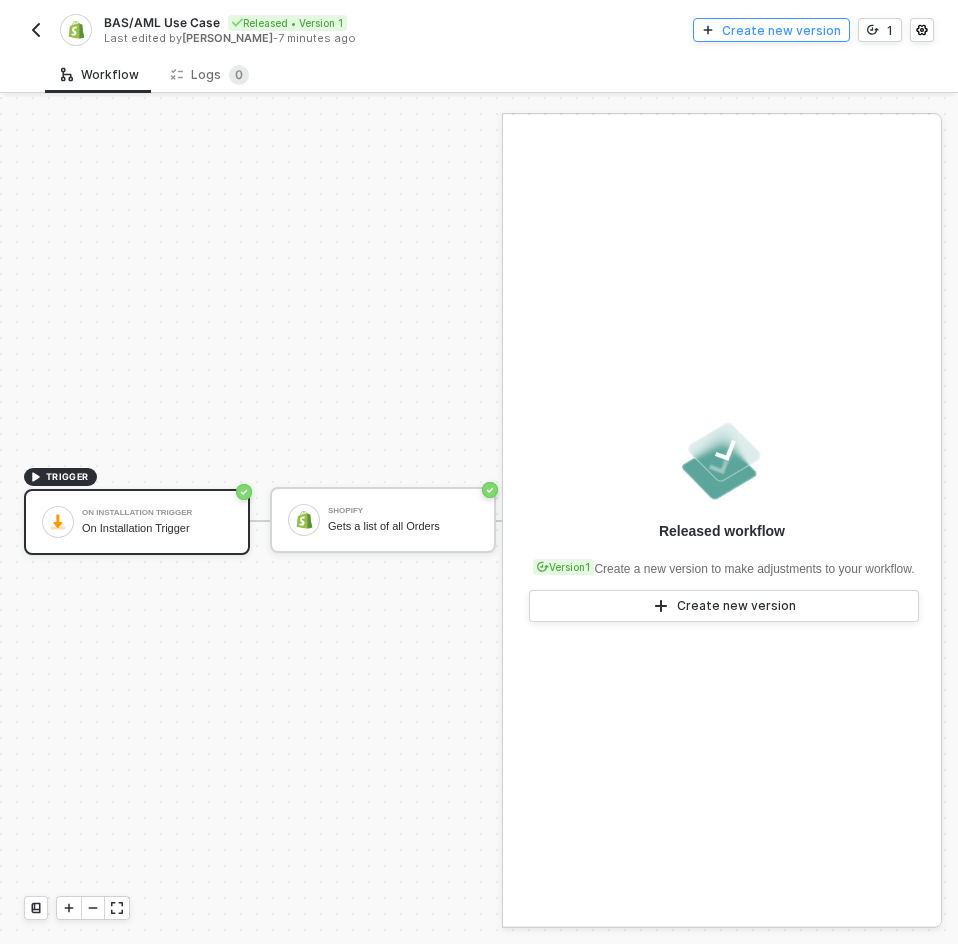 click on "Create new version" at bounding box center (781, 30) 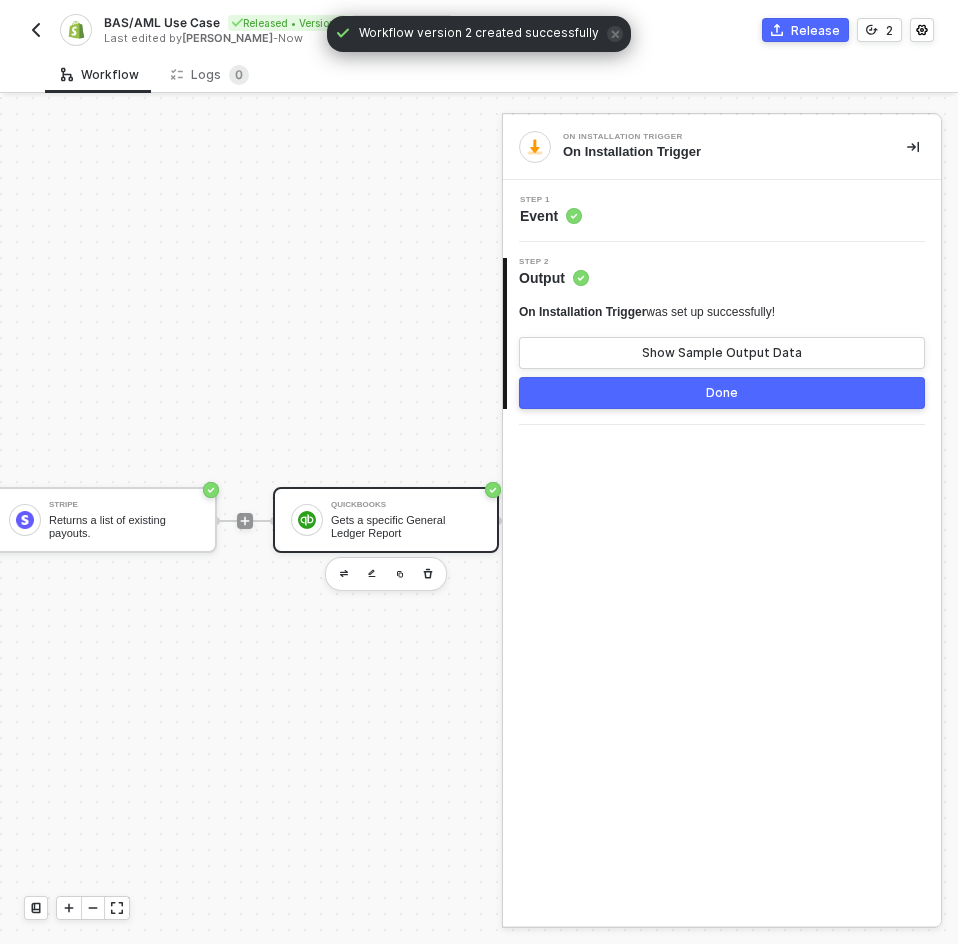 scroll, scrollTop: 0, scrollLeft: 911, axis: horizontal 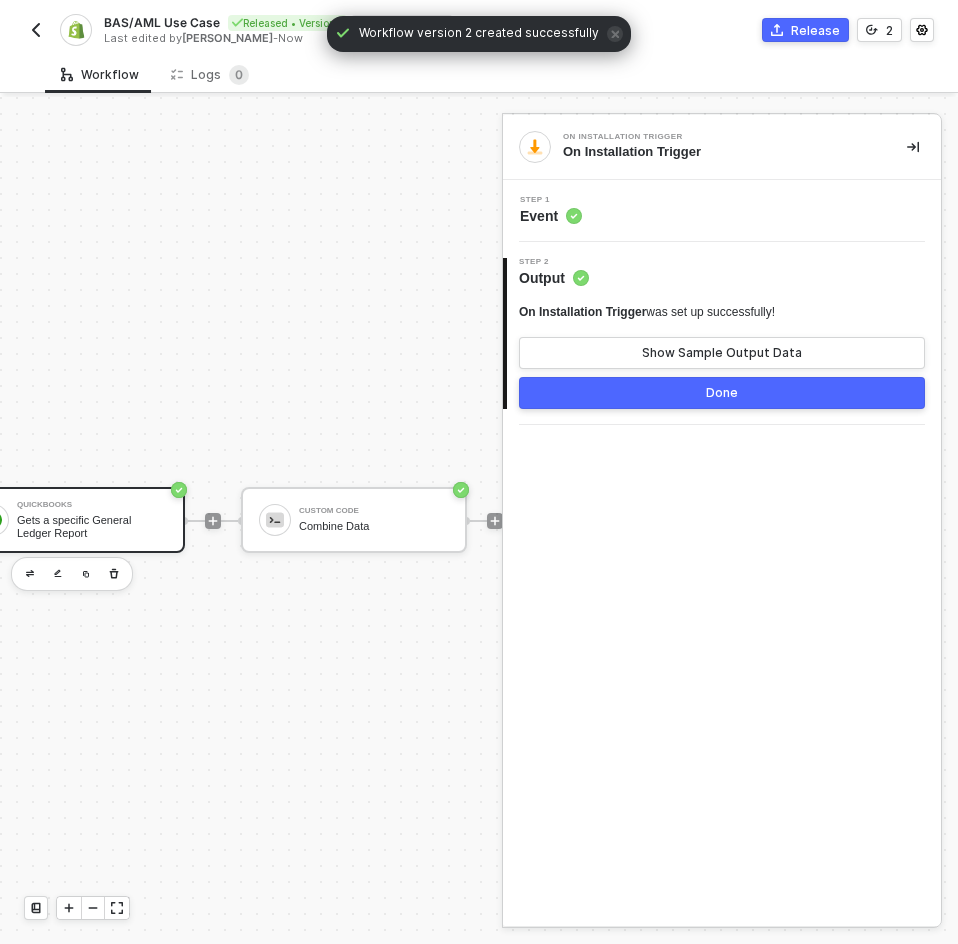 click on "Combine Data" at bounding box center [374, 526] 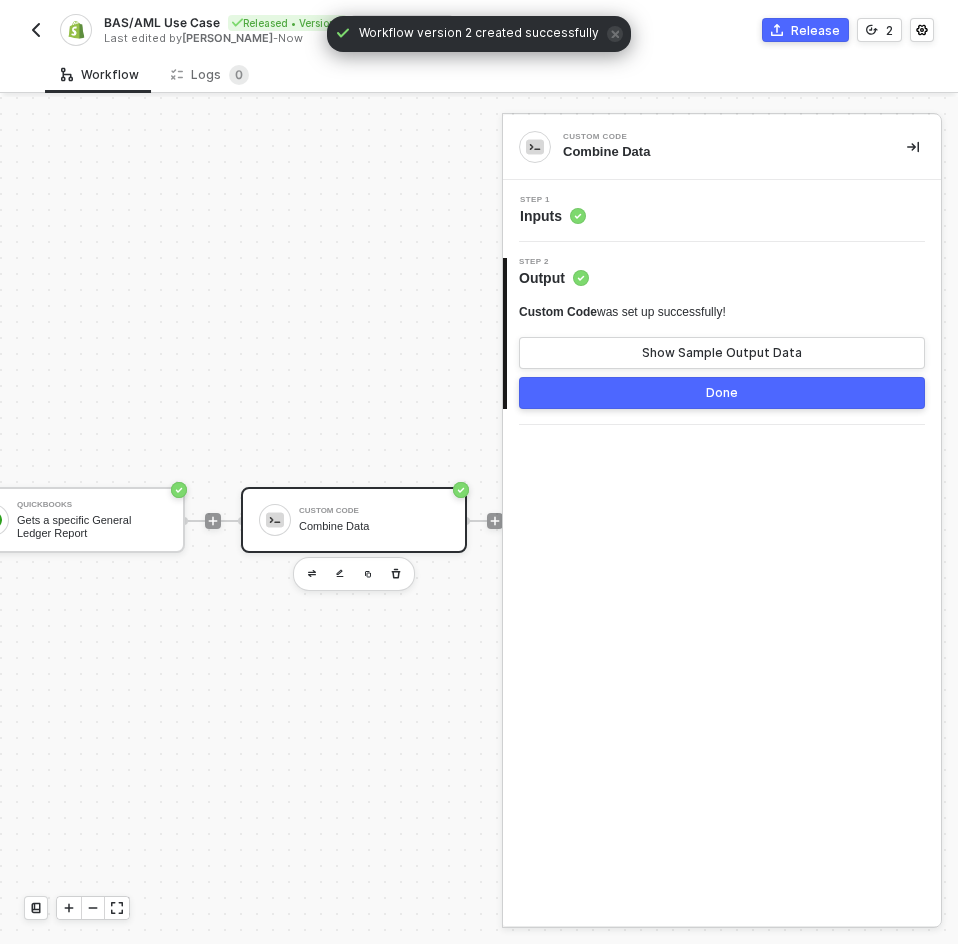 click on "Step 1 Inputs" at bounding box center [724, 211] 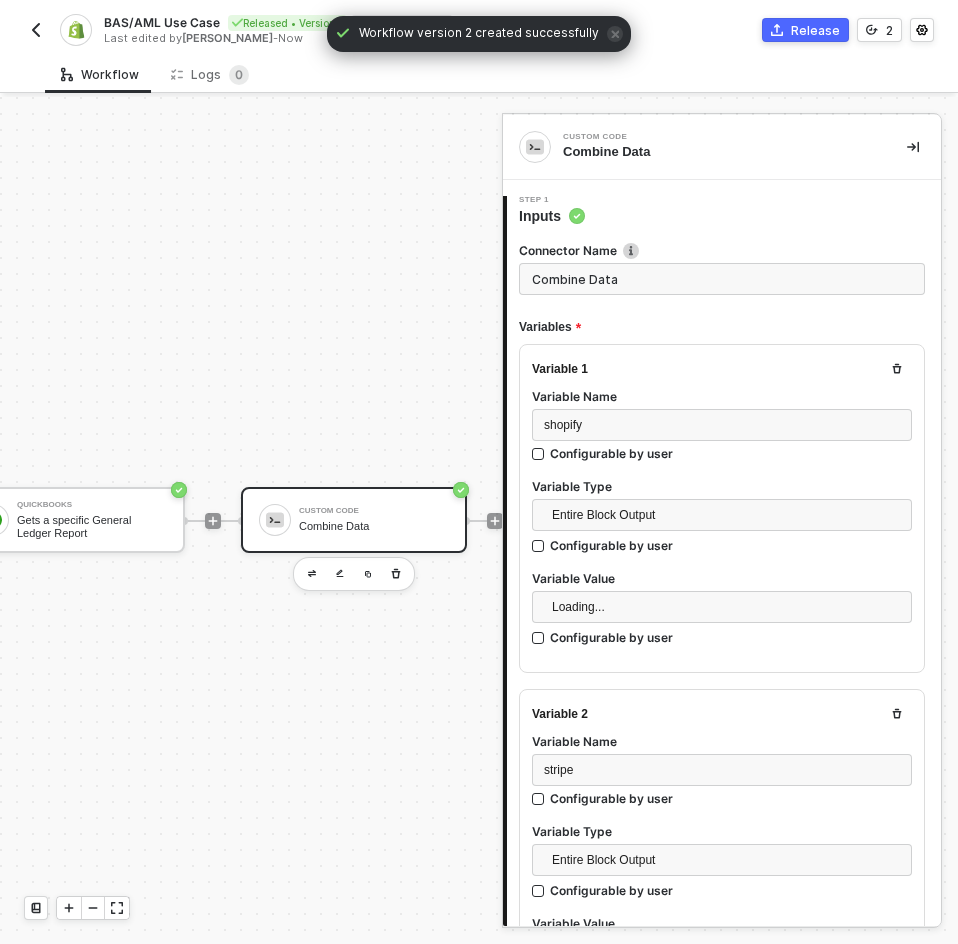 type on "const shopify = inputData.shopify;
const stripe = inputData.stripe;
const qbo = inputData.qbo;
const data = {
...shopify,
...stripe,
...qbo
};" 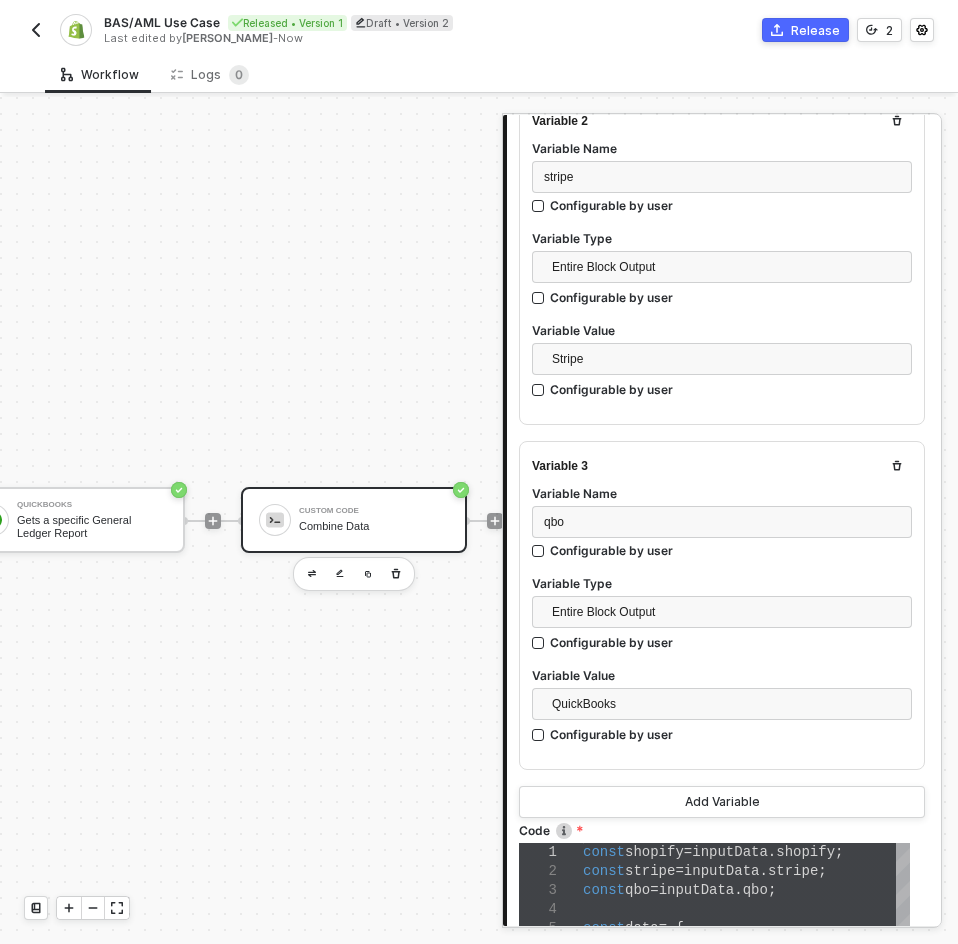 scroll, scrollTop: 800, scrollLeft: 0, axis: vertical 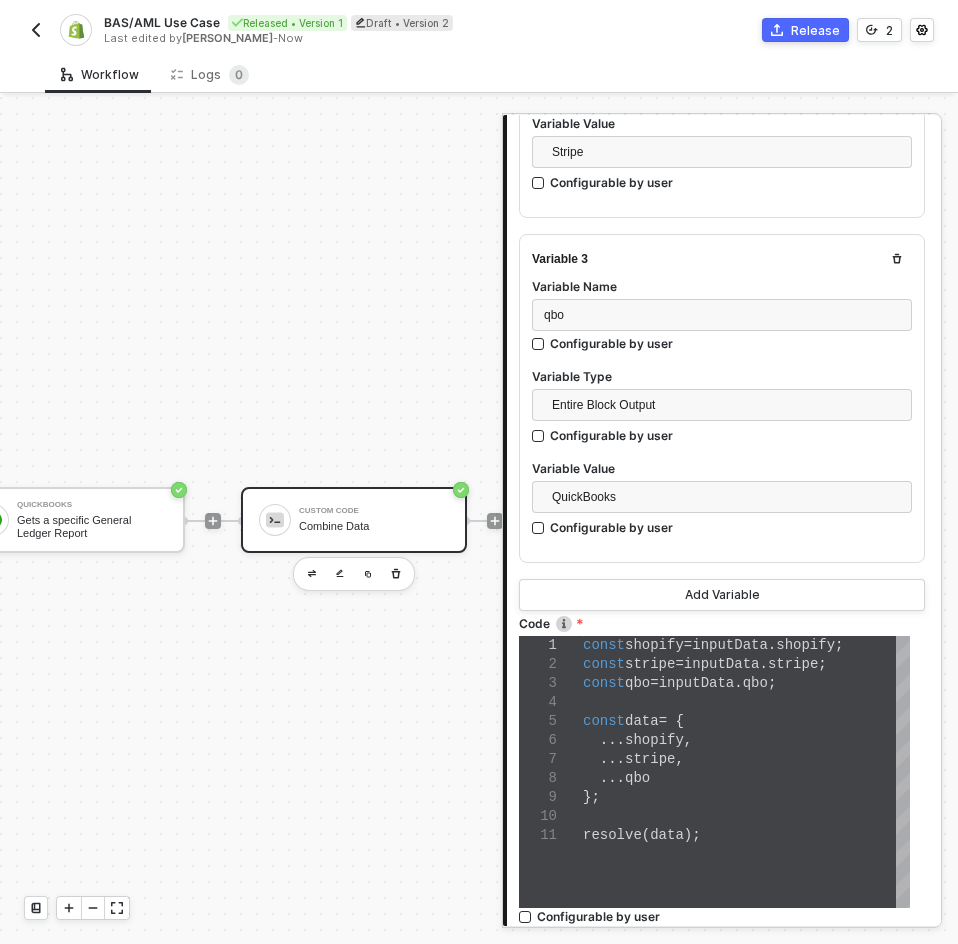 click on "... shopify ," at bounding box center [746, 740] 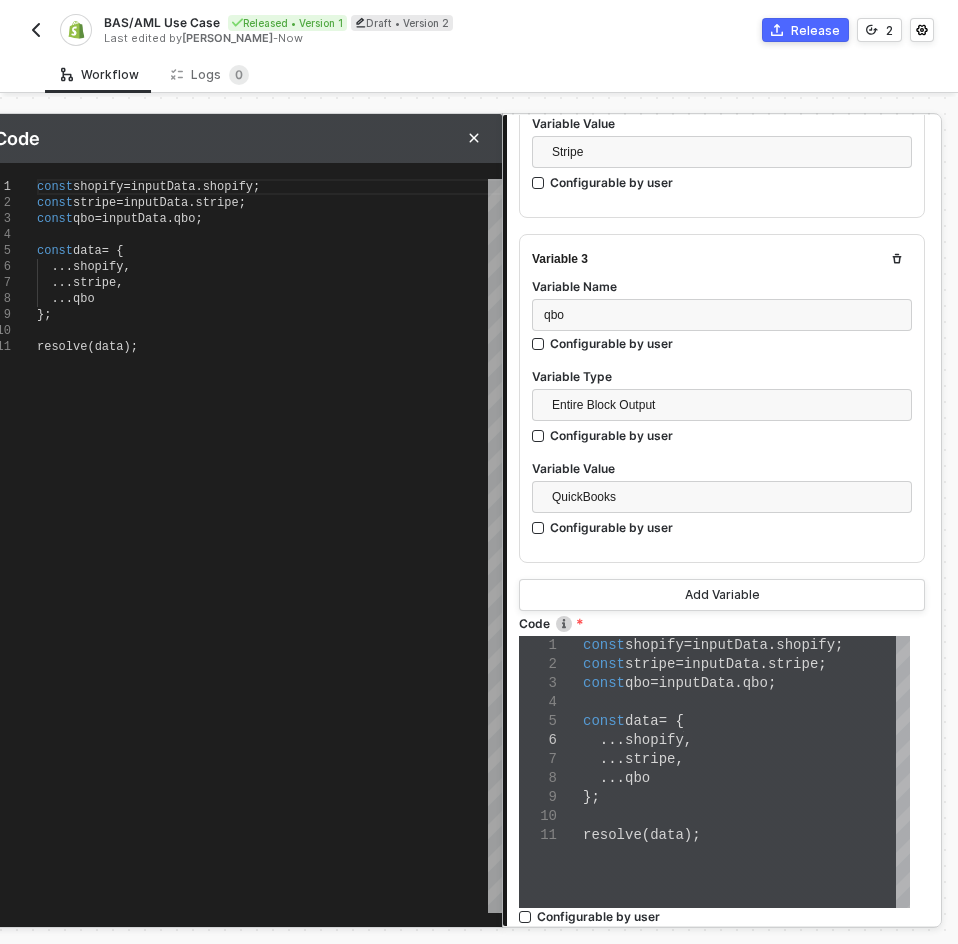 scroll, scrollTop: 0, scrollLeft: 0, axis: both 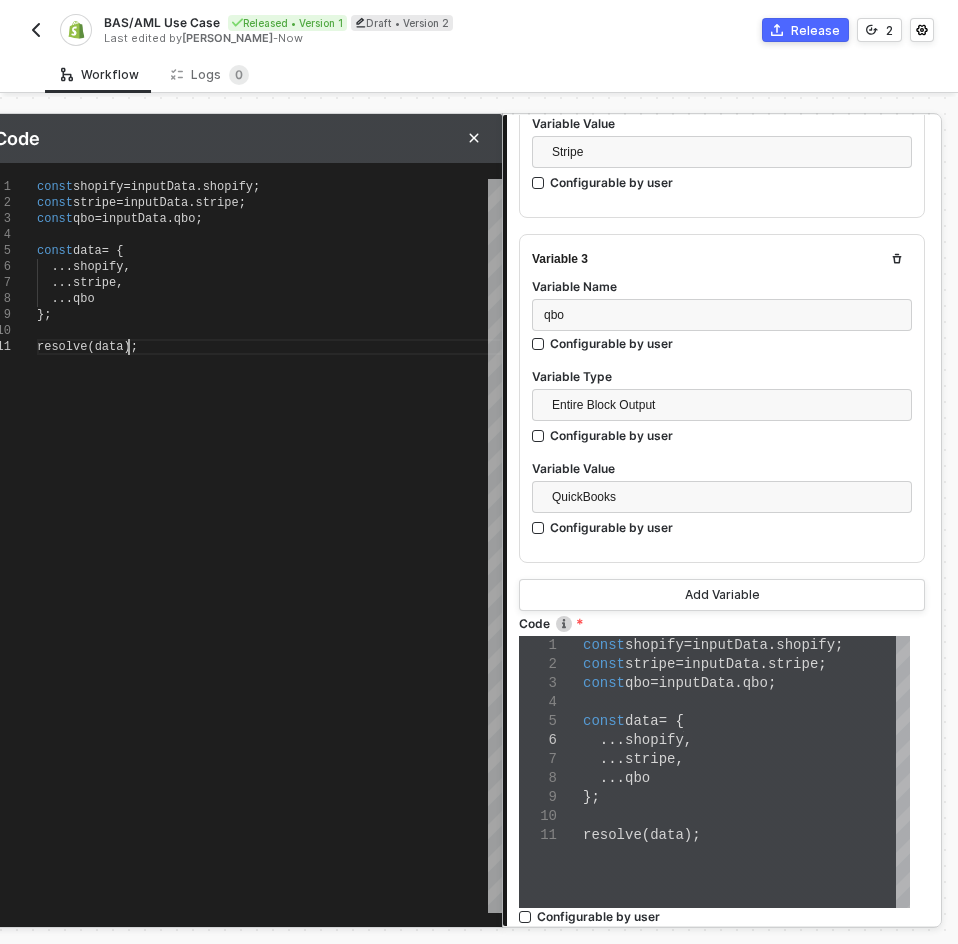 type on "const shopify = inputData.shopify;
const stripe = inputData.stripe;
const qbo = inputData.qbo;
const data = {
...shopify,
...stripe,
...qbo
};
resolve(data);" 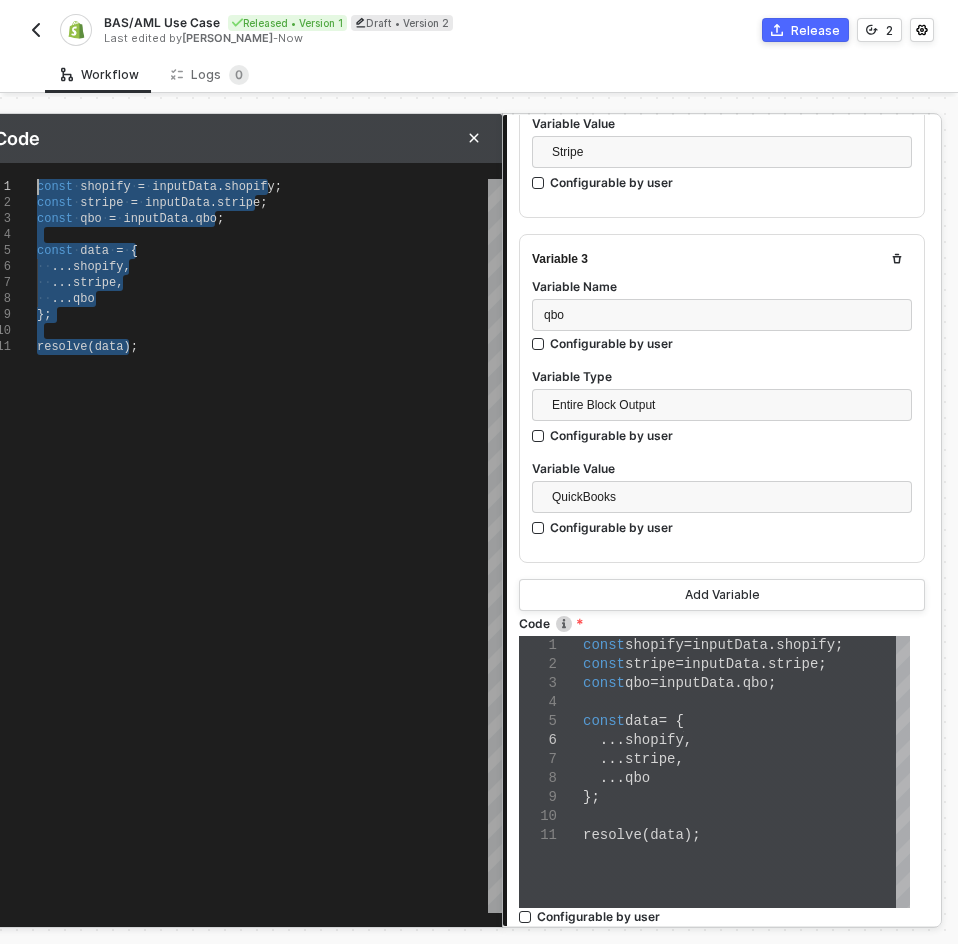 drag, startPoint x: 259, startPoint y: 548, endPoint x: 11, endPoint y: 6, distance: 596.04364 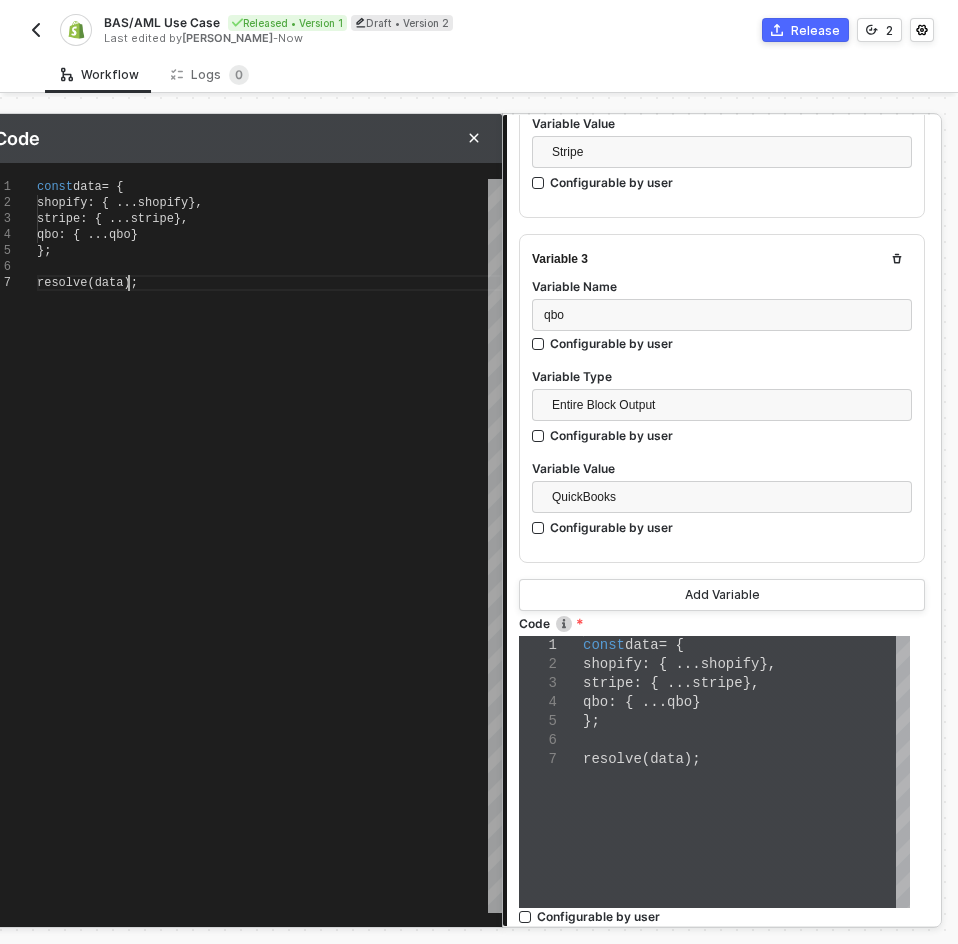 type on "const data = {
shopify: { ...shopify },
stripe: { ...stripe },
qbo: { ...qbo }
};
resolve(data);" 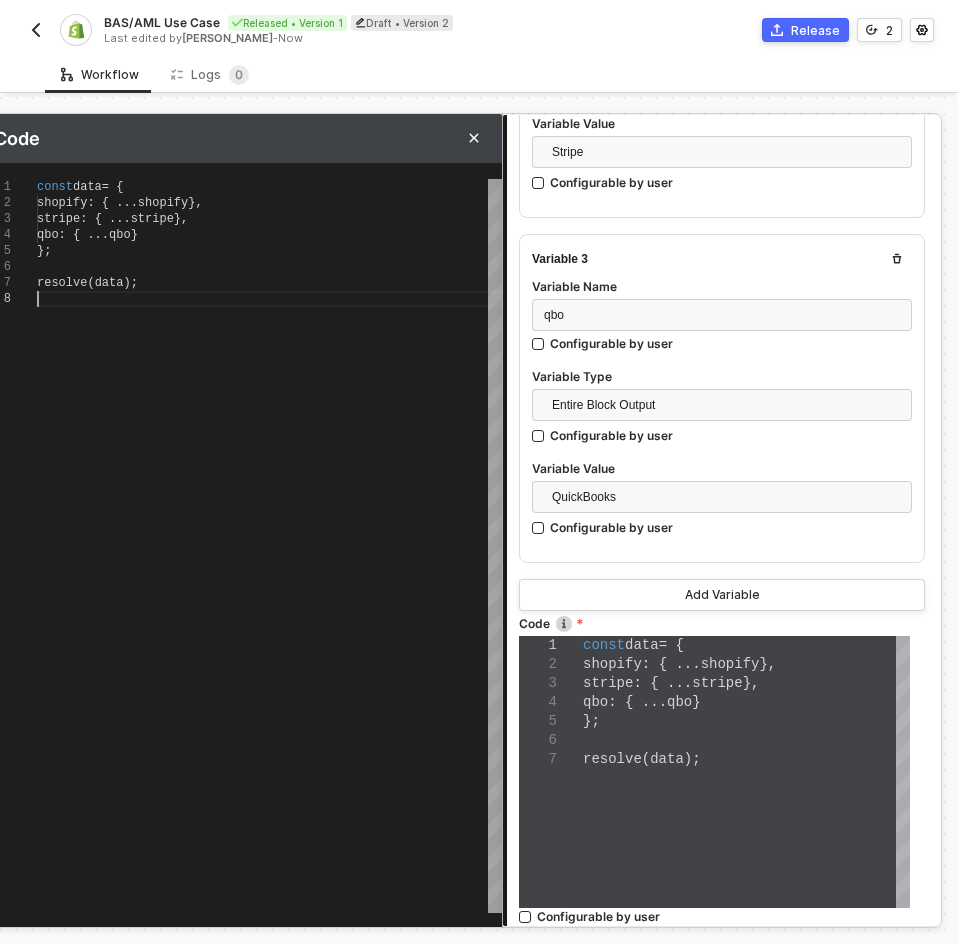 type on "const shopify = inputData.shopify;
const stripe = inputData.stripe;
const qbo = inputData.qbo;
const data = {
...shopify,
...stripe,
...qbo
};" 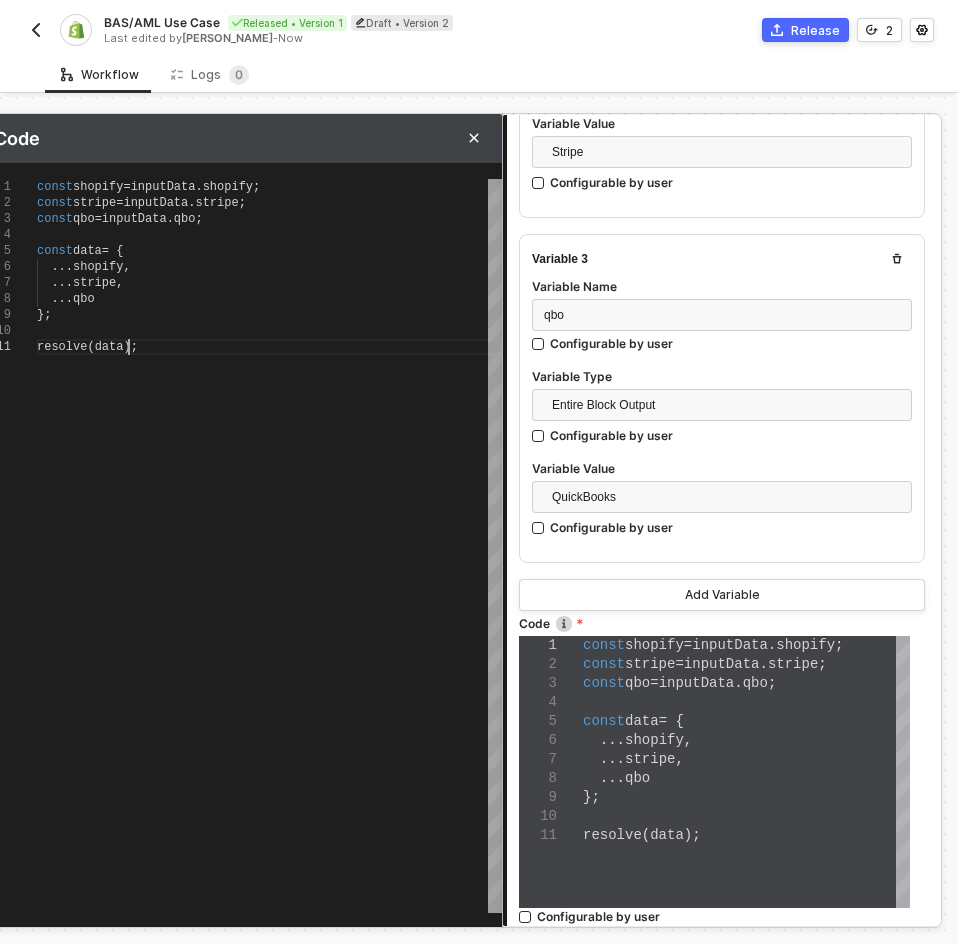 type on "const shopify = inputData.shopify;
const stripe = inputData.stripe;
const qbo = inputData.qbo;
const data = {
...shopify,
...stripe,
...qbo
};
resolve(data);" 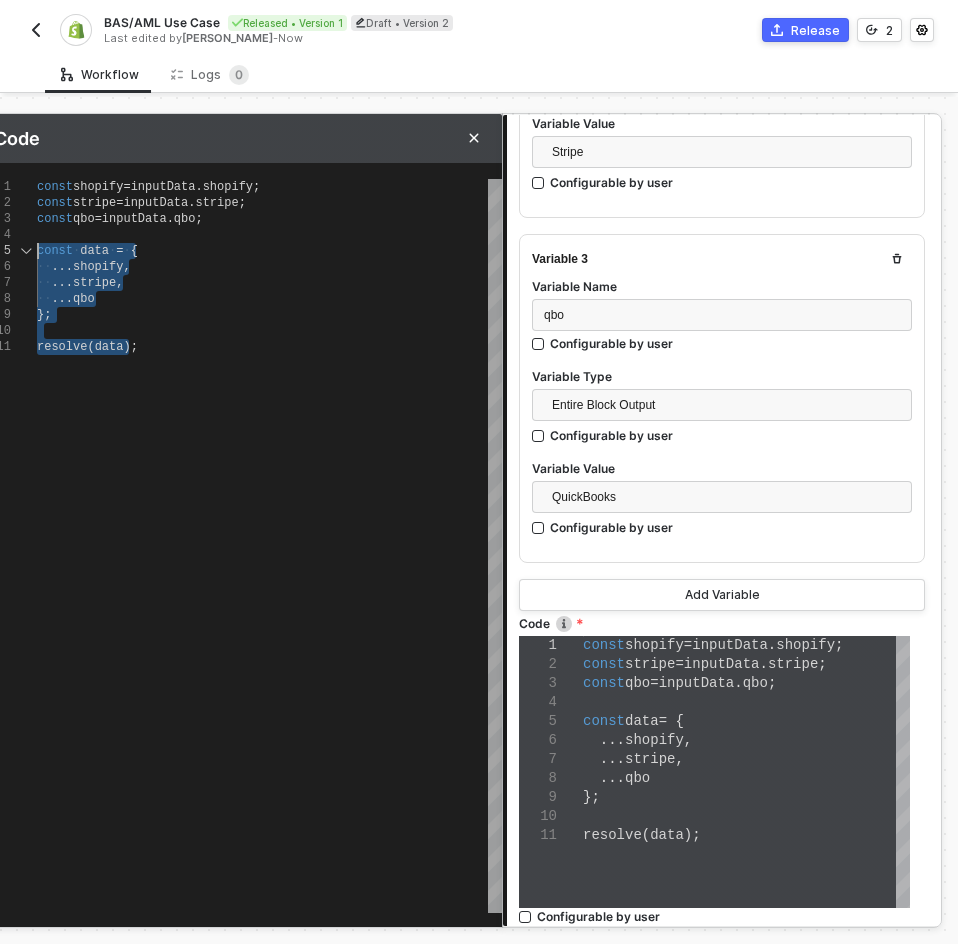 drag, startPoint x: 155, startPoint y: 351, endPoint x: 32, endPoint y: 232, distance: 171.14322 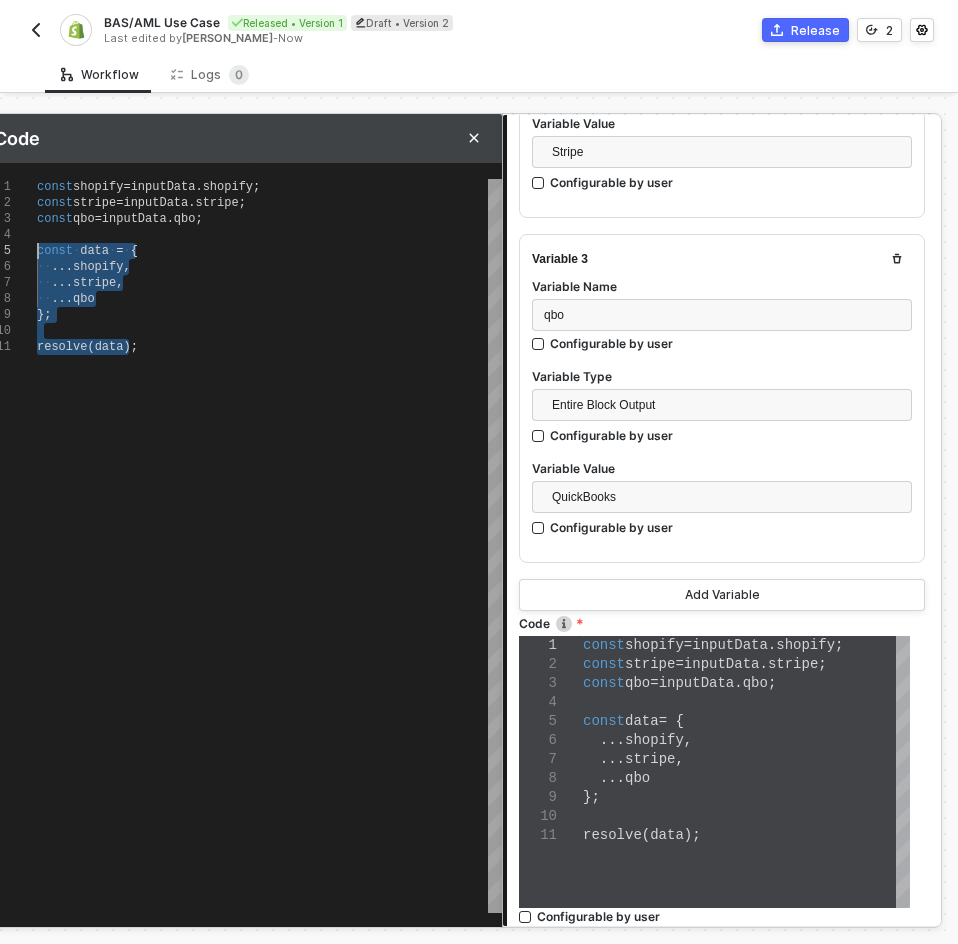 paste 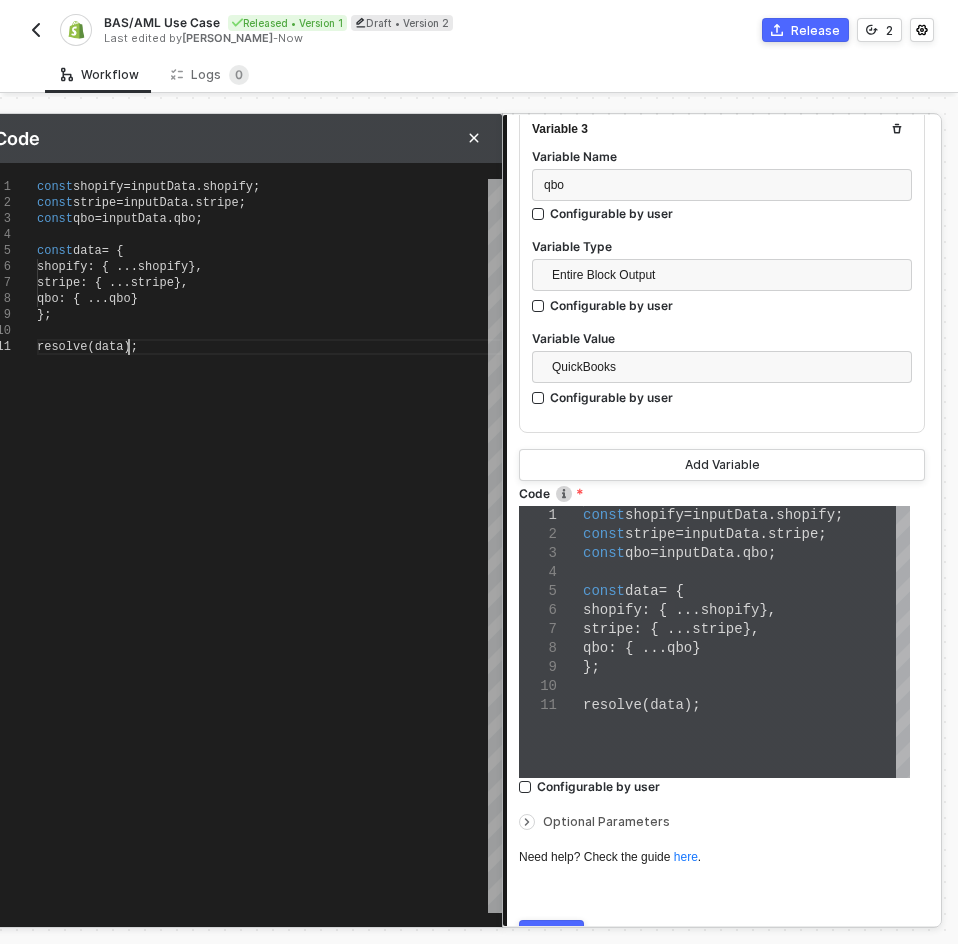 scroll, scrollTop: 1031, scrollLeft: 0, axis: vertical 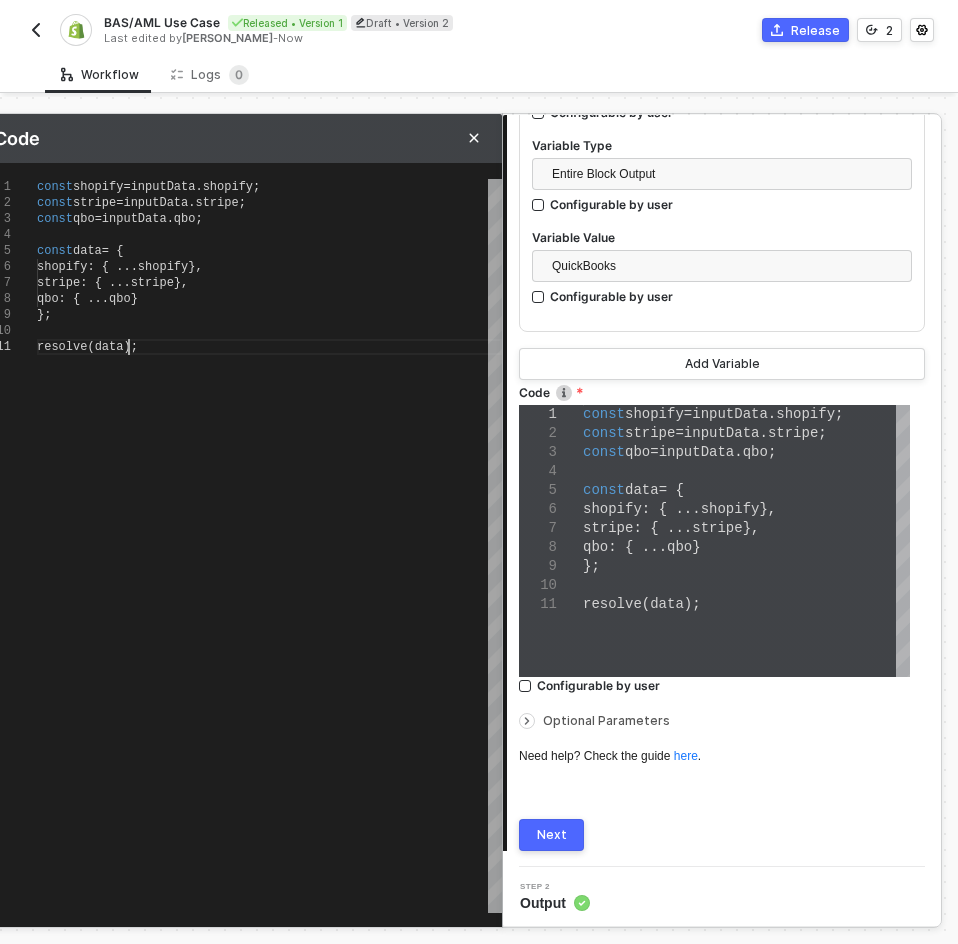 click on "Next" at bounding box center [552, 835] 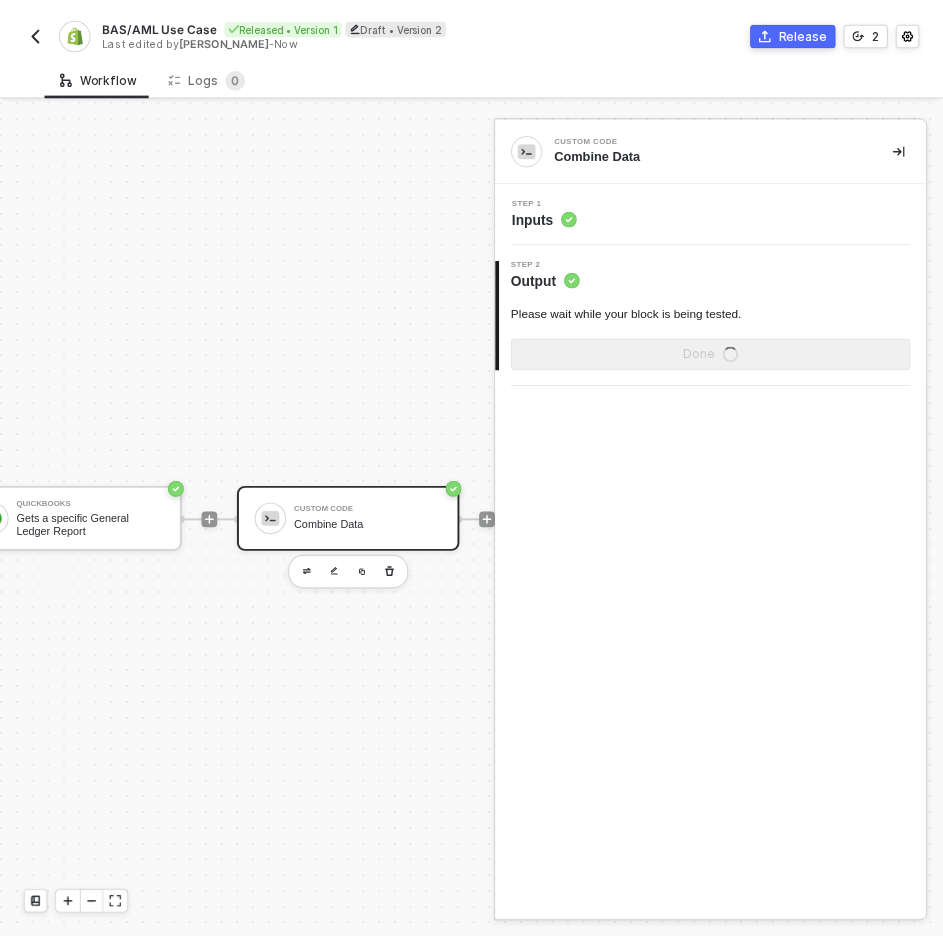 scroll, scrollTop: 0, scrollLeft: 0, axis: both 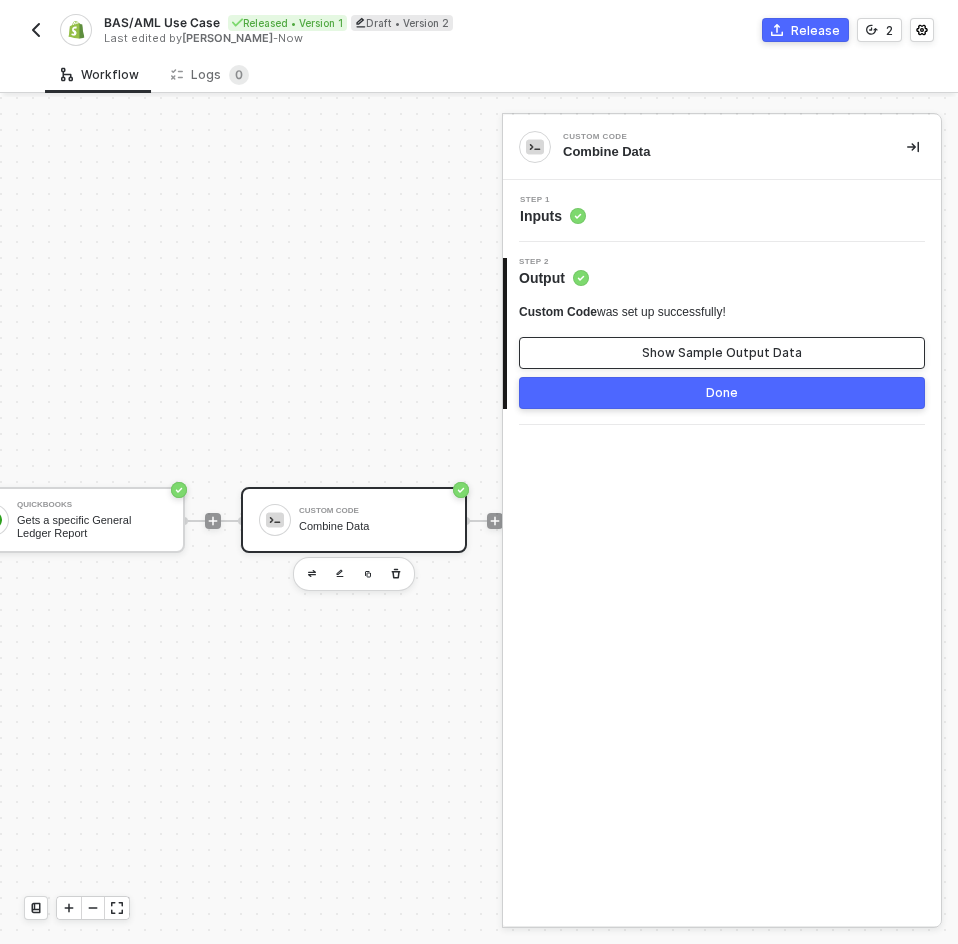 click on "Show Sample Output Data" at bounding box center (722, 353) 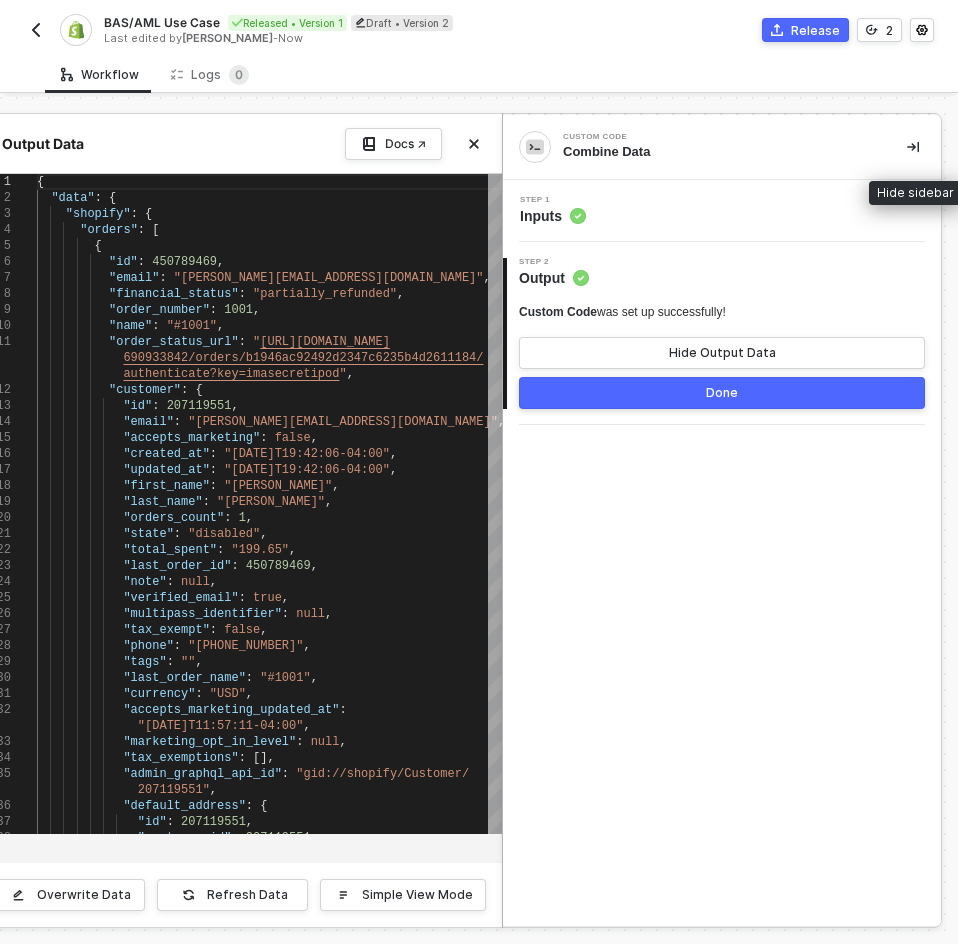 click at bounding box center [913, 147] 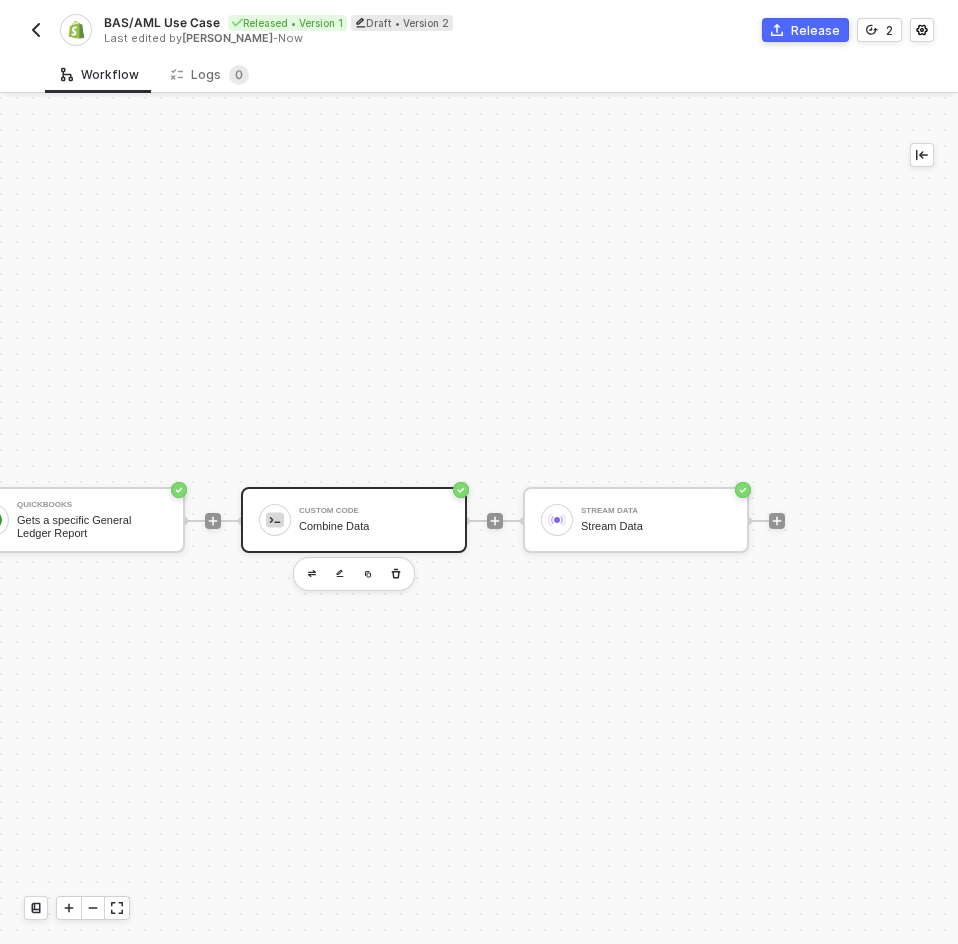 click at bounding box center [36, 30] 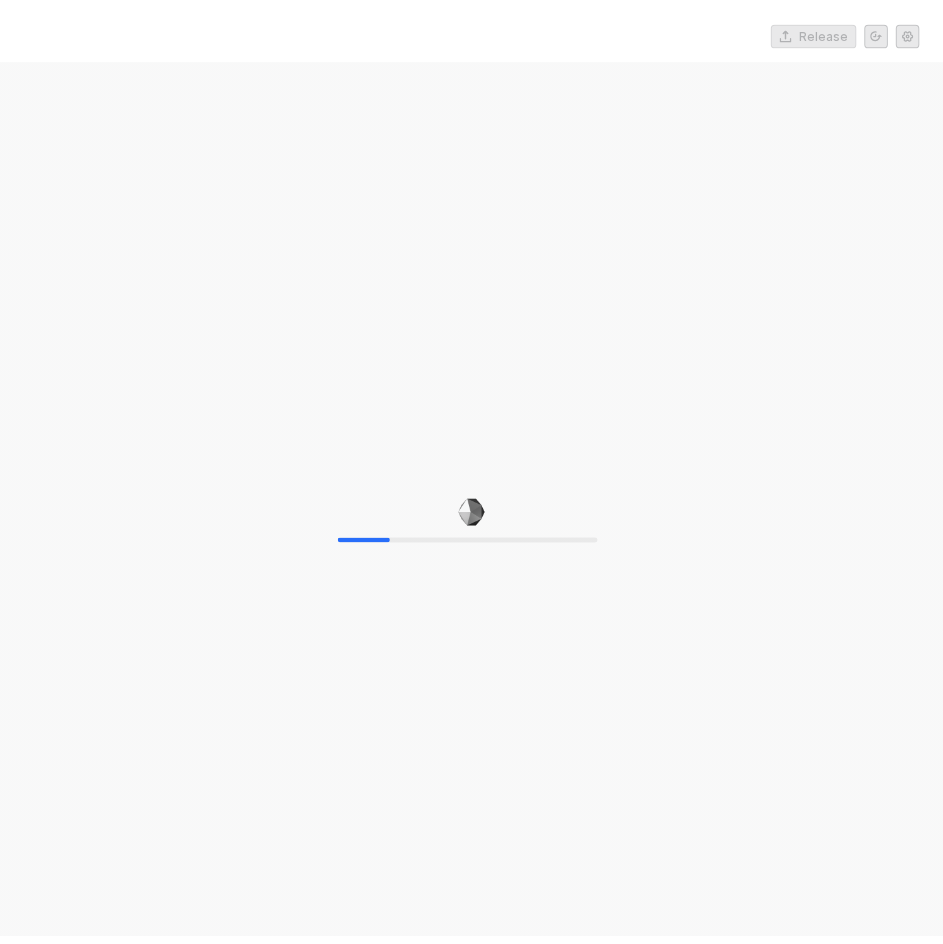 scroll, scrollTop: 0, scrollLeft: 0, axis: both 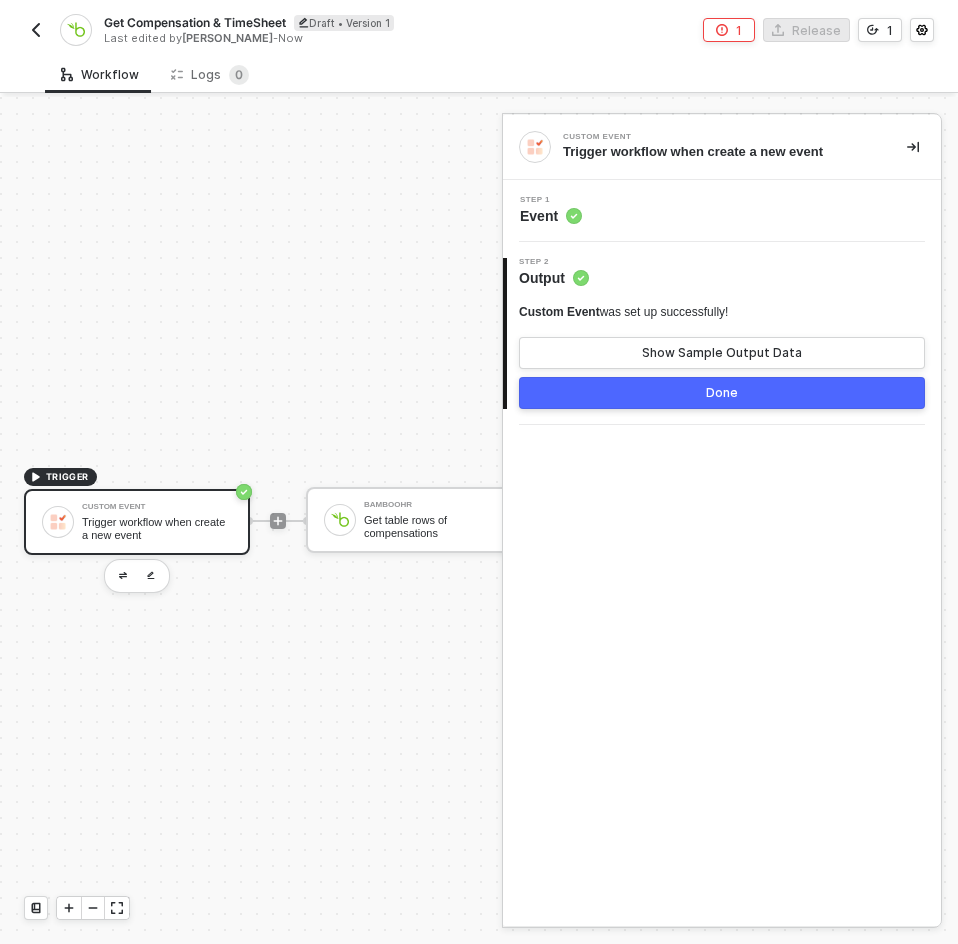 click at bounding box center [36, 30] 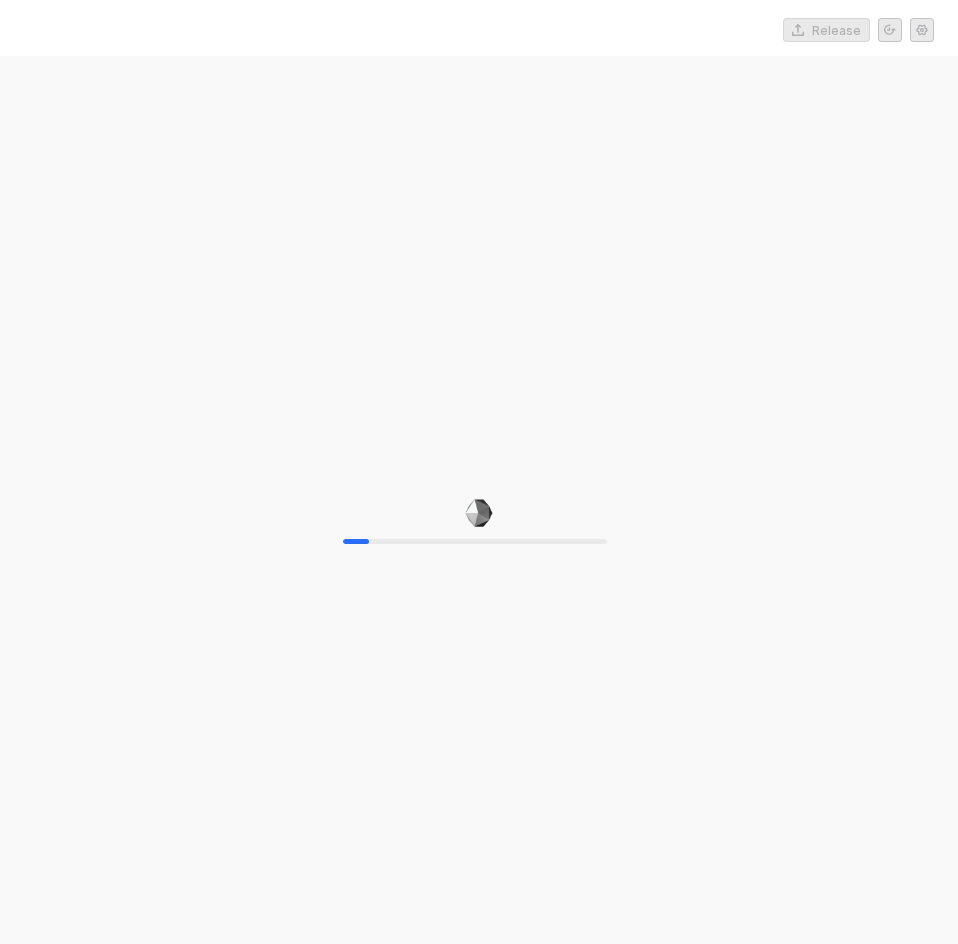 scroll, scrollTop: 0, scrollLeft: 0, axis: both 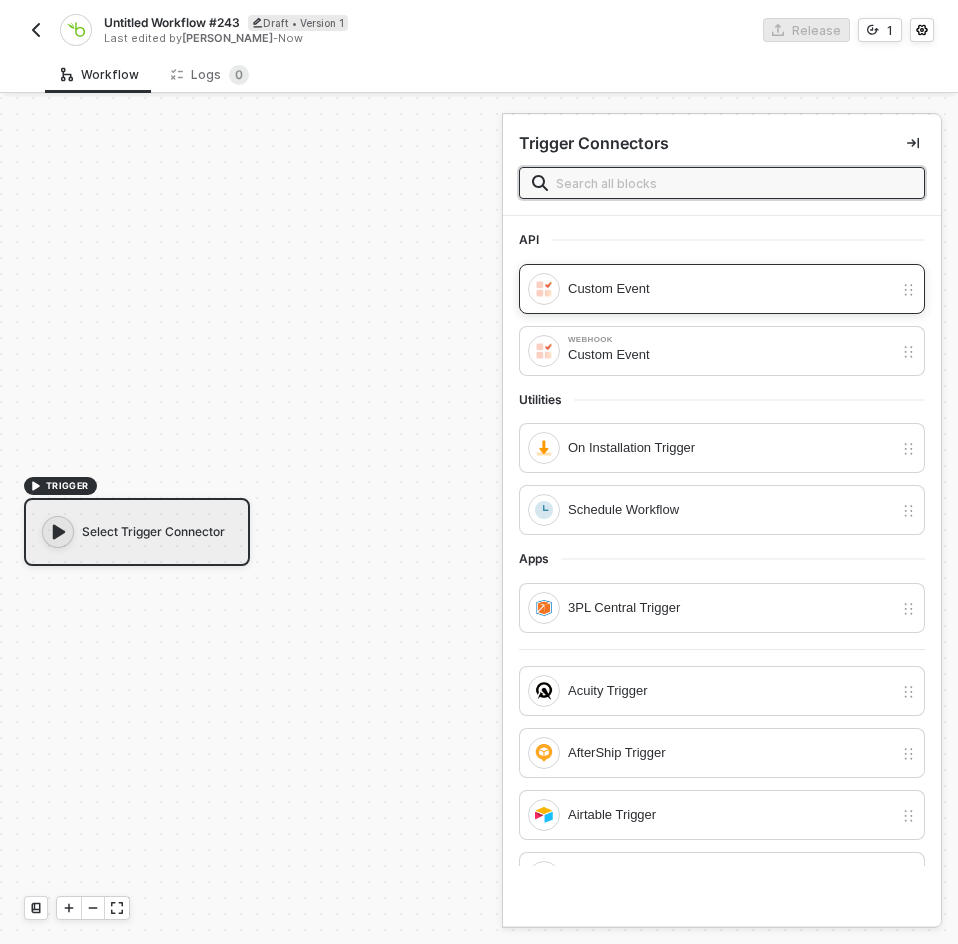 click on "Custom Event" at bounding box center [730, 289] 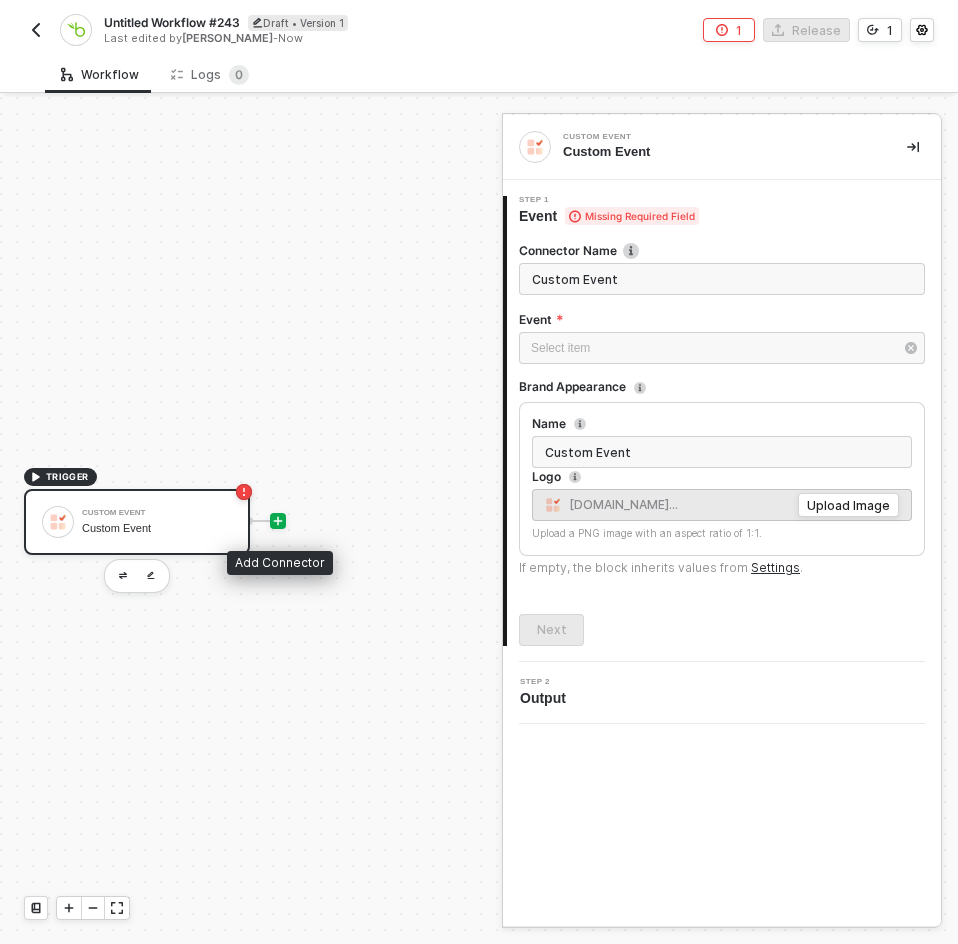 click at bounding box center [278, 521] 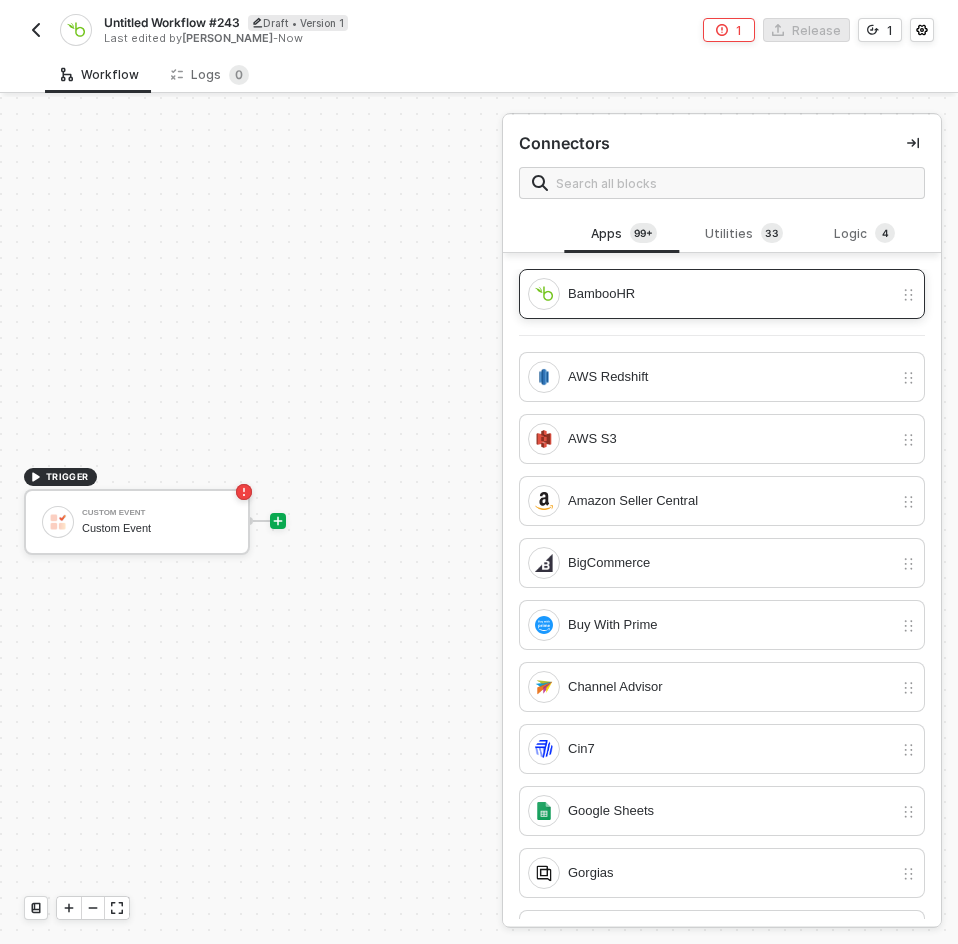 click on "BambooHR" at bounding box center [710, 294] 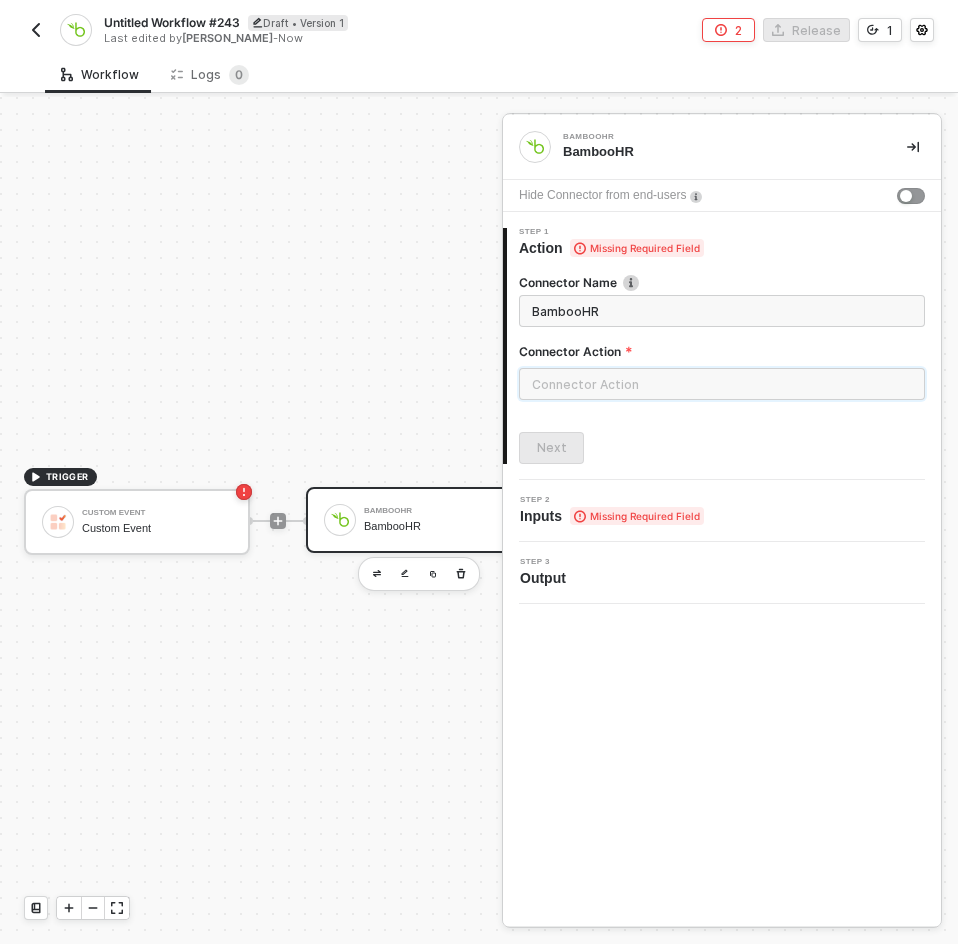 click at bounding box center (722, 384) 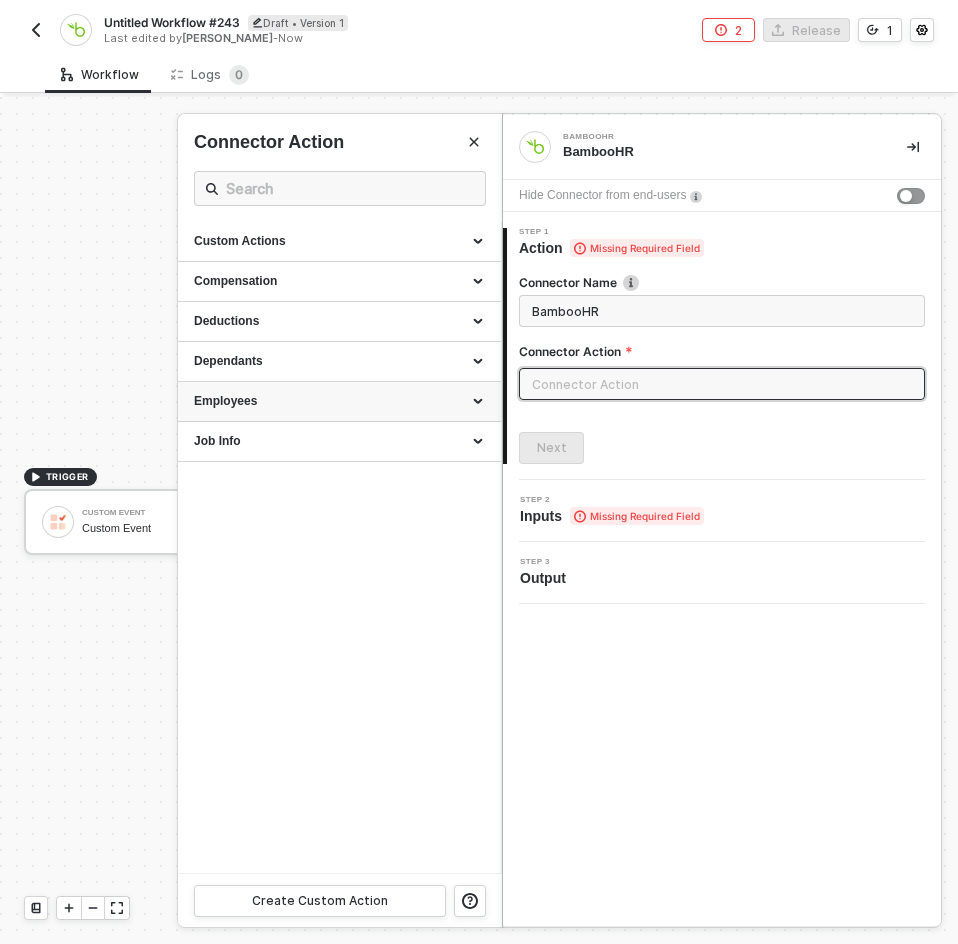click on "Employees" at bounding box center (339, 402) 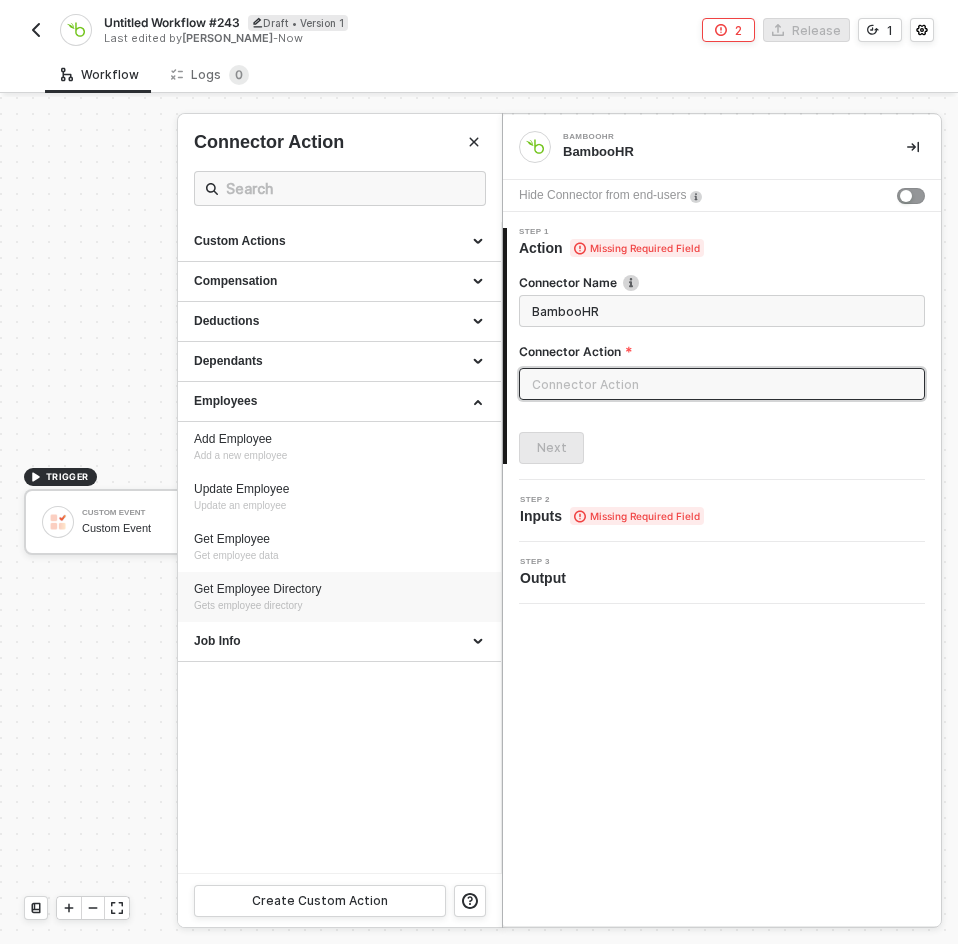 click on "Get Employee Directory" at bounding box center [339, 589] 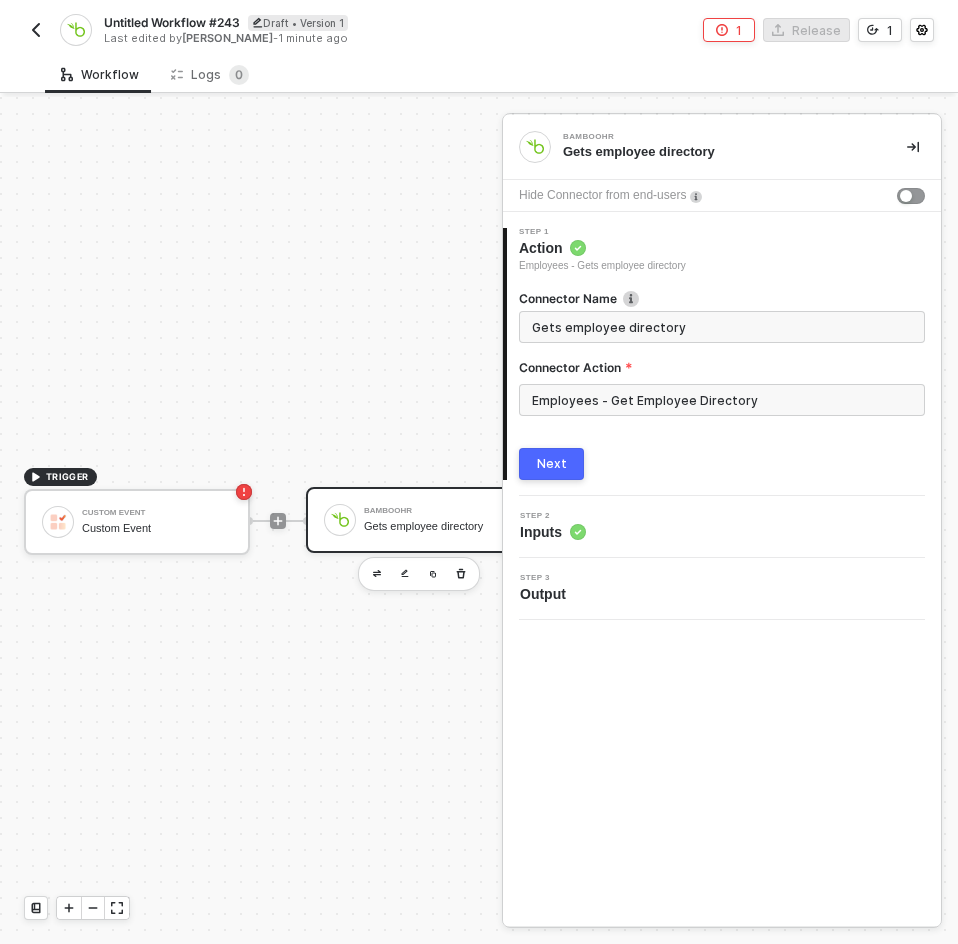 click on "1 Step 1 Action    Employees - Gets employee directory Connector Name Gets employee directory Connector Action Employees - Get Employee Directory Next" at bounding box center [722, 354] 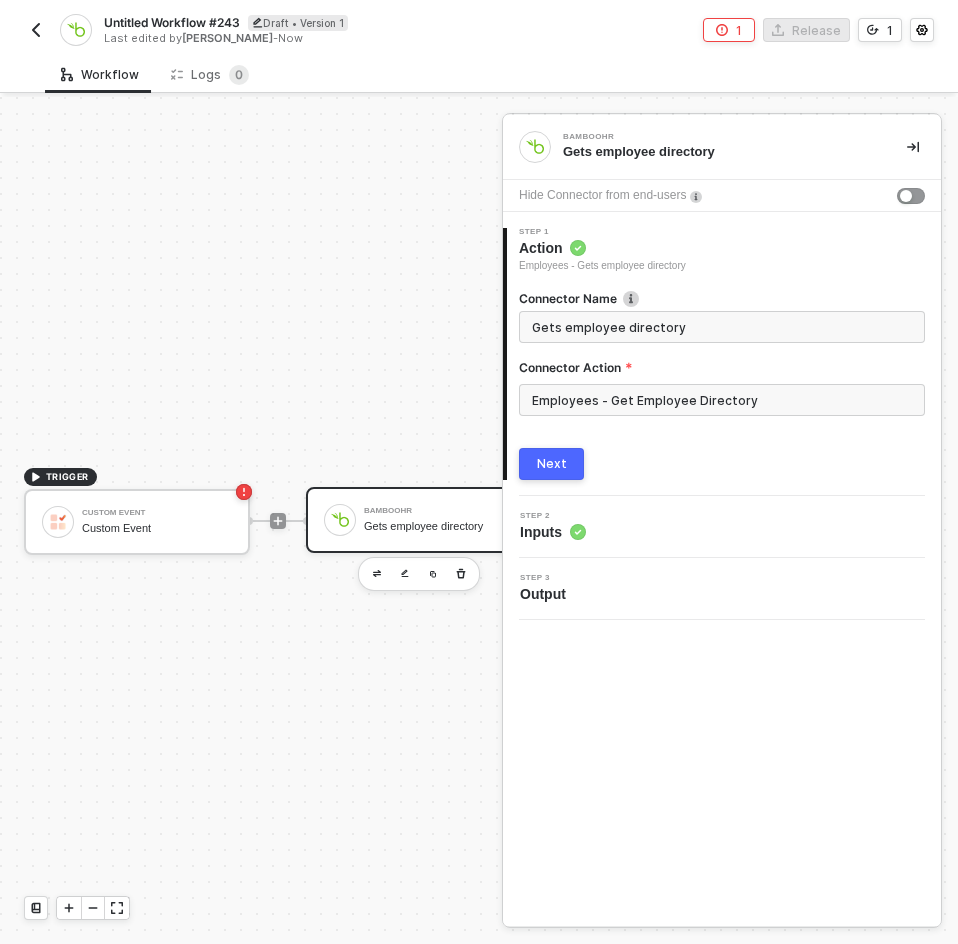 click on "Next" at bounding box center (551, 464) 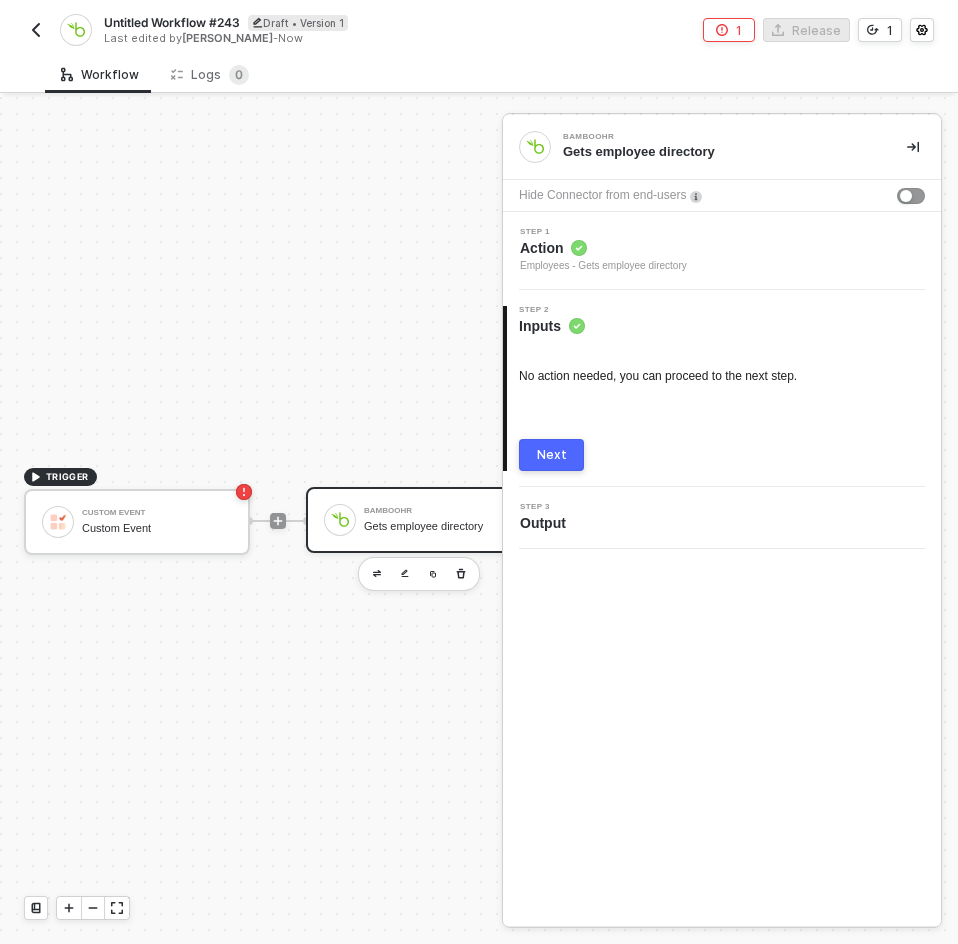 click on "Next" at bounding box center (551, 455) 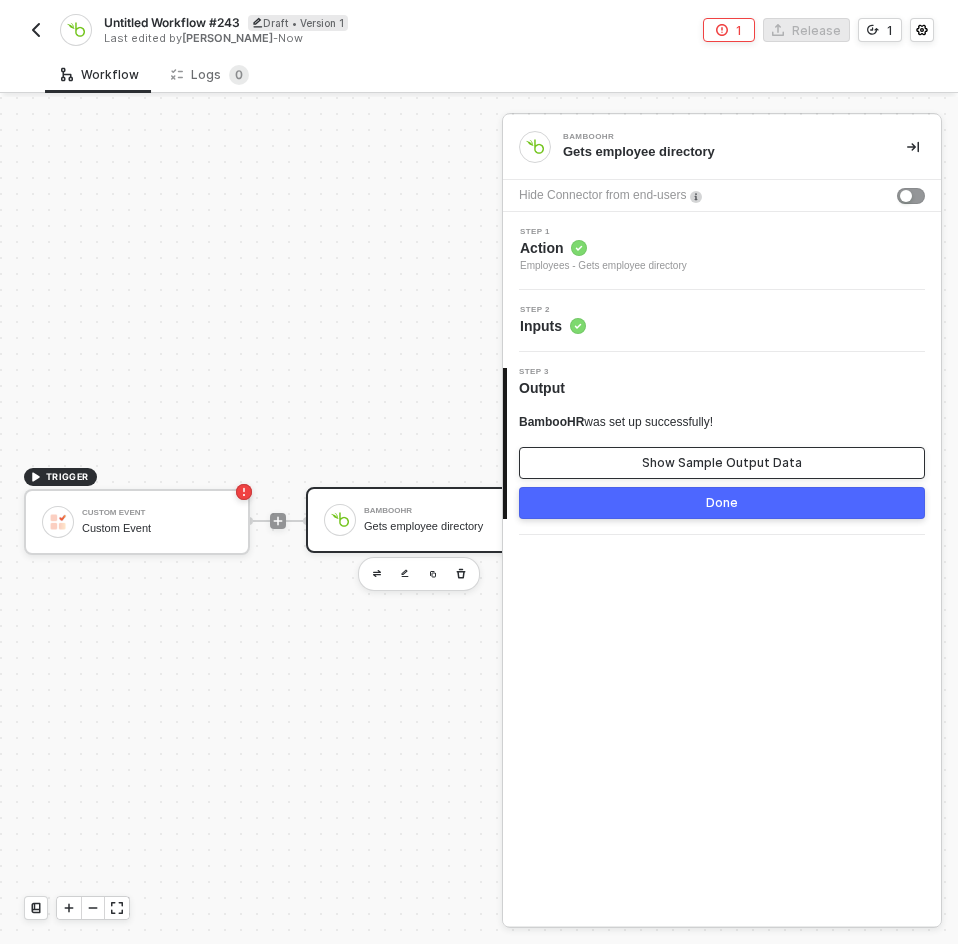 click on "Show Sample Output Data" at bounding box center (722, 463) 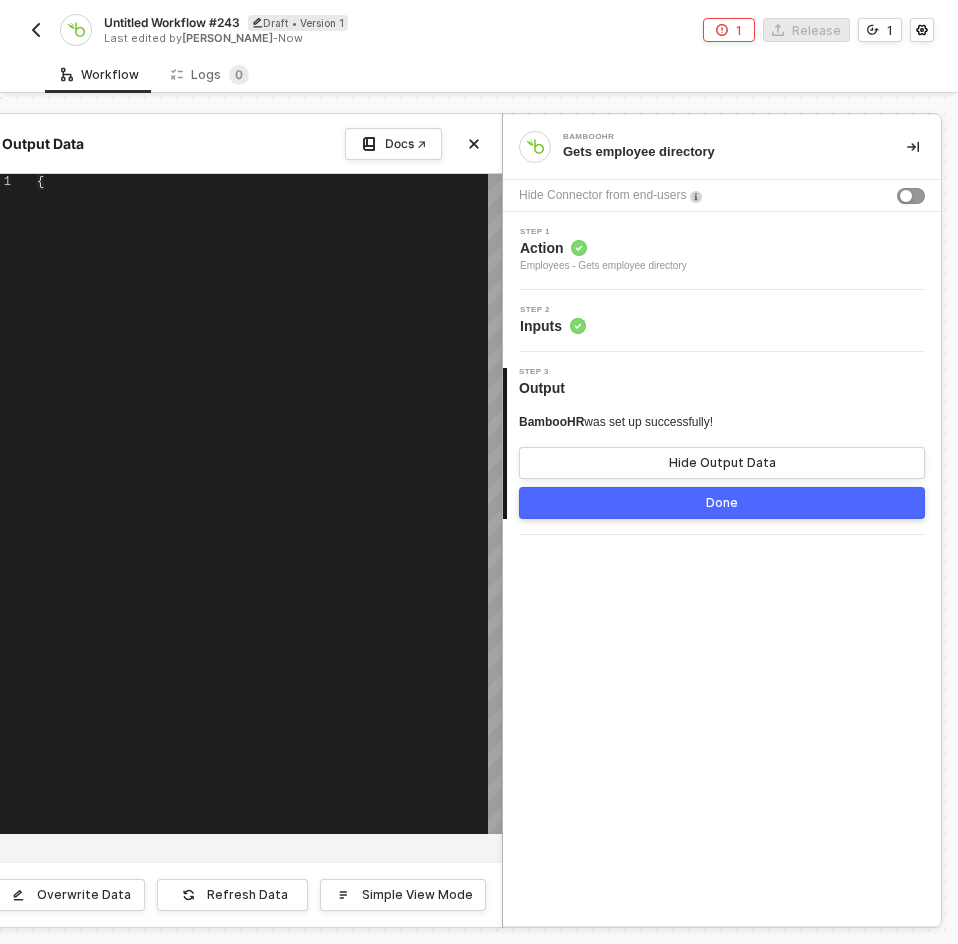 type on "{
"employees": [
{
"id": "4",
"displayName": "Charlotte Abbott",
"firstName": "Charlotte",
"lastName": "Abbott",
"preferredName": null,
"jobTitle": "Sr. HR Administrator",
"workPhone": "801-724-6600"," 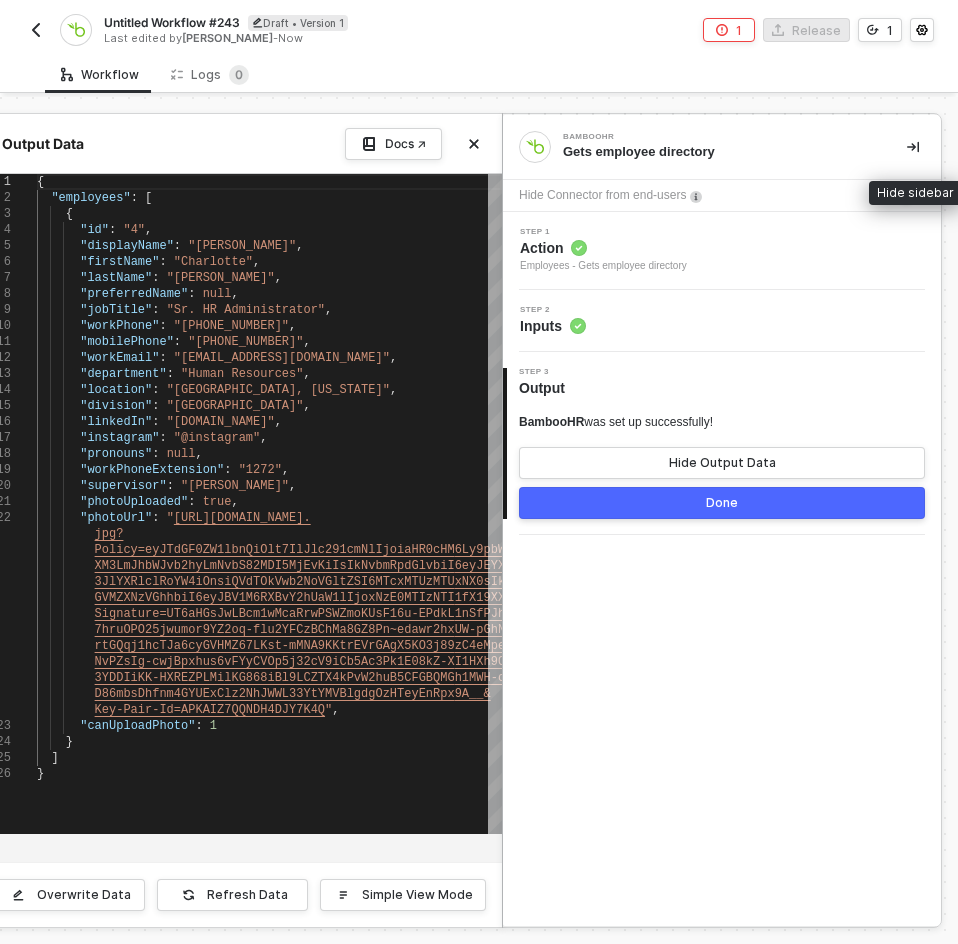 click at bounding box center [913, 147] 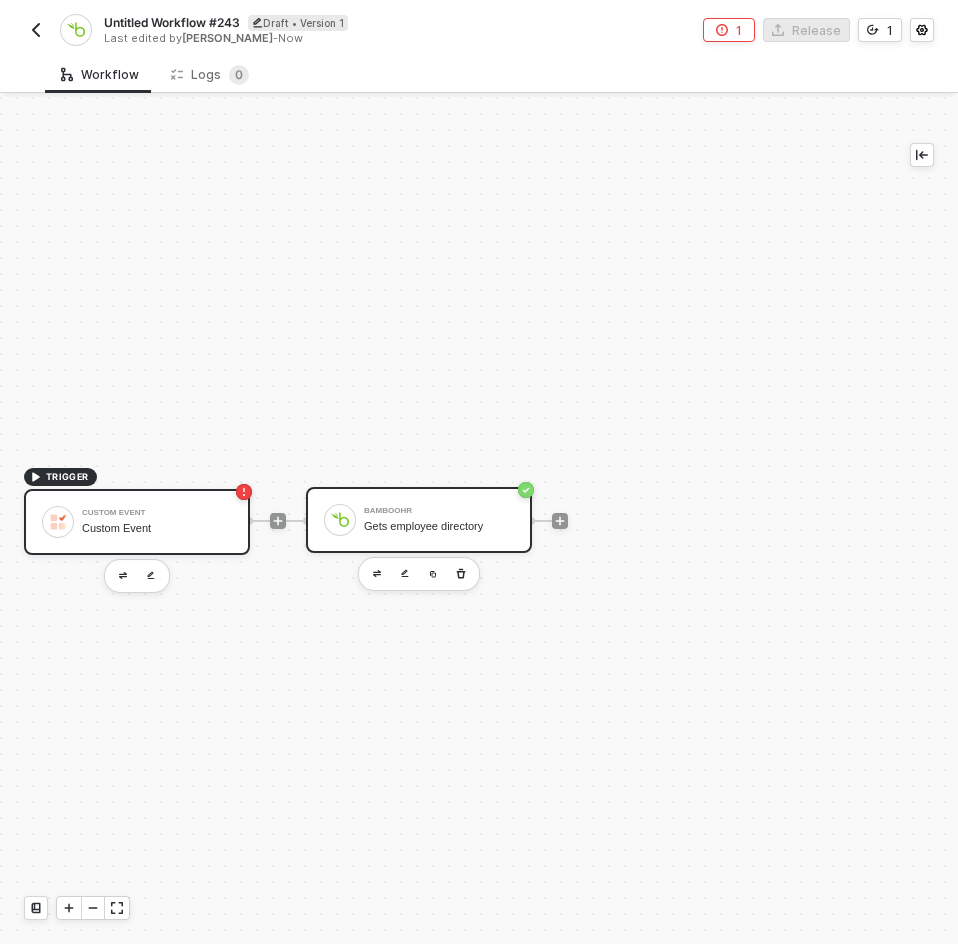 click on "Custom Event Custom Event" at bounding box center (157, 522) 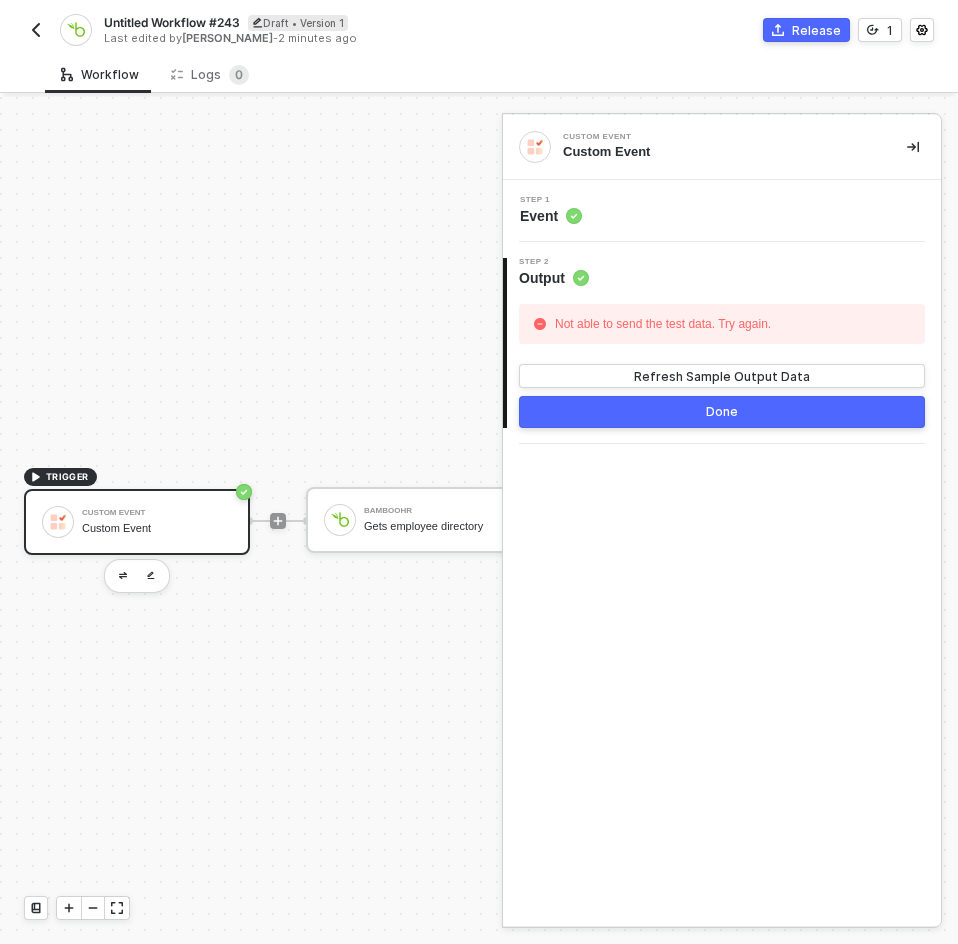 click on "Step 1 Event" at bounding box center (724, 211) 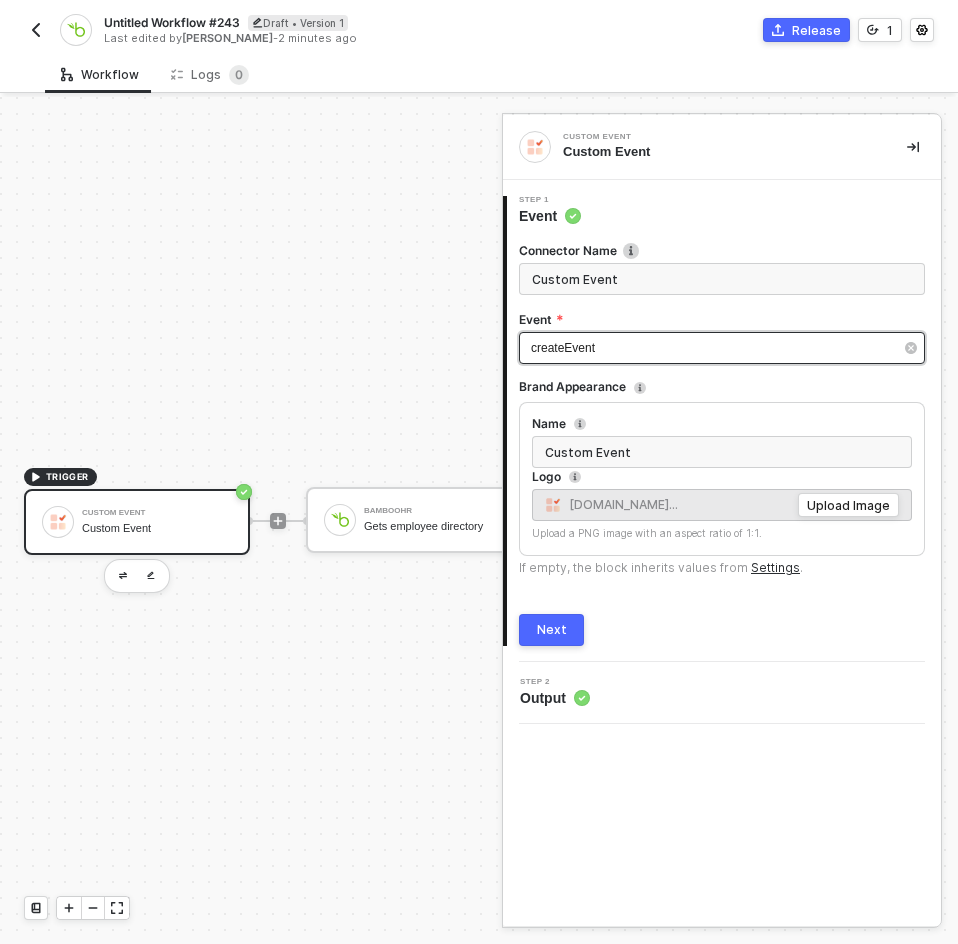 type on "Trigger workflow when create a new event" 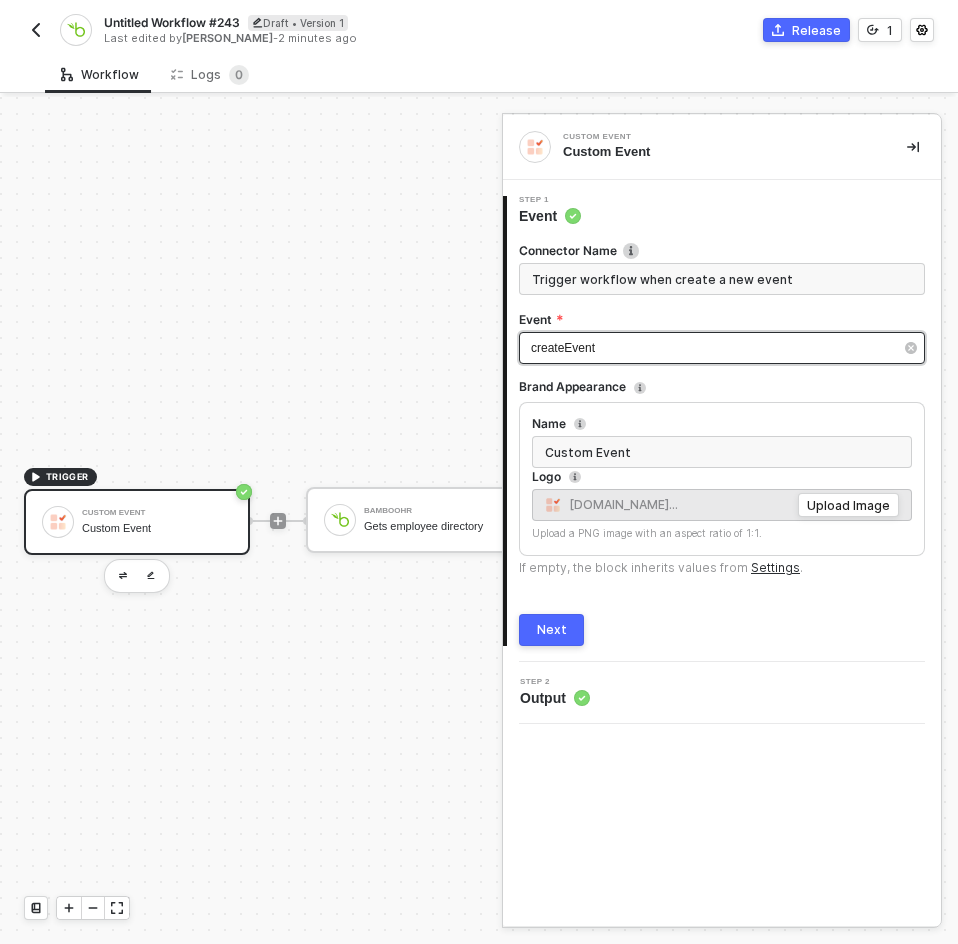 click on "createEvent" at bounding box center [722, 348] 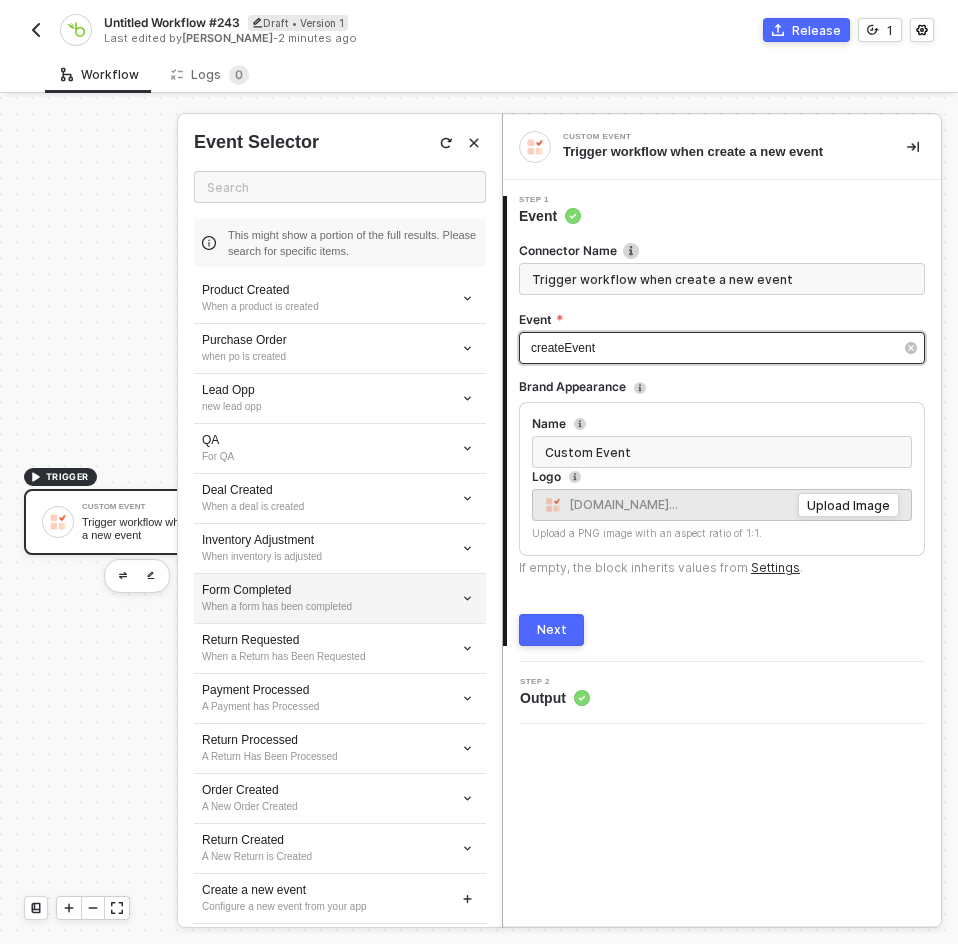 scroll, scrollTop: 1774, scrollLeft: 0, axis: vertical 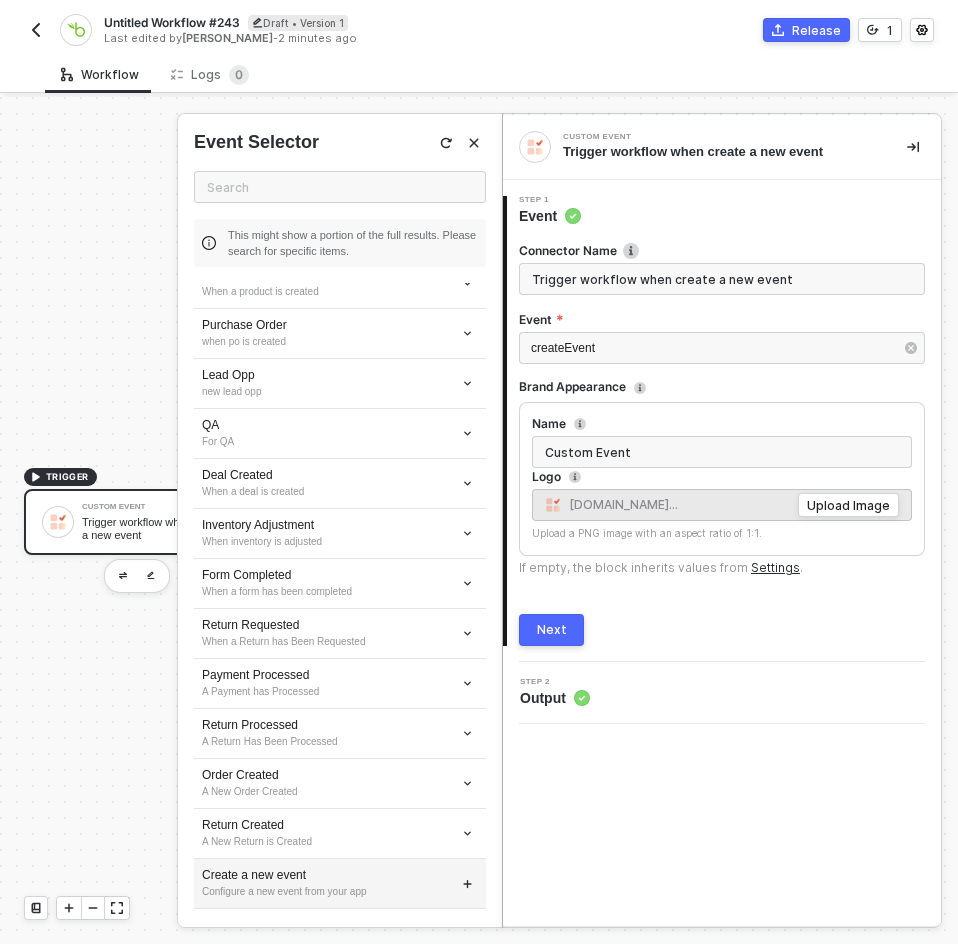 click on "Create a new event" at bounding box center (340, 875) 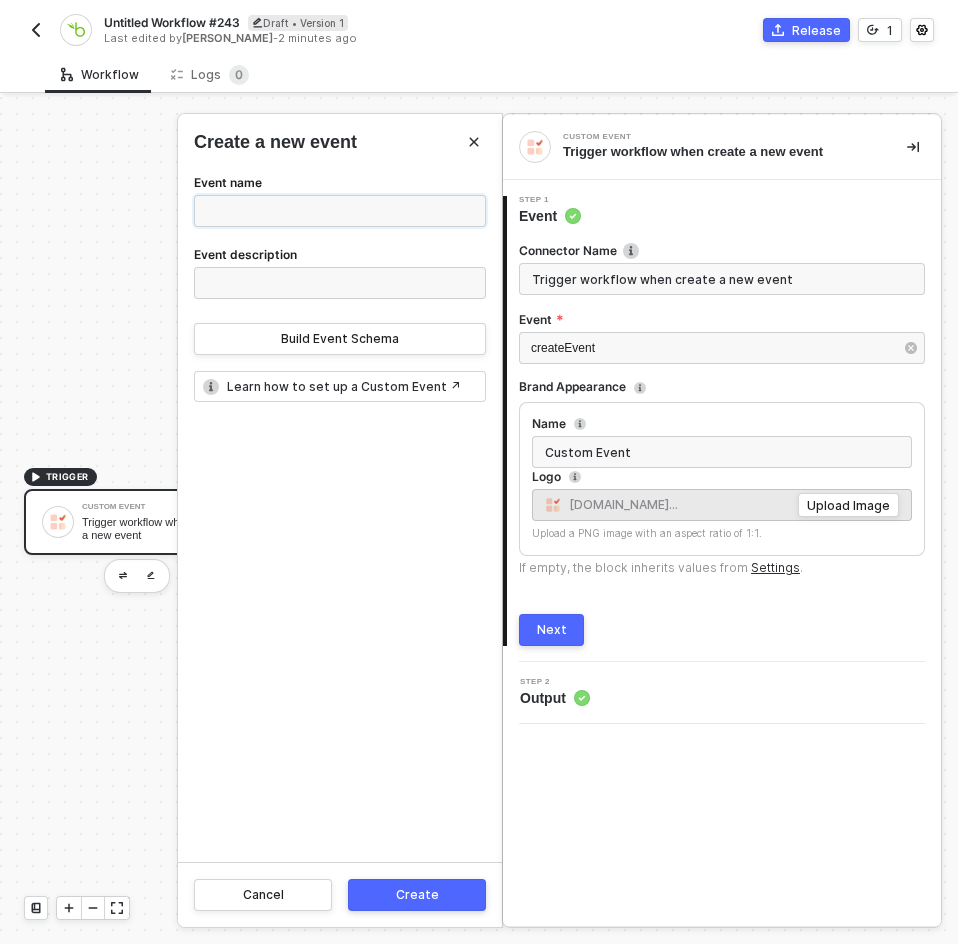 click on "Event name" at bounding box center (340, 211) 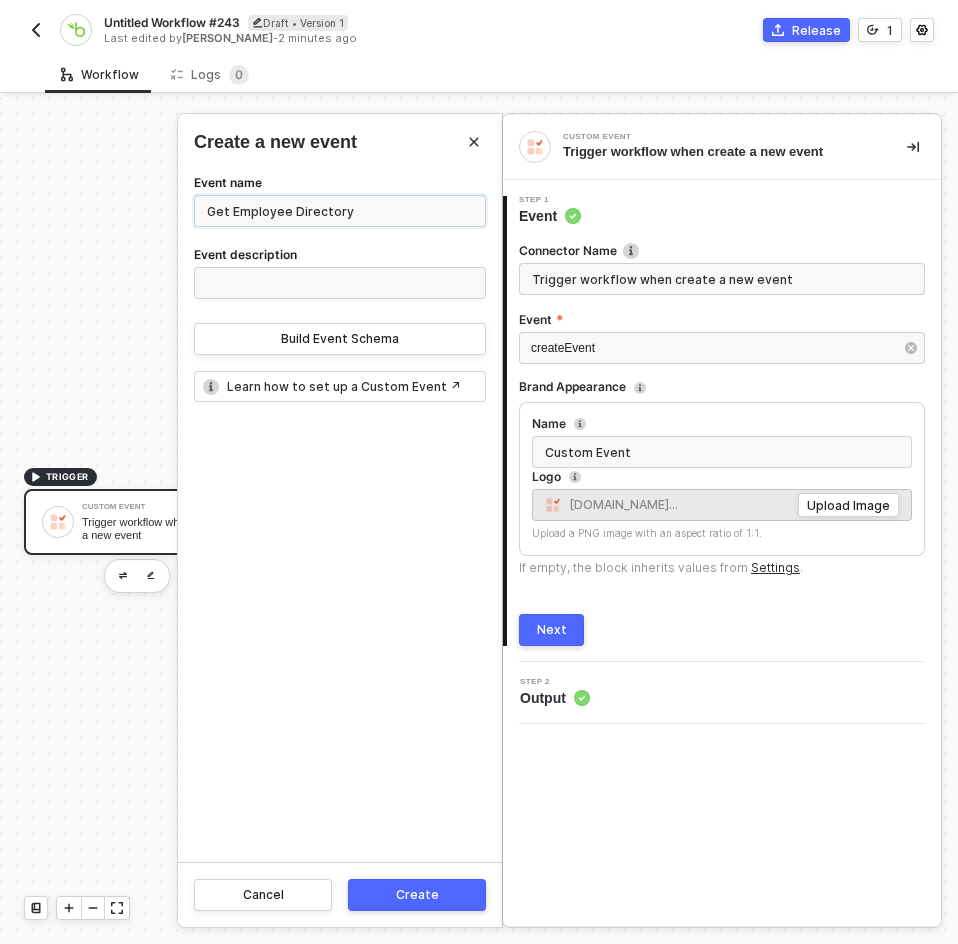 click on "Get Employee Directory" at bounding box center (340, 211) 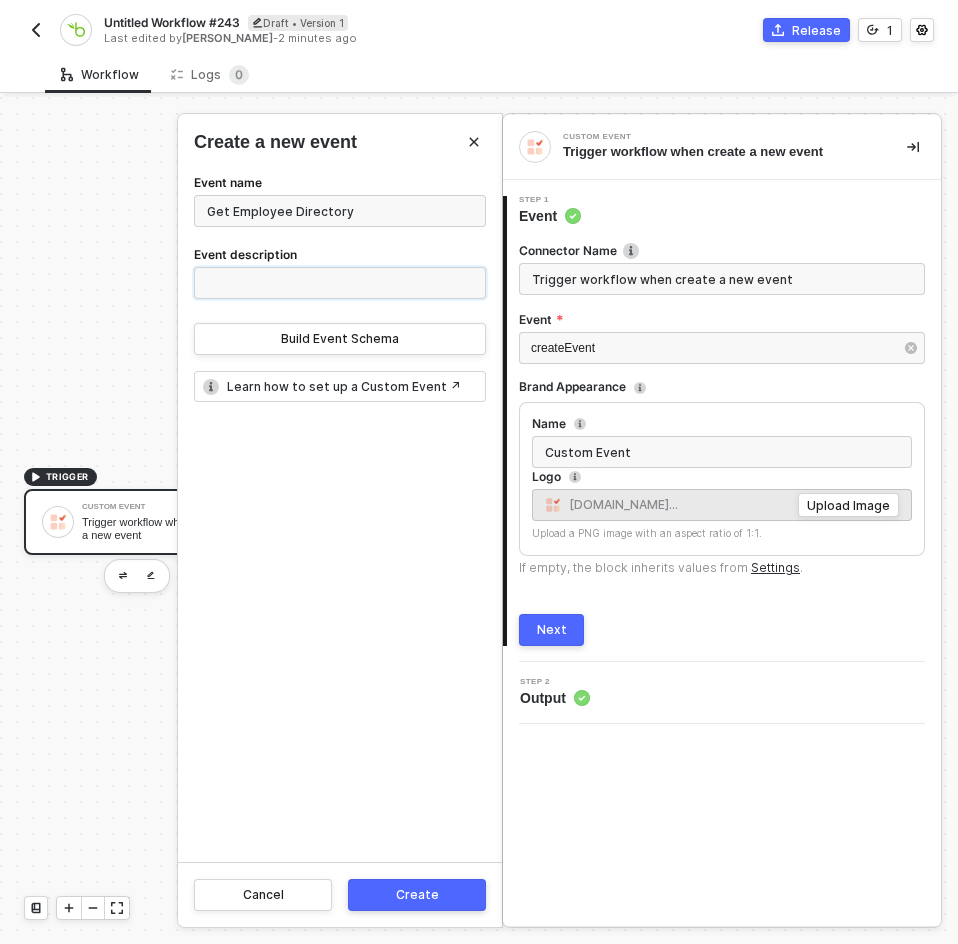 click on "Event description" at bounding box center (340, 283) 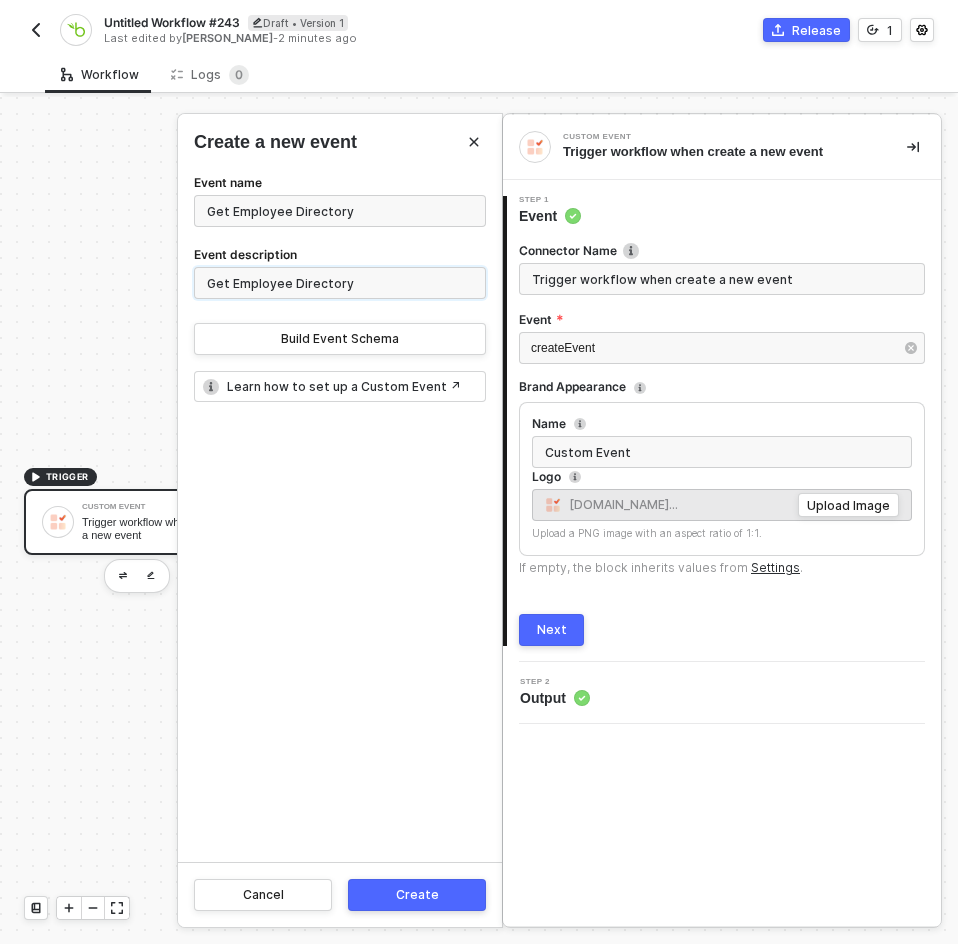 type on "Get Employee Directory" 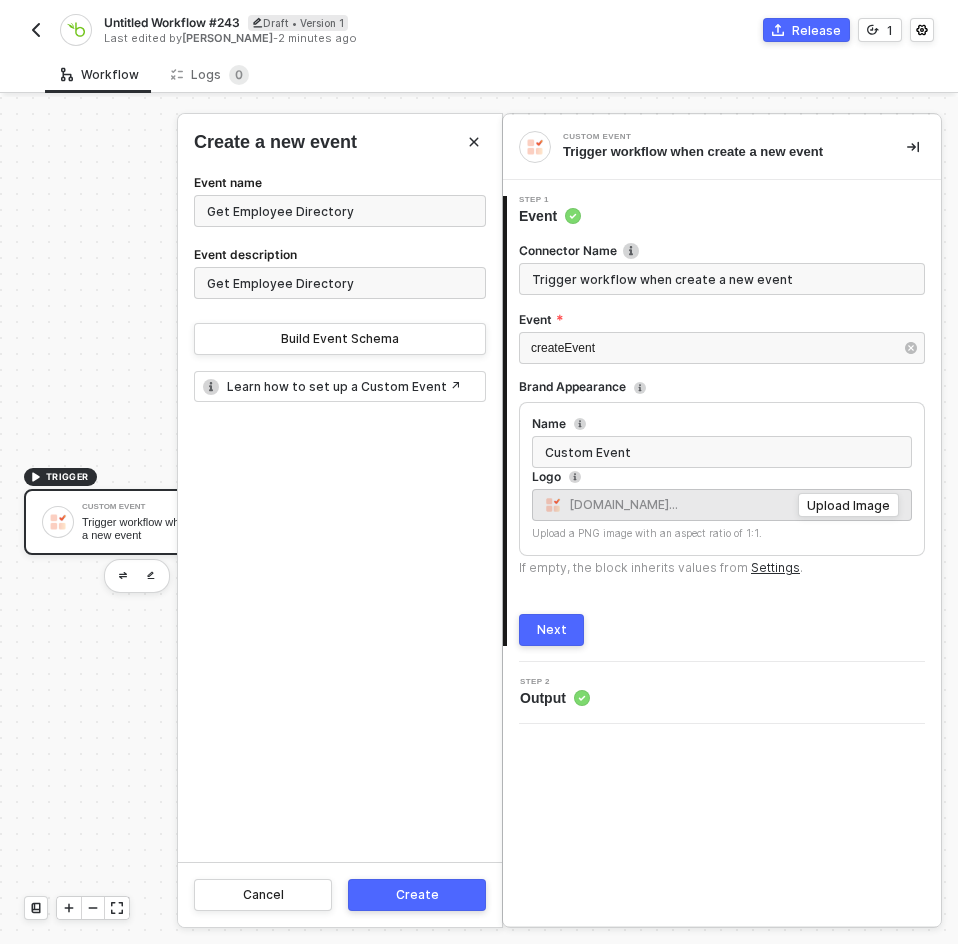 click on "Create" at bounding box center (417, 895) 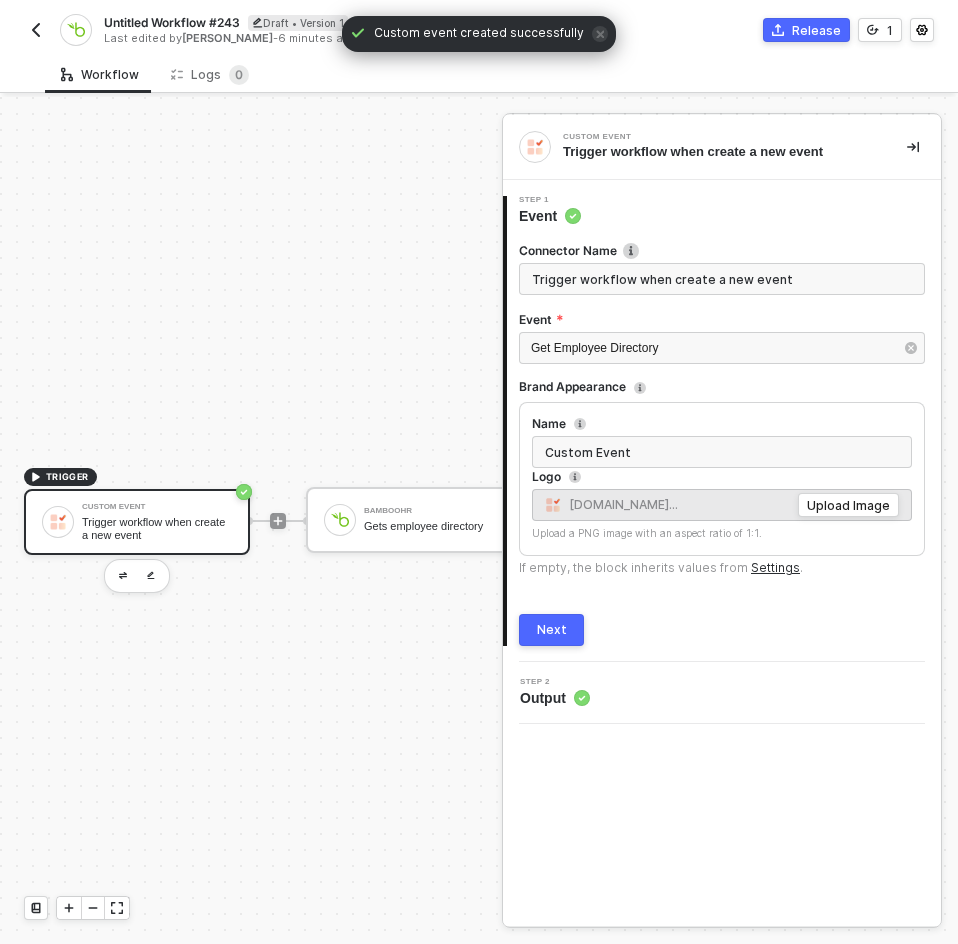 click on "Next" at bounding box center [552, 630] 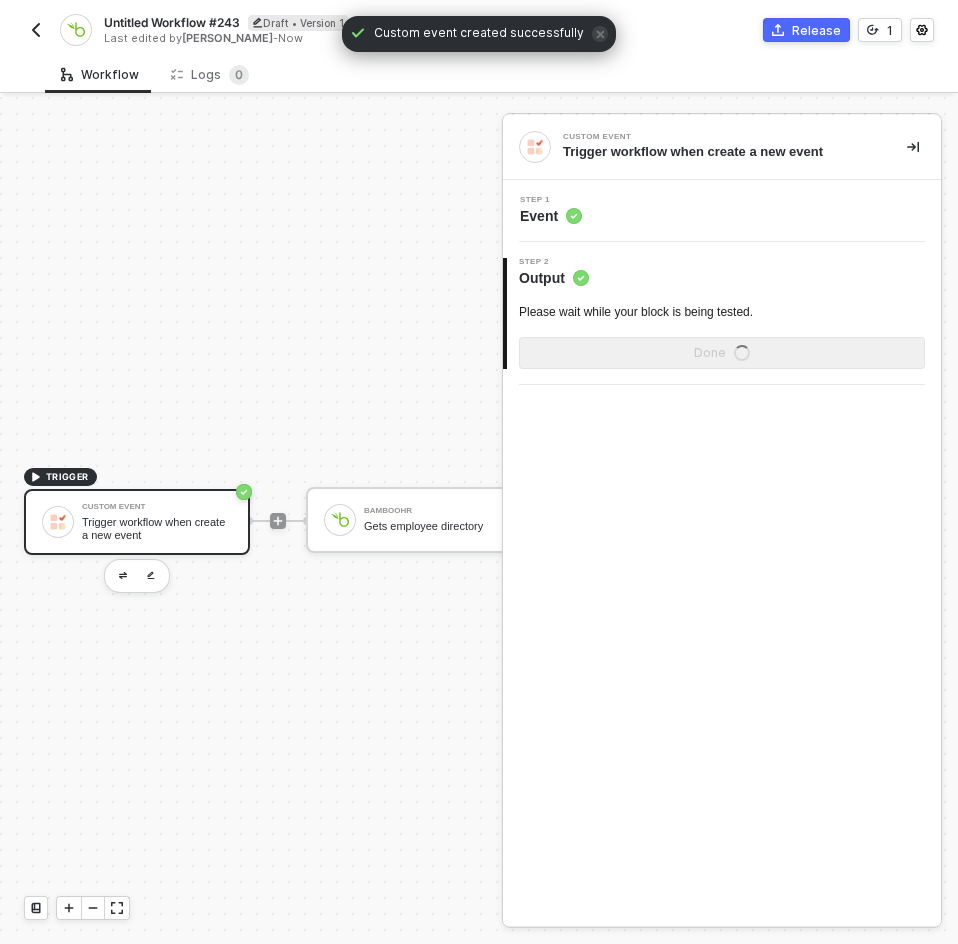 click on "Untitled Workflow #243" at bounding box center [172, 22] 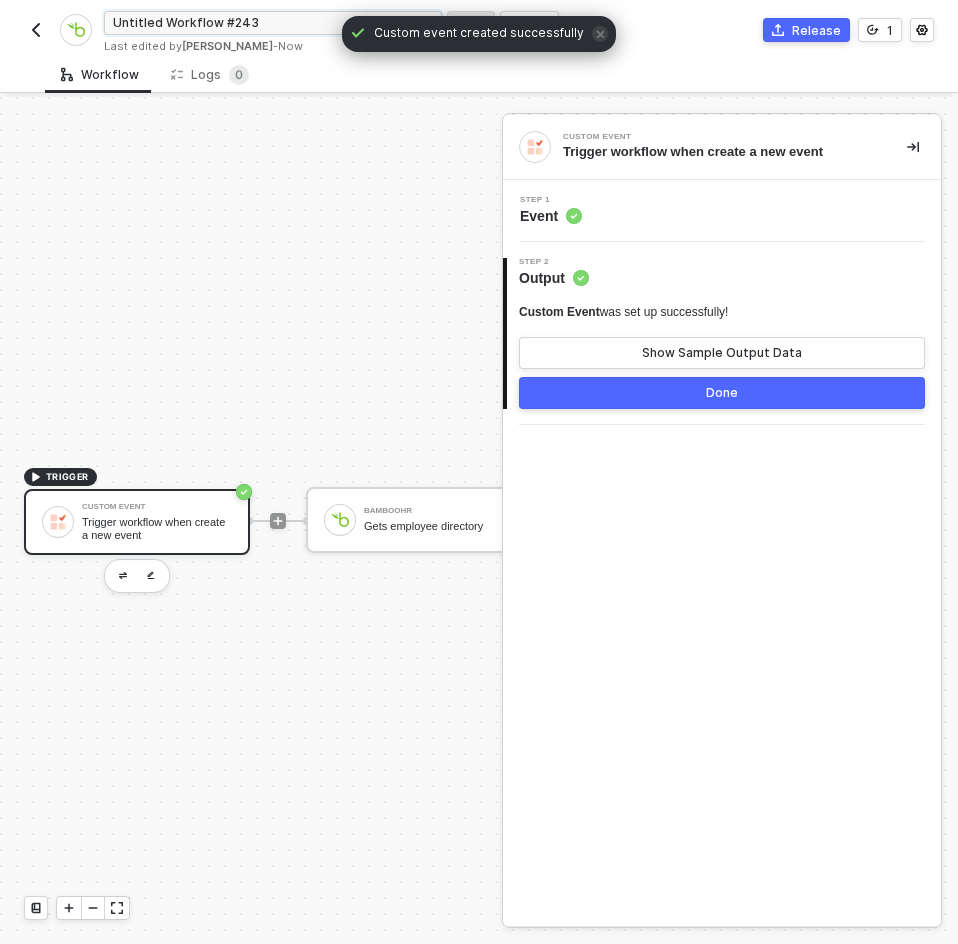 click on "Untitled Workflow #243" at bounding box center (273, 23) 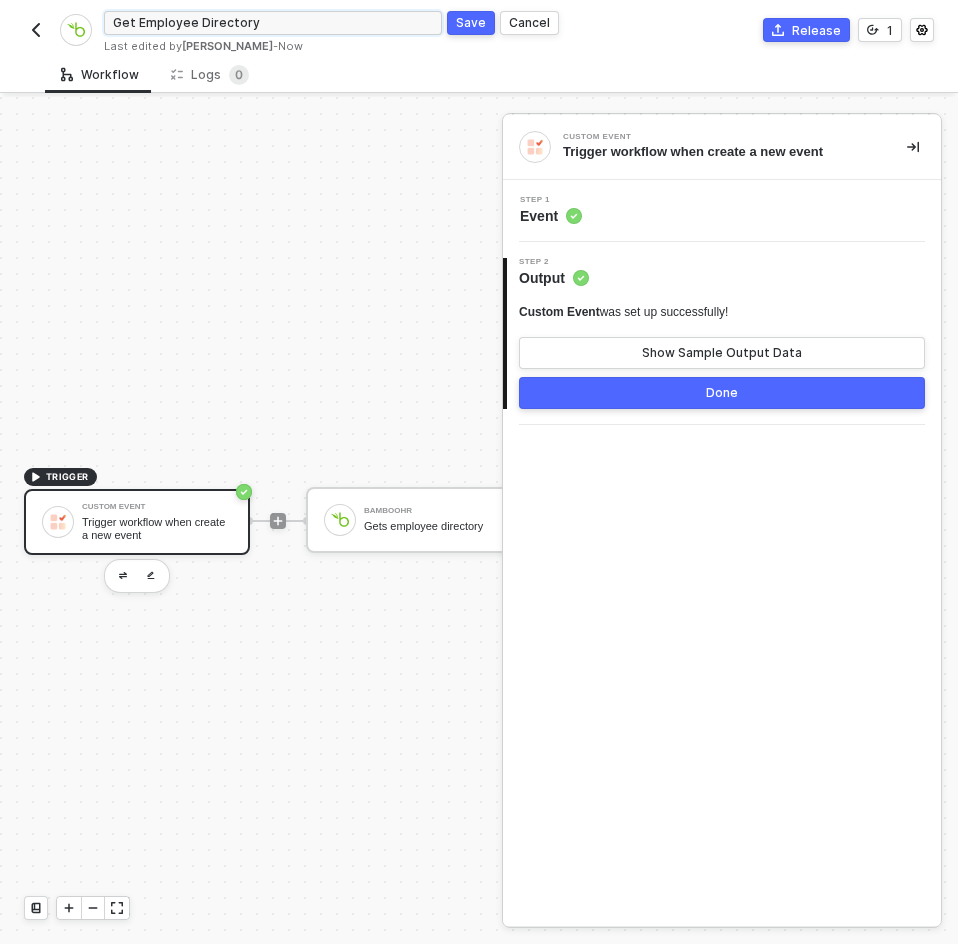 type on "Get Employee Directory" 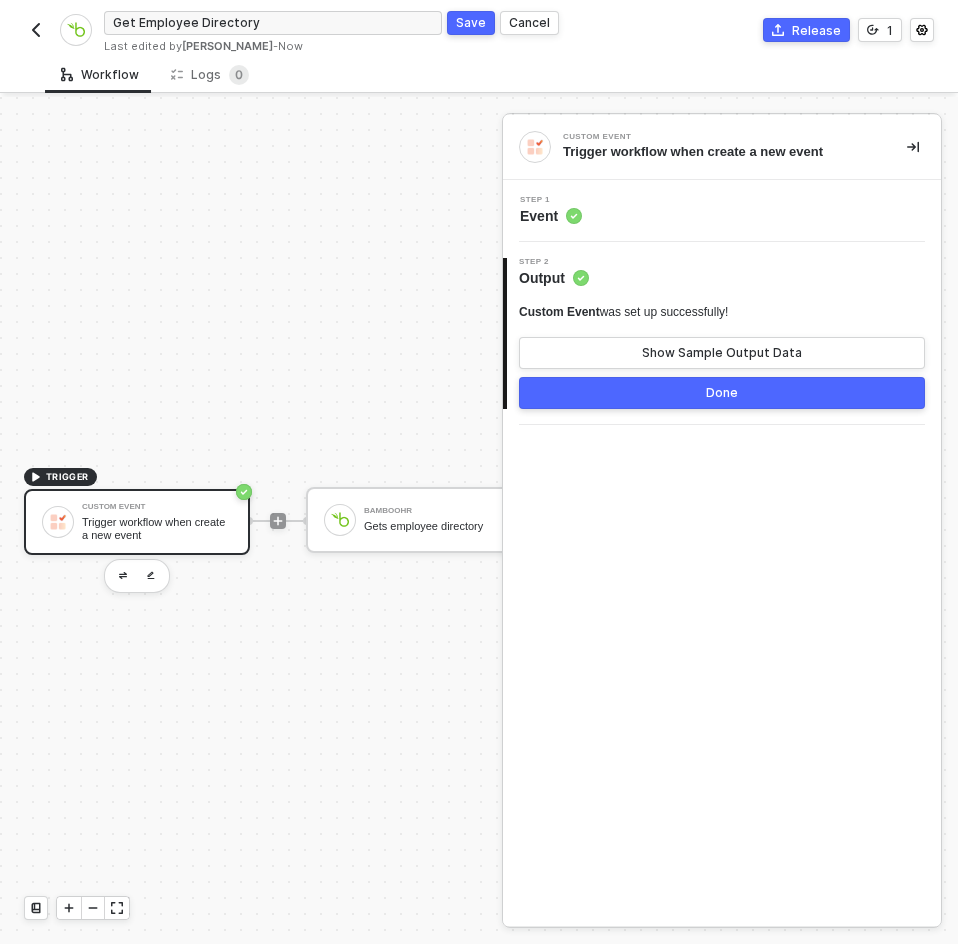 click on "Get Employee Directory Save Cancel Last edited by  Brandon Looker  -  Now Release 1" at bounding box center [479, 28] 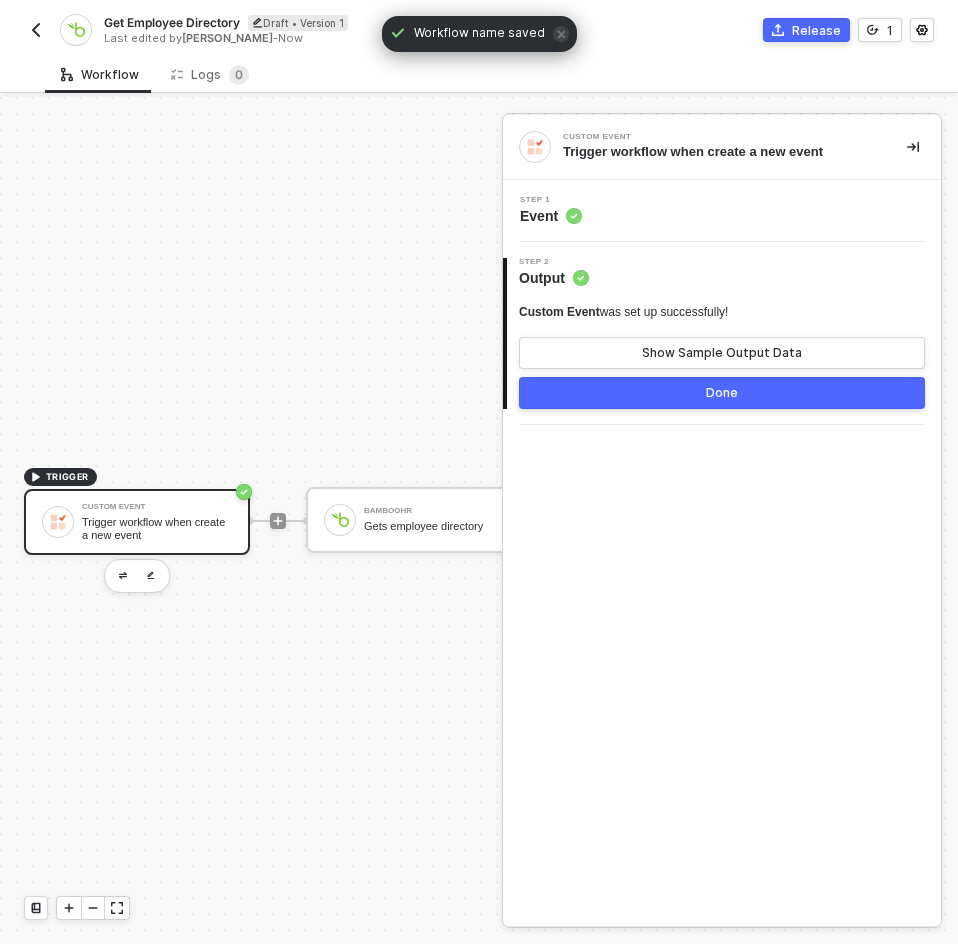 scroll, scrollTop: 0, scrollLeft: 191, axis: horizontal 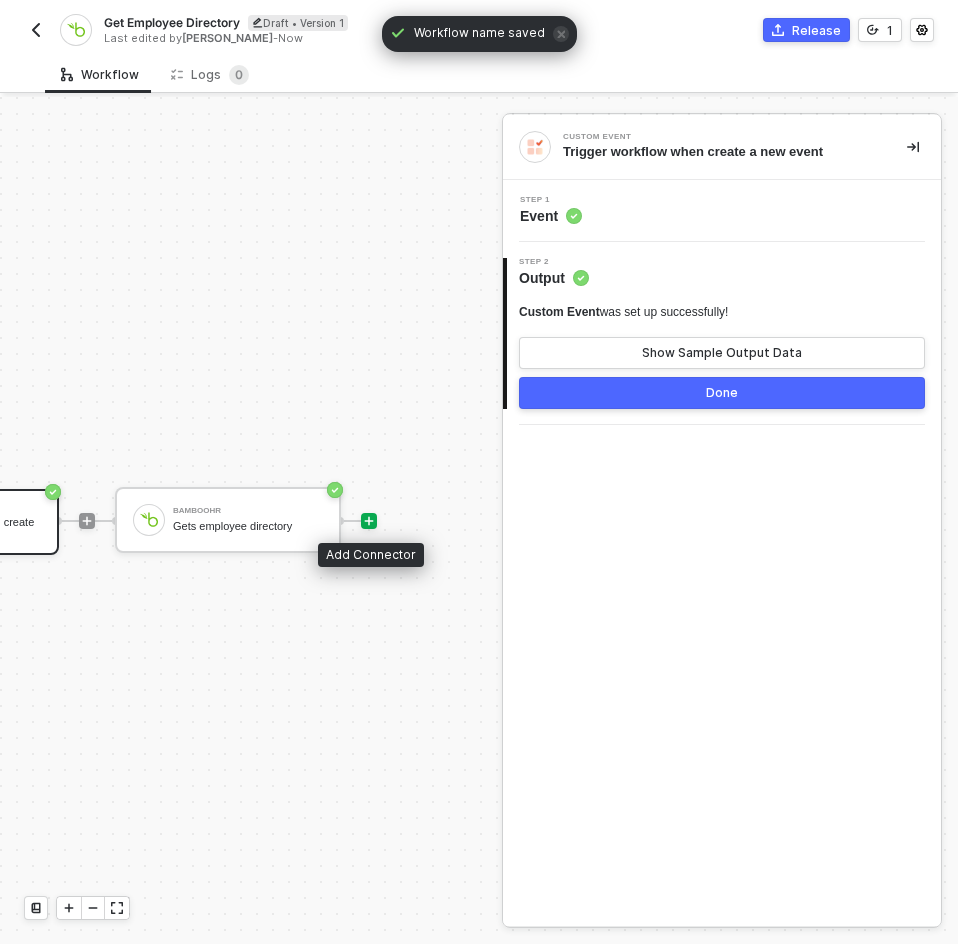 click 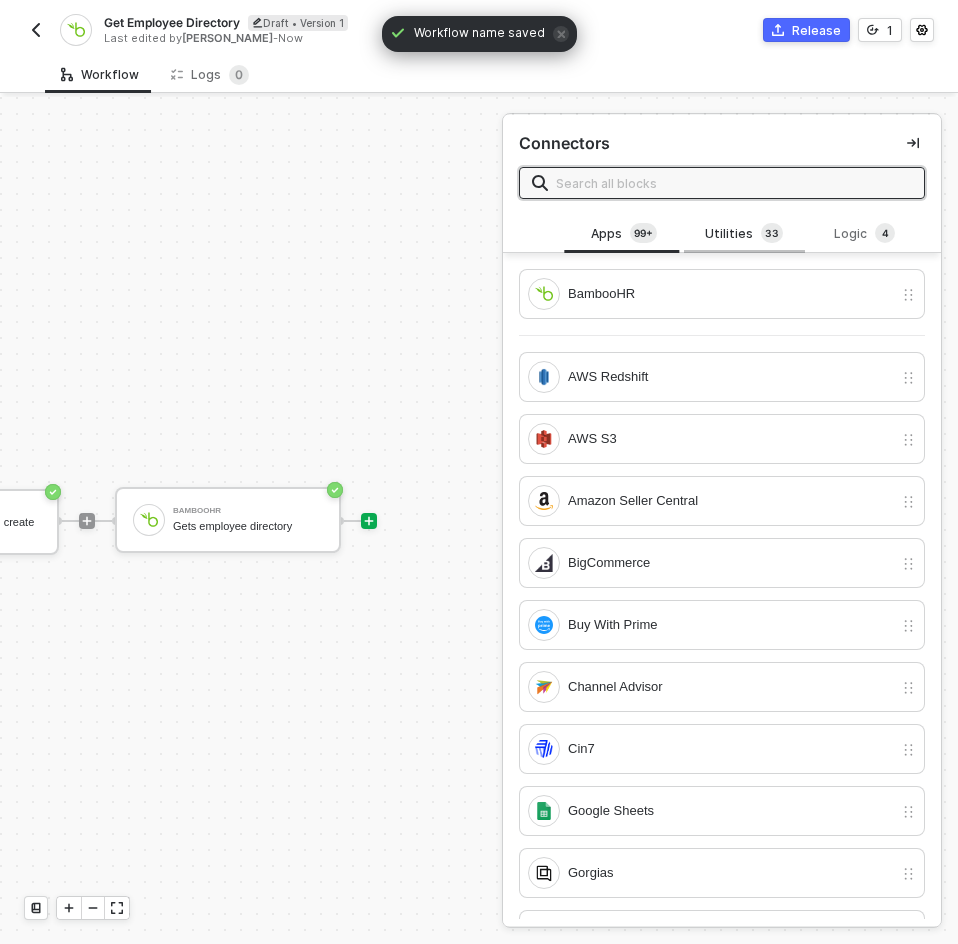 click on "Utilities 3 3" at bounding box center [744, 234] 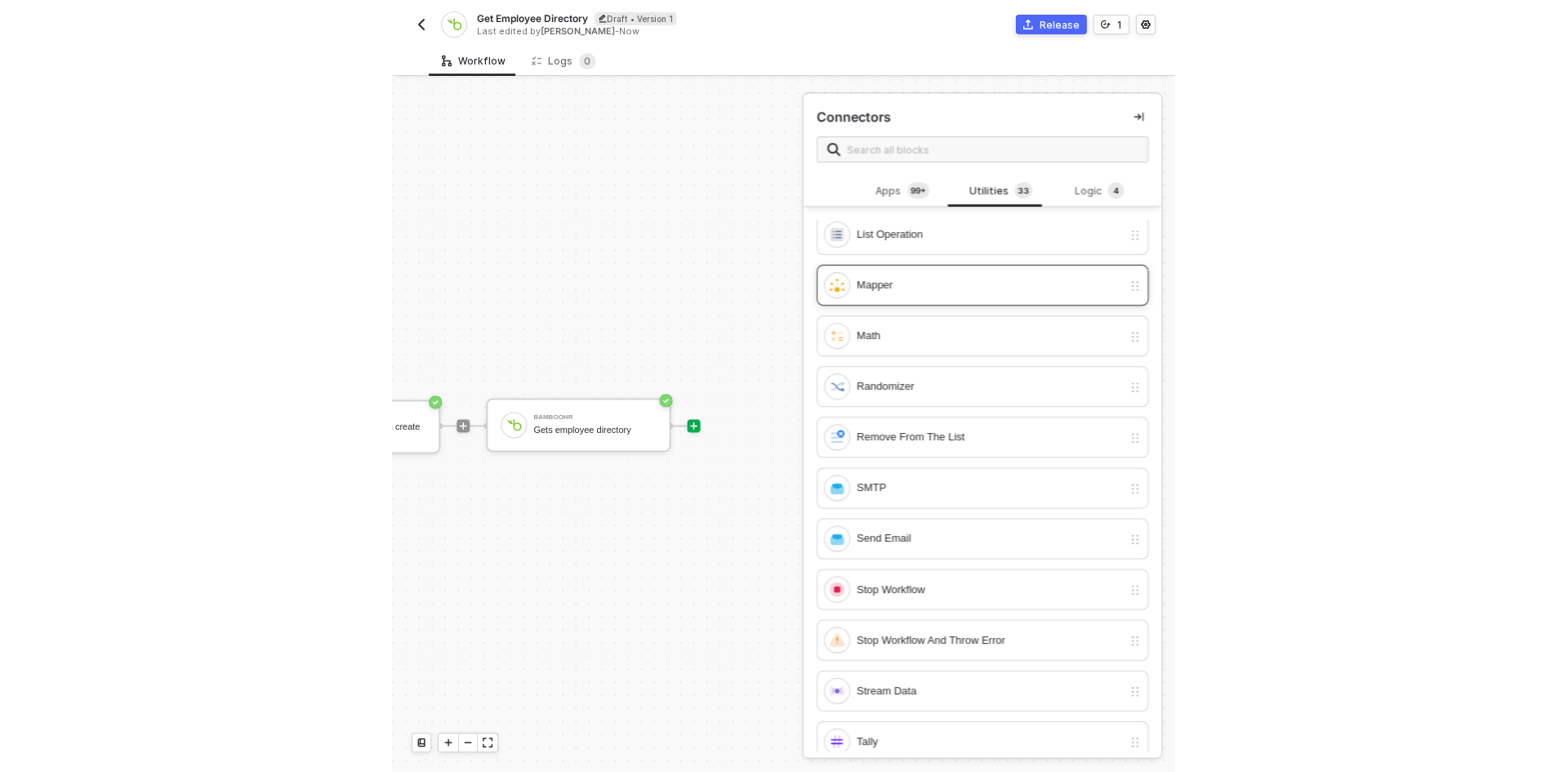 scroll, scrollTop: 817, scrollLeft: 0, axis: vertical 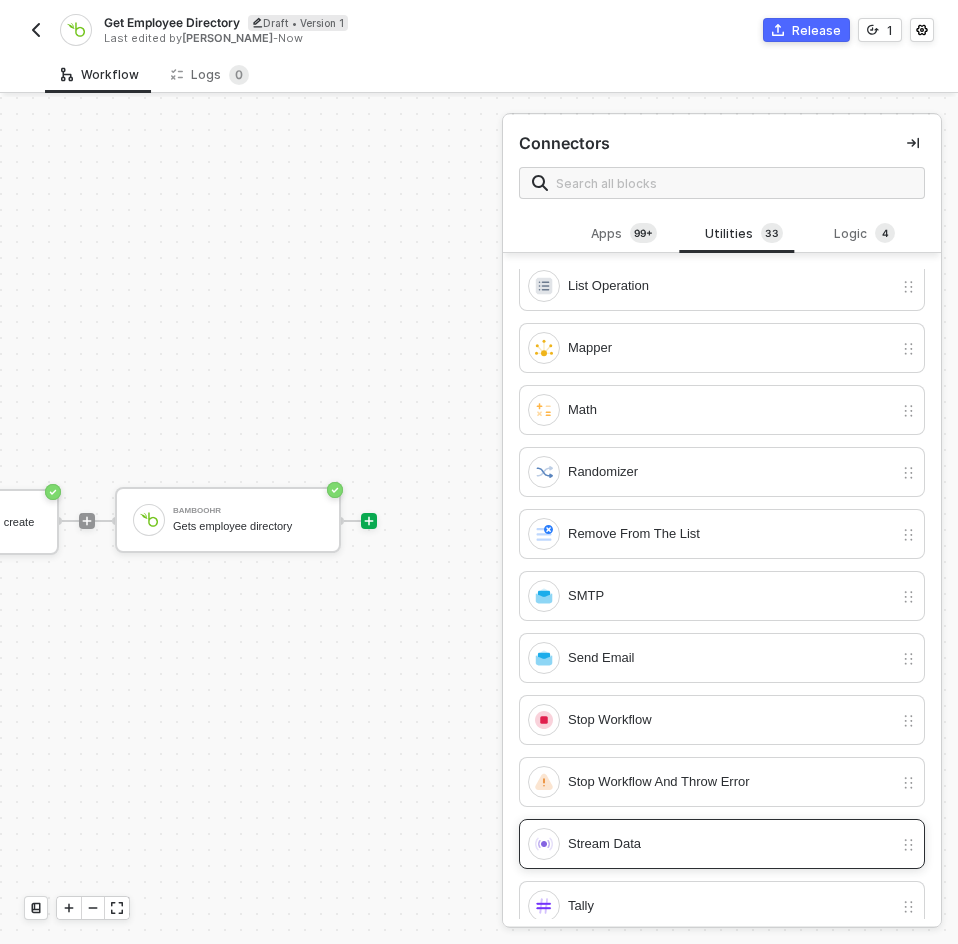 click on "Stream Data" at bounding box center [722, 844] 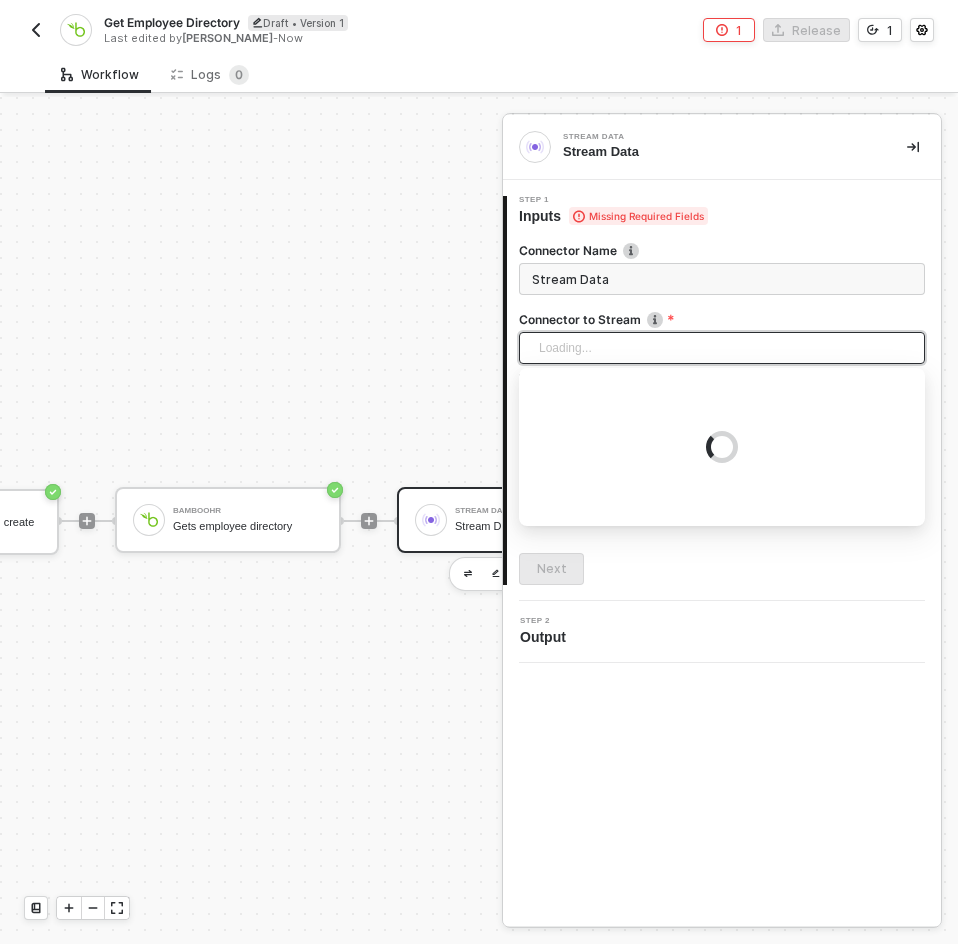 click at bounding box center [722, 348] 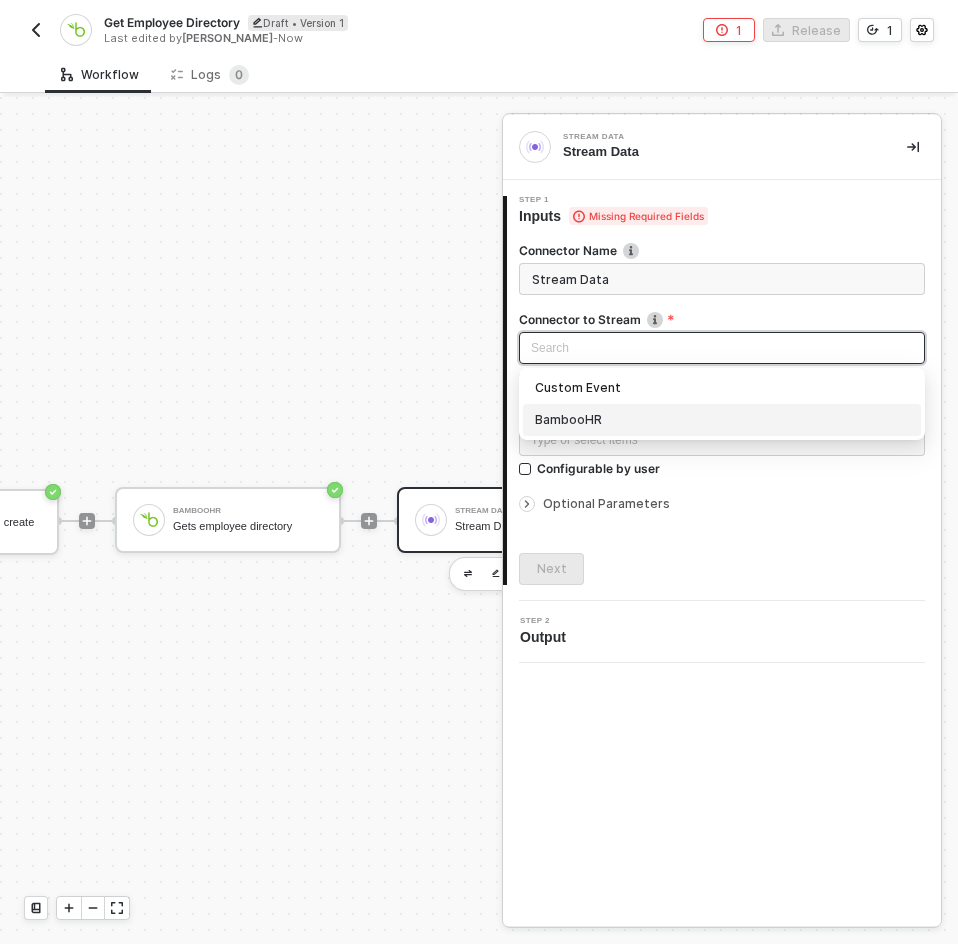 click on "BambooHR" at bounding box center [722, 420] 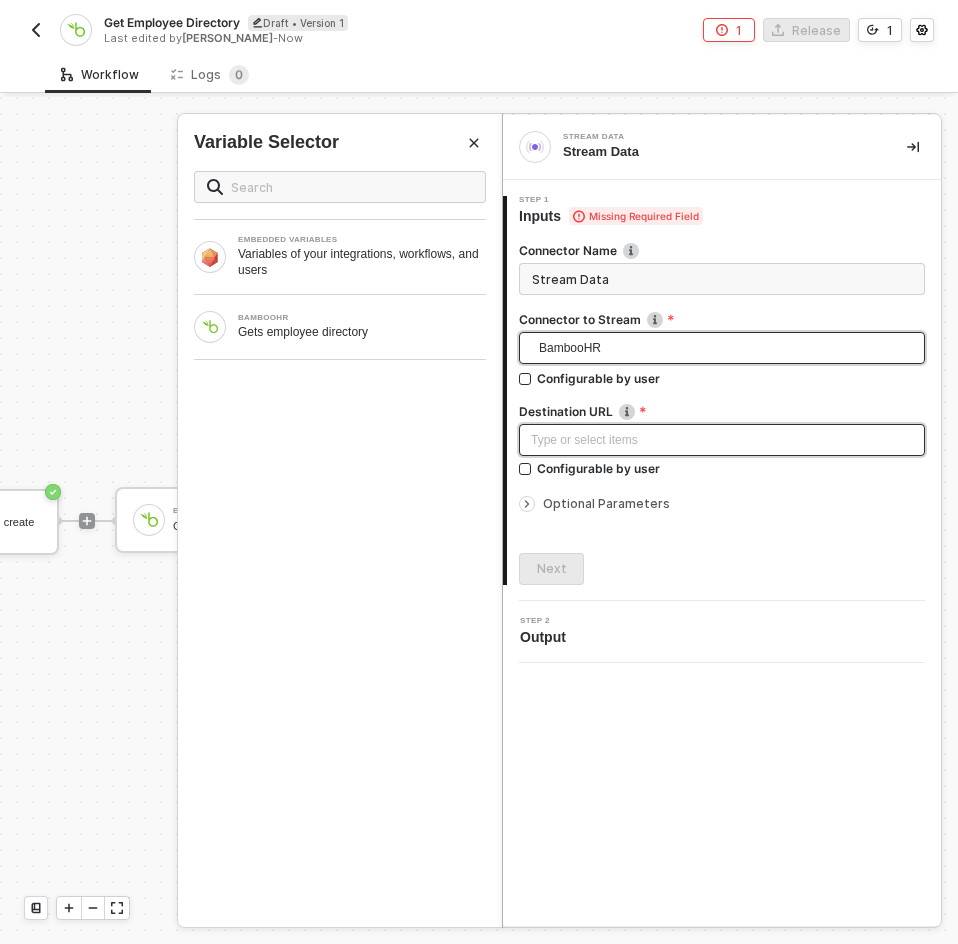 click on "Type or select items ﻿" at bounding box center [722, 440] 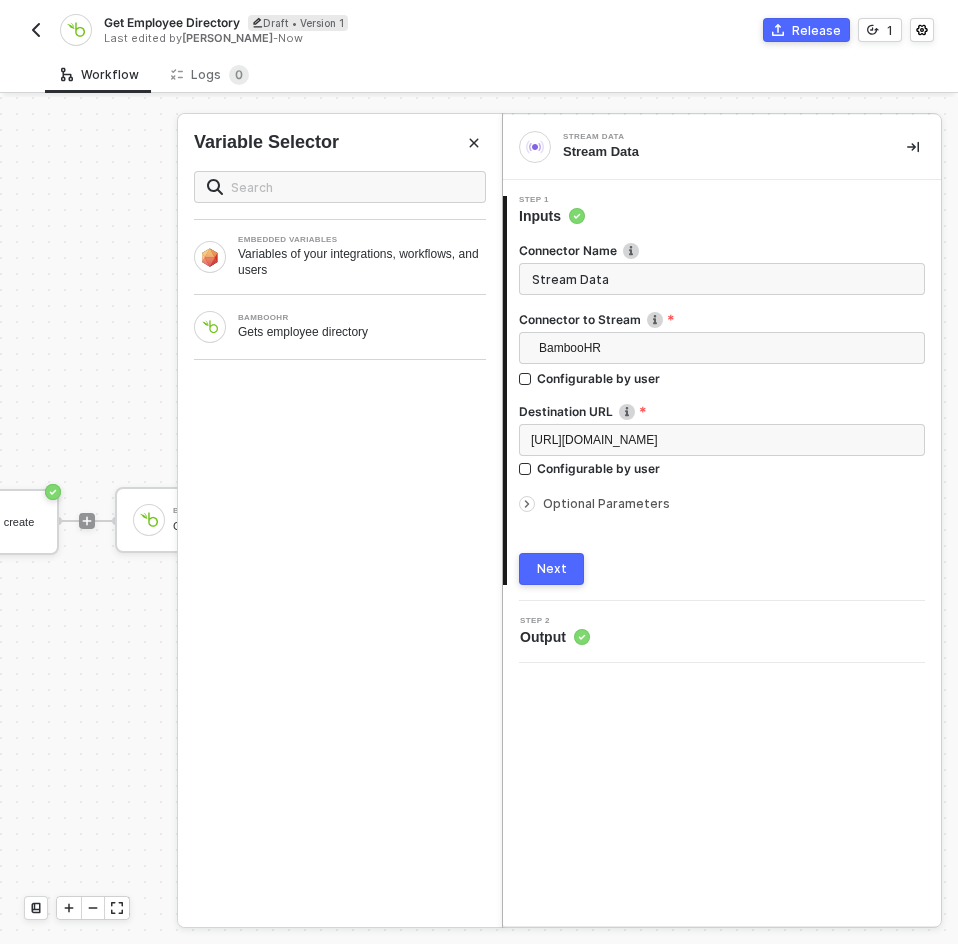 click on "Next" at bounding box center (551, 569) 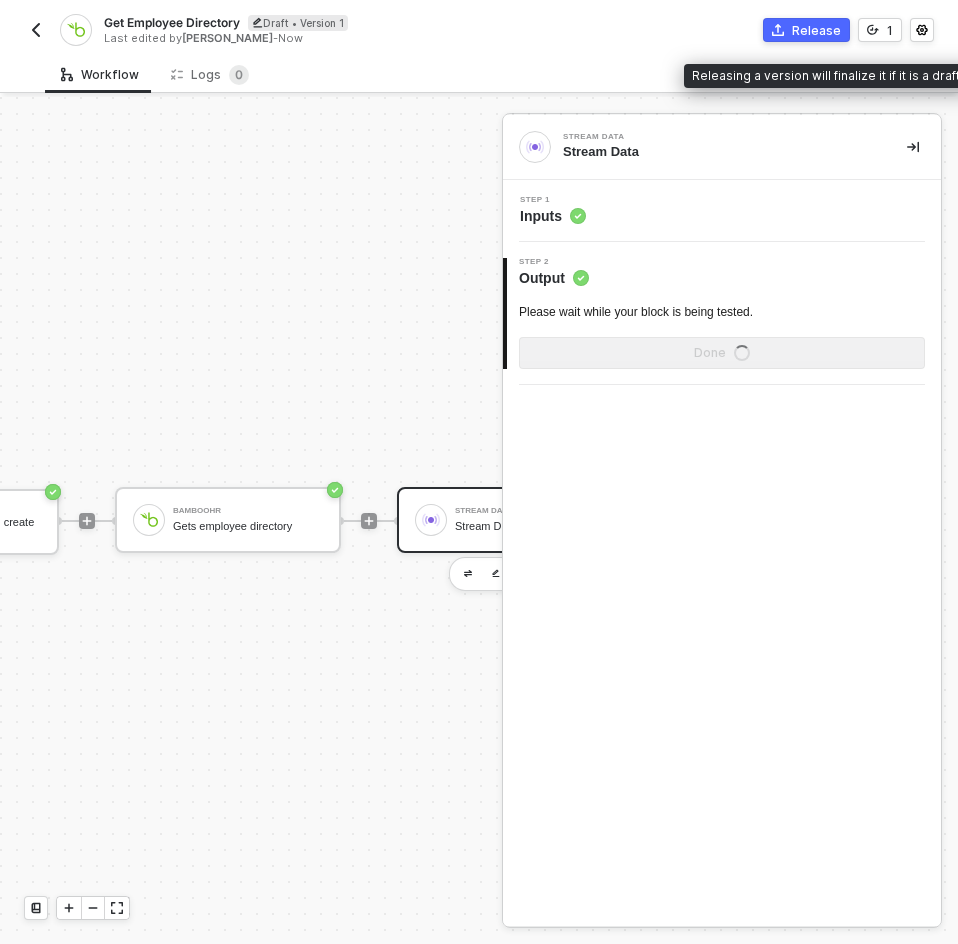 click on "Release" at bounding box center [806, 30] 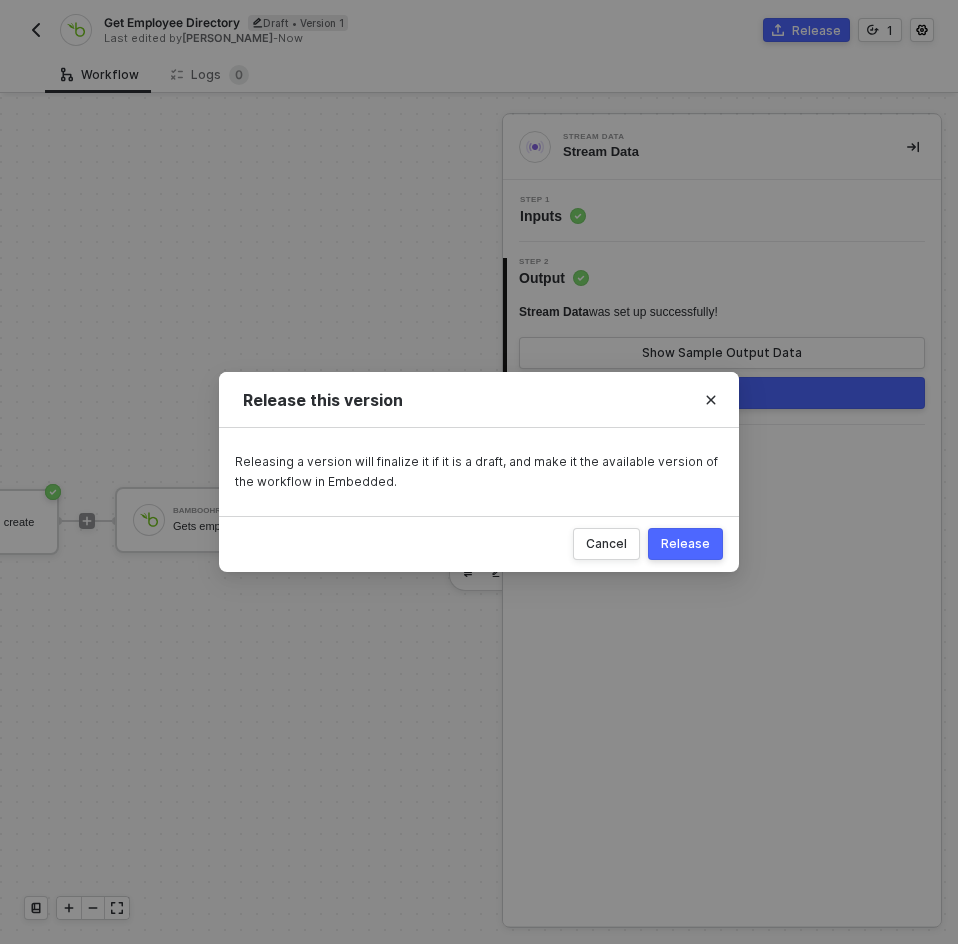 click on "Cancel Release" at bounding box center [479, 544] 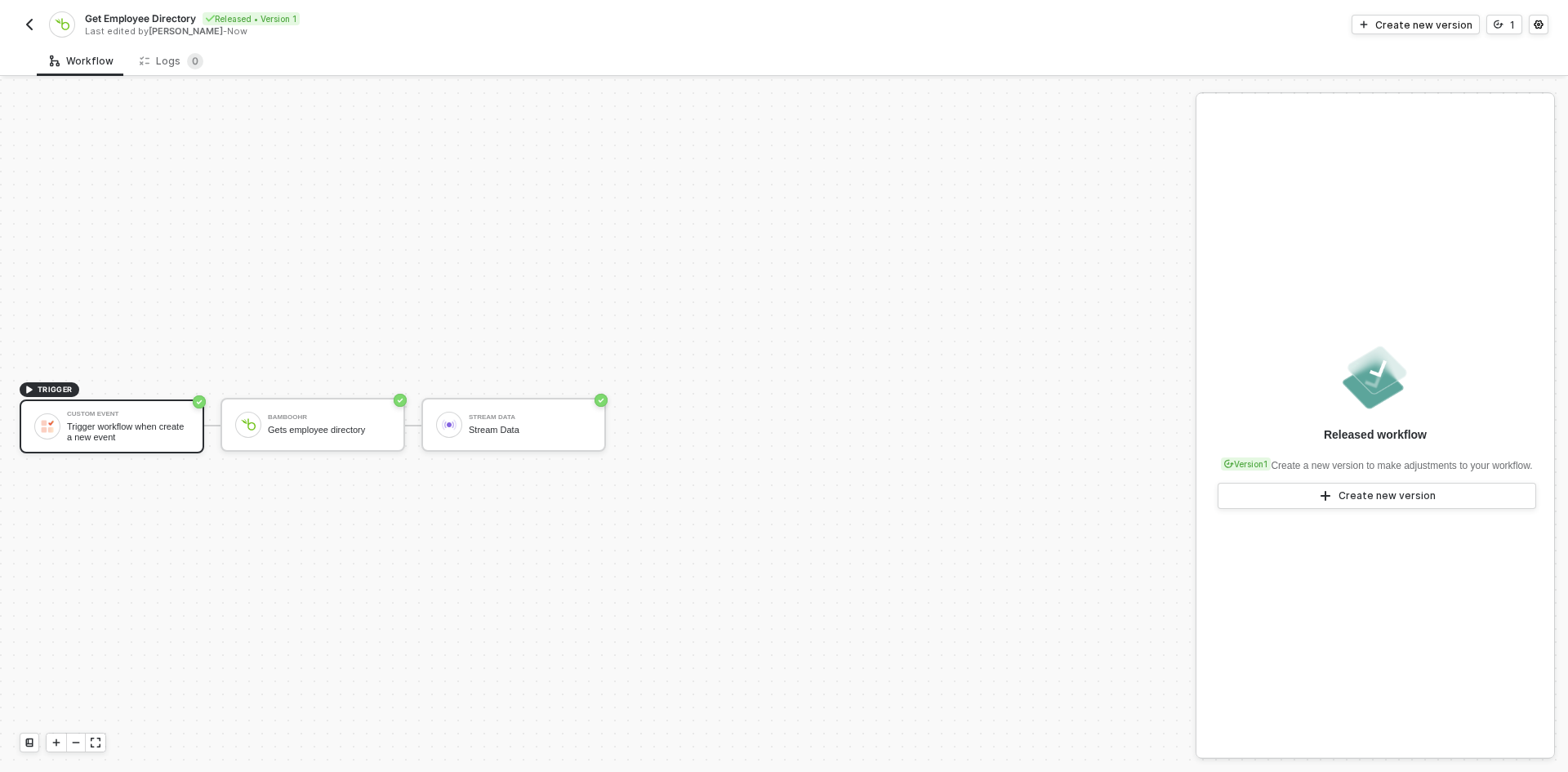 scroll, scrollTop: 0, scrollLeft: 0, axis: both 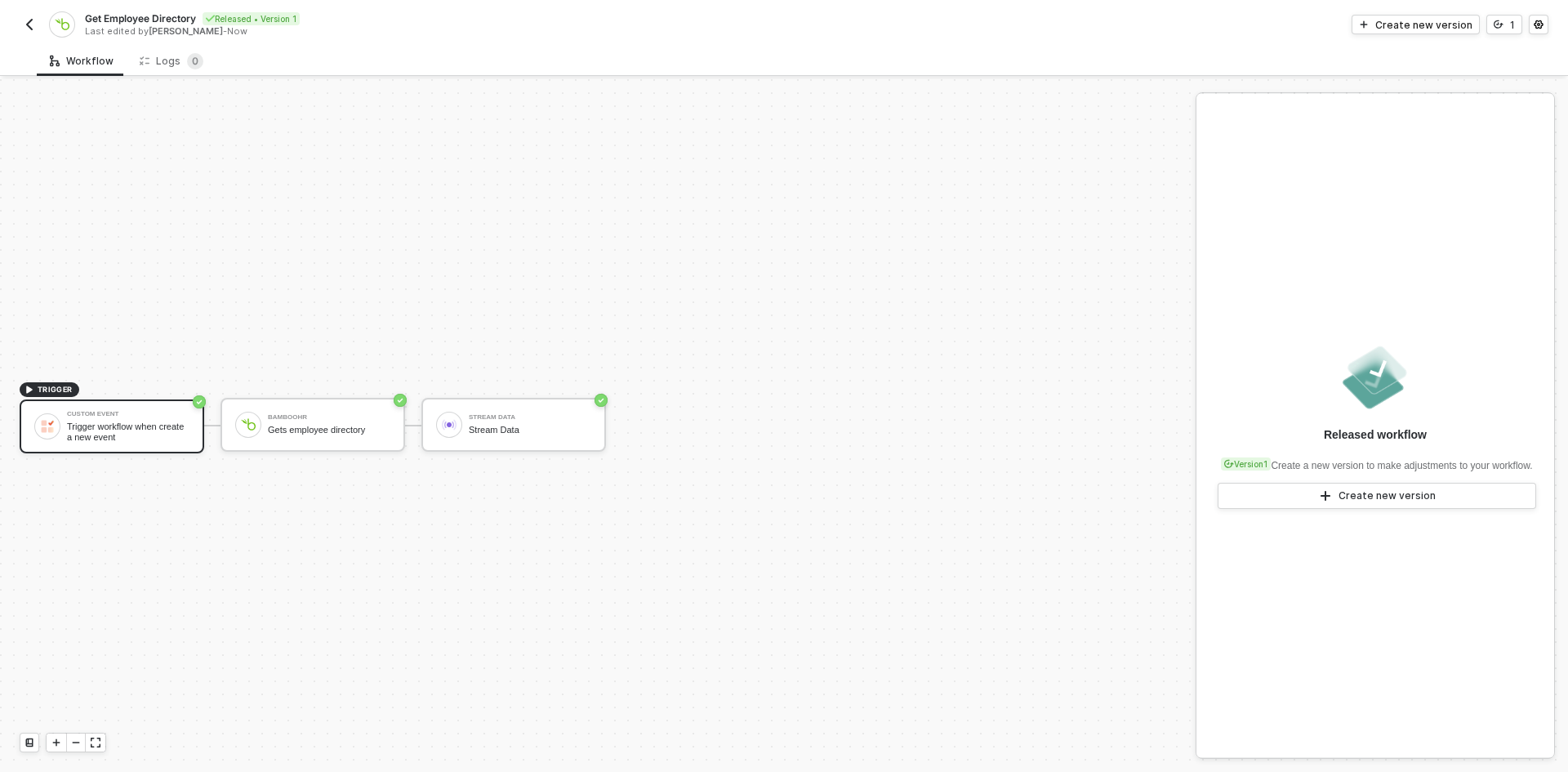 click at bounding box center (29, 25) 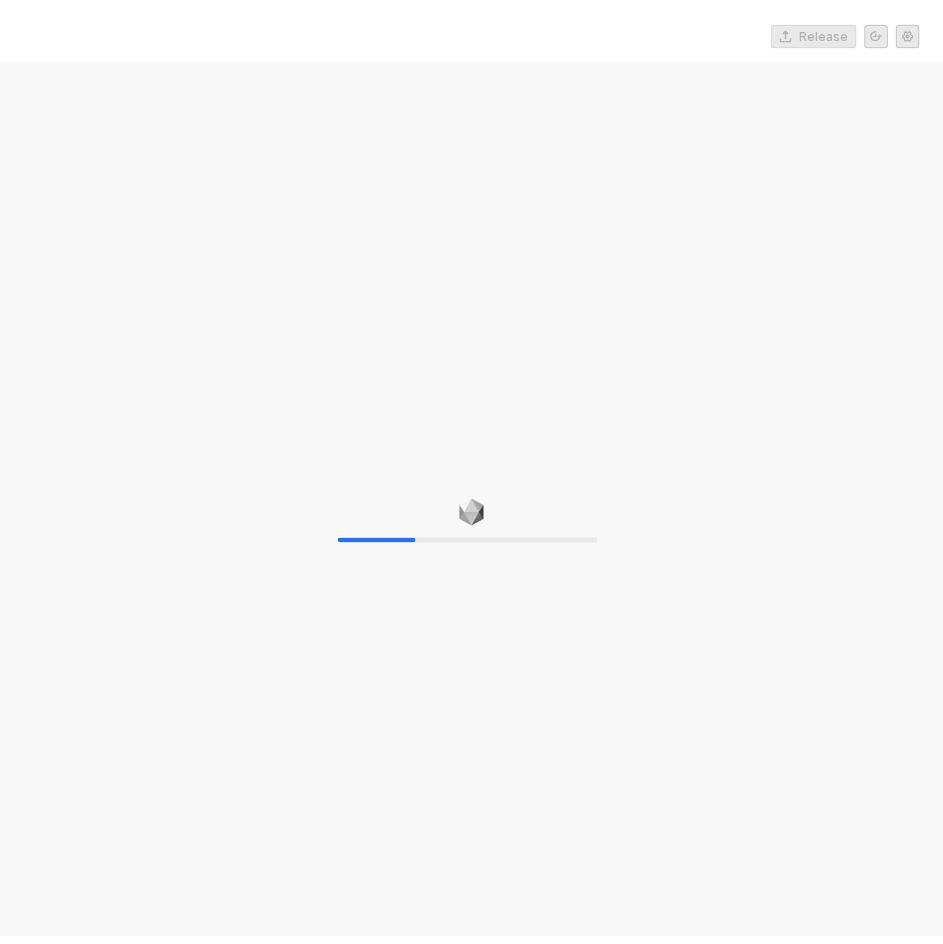scroll, scrollTop: 0, scrollLeft: 0, axis: both 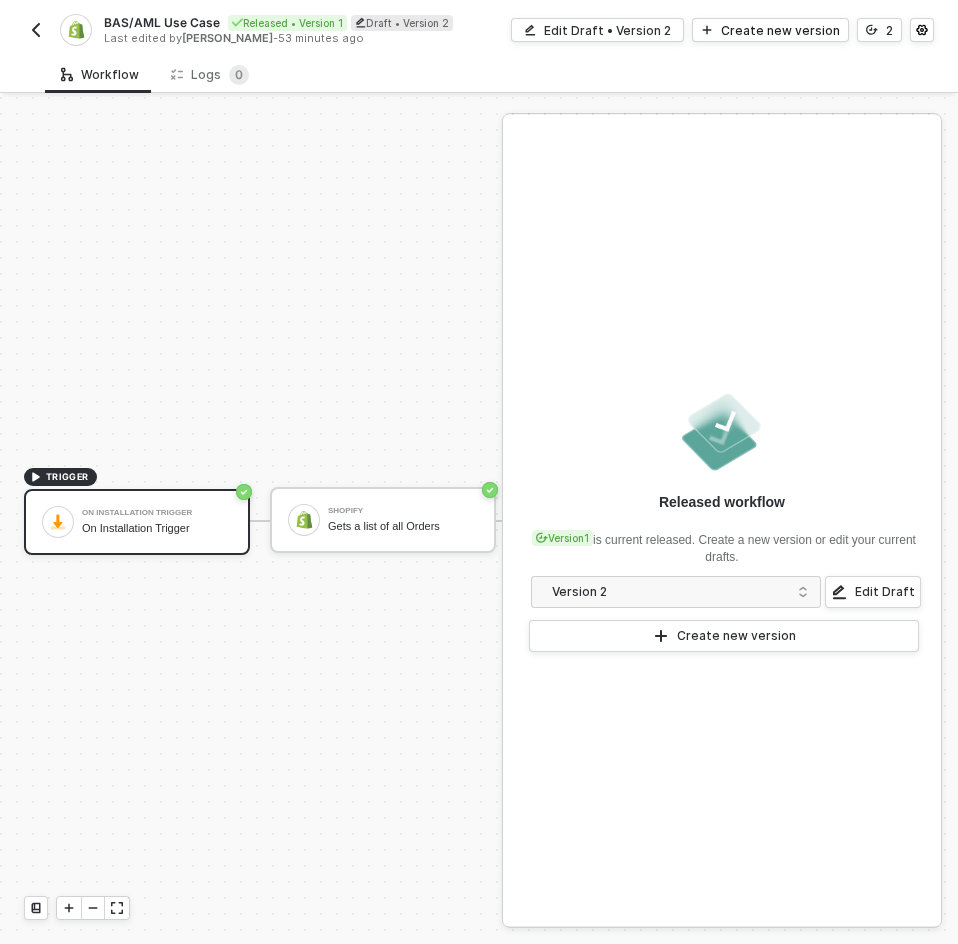 click at bounding box center [36, 30] 